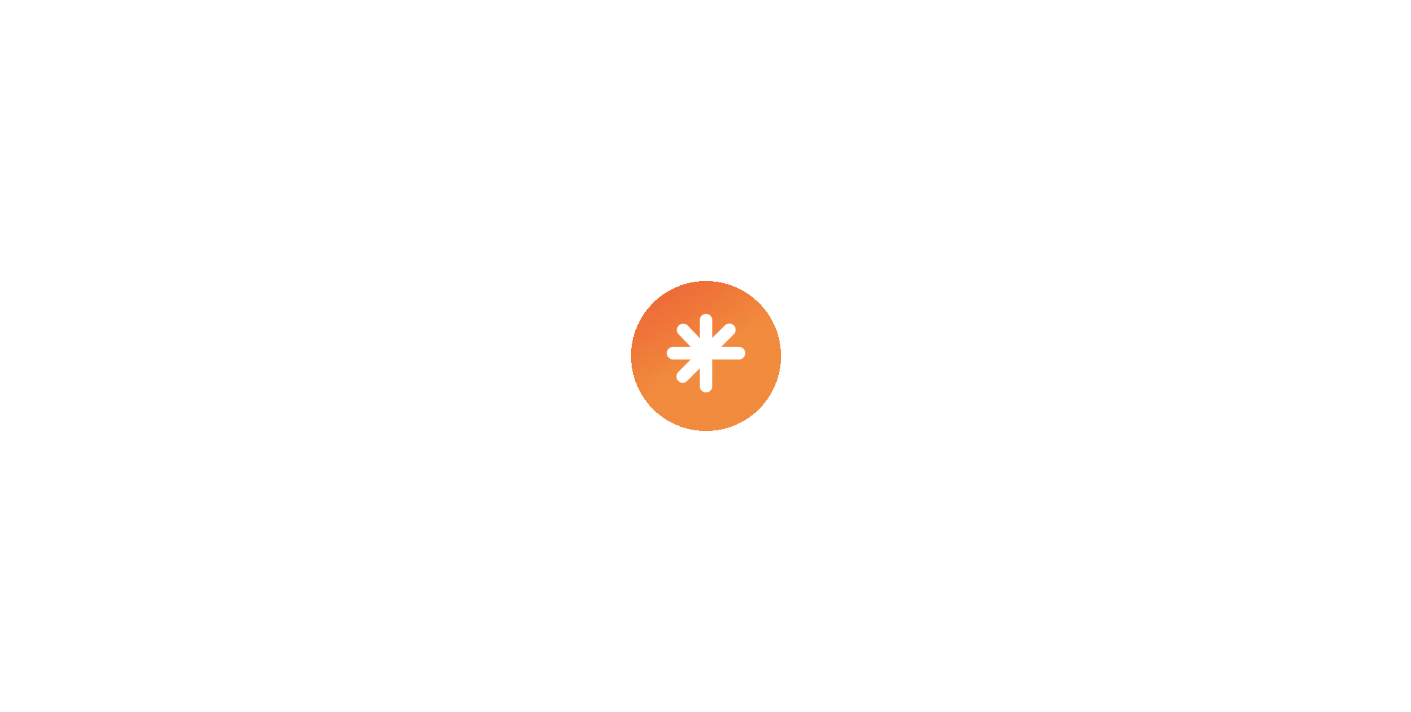 scroll, scrollTop: 0, scrollLeft: 0, axis: both 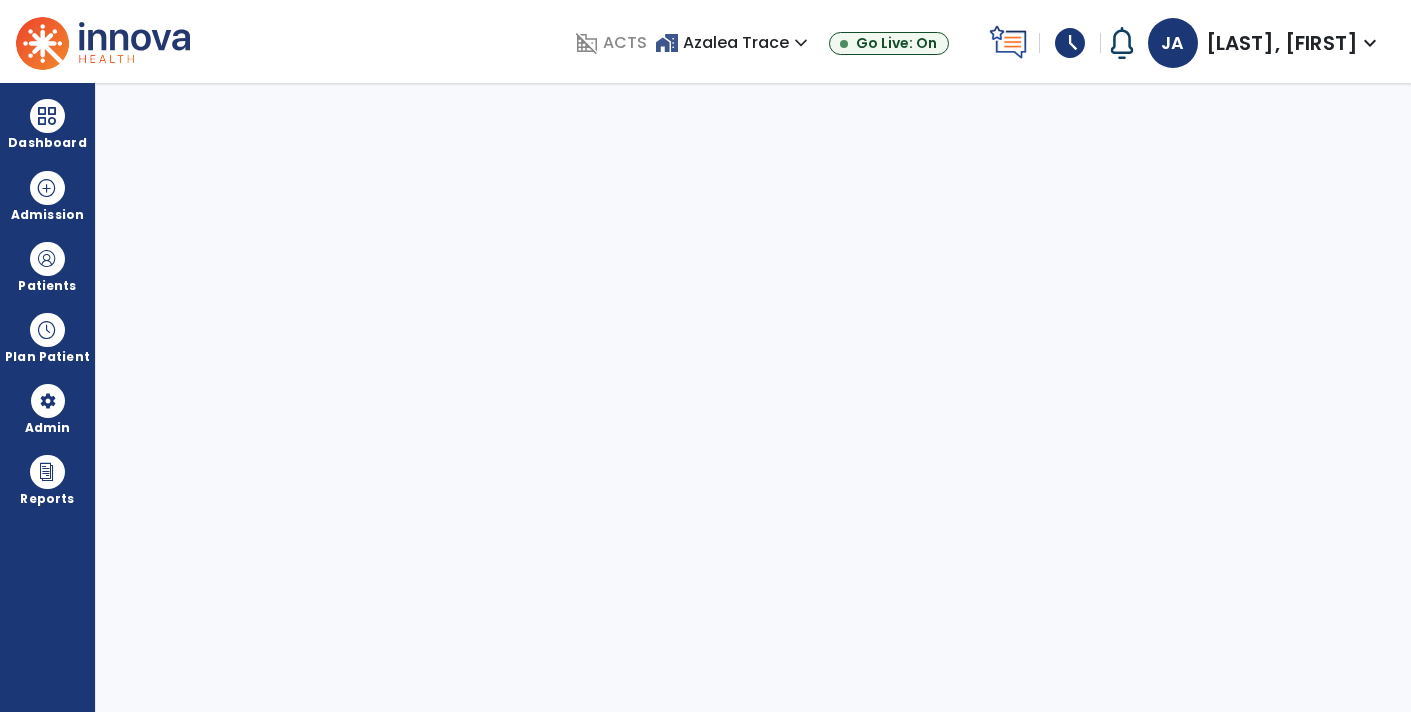 select on "****" 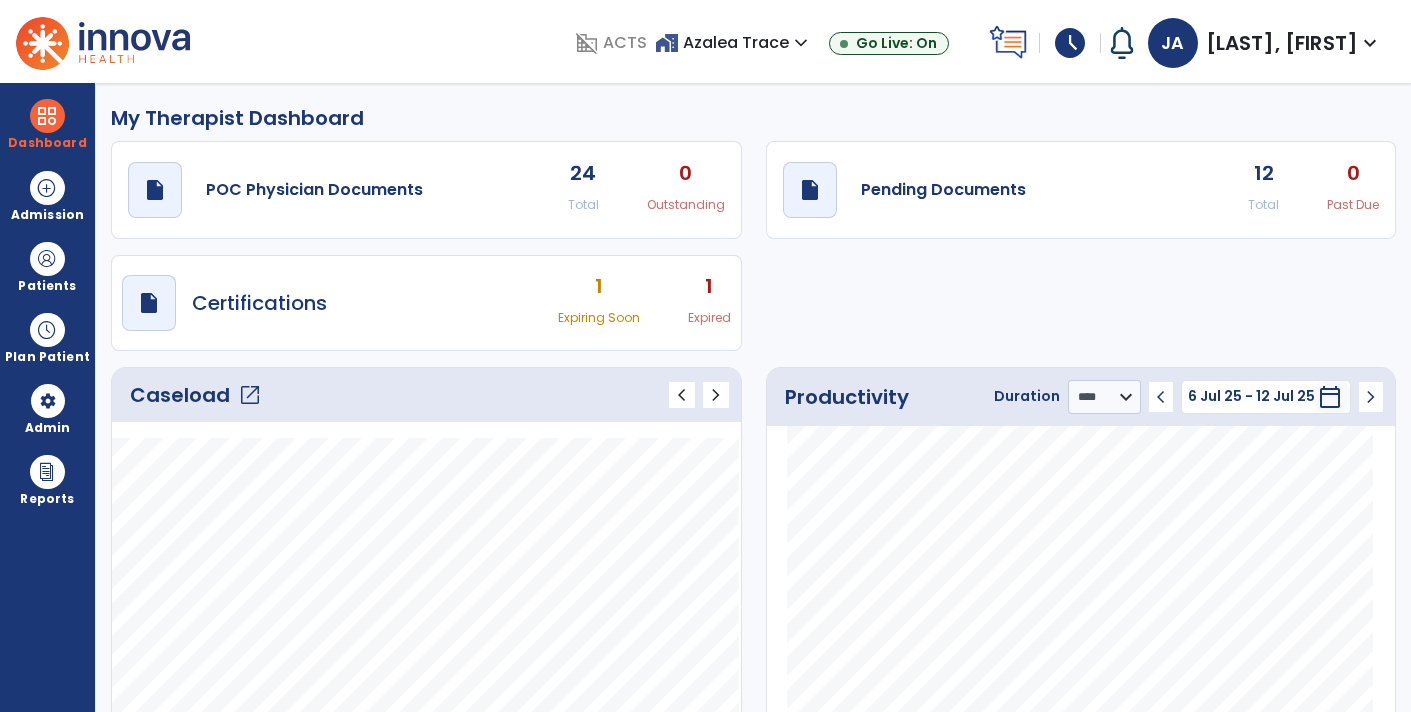 click on "schedule" at bounding box center [1070, 43] 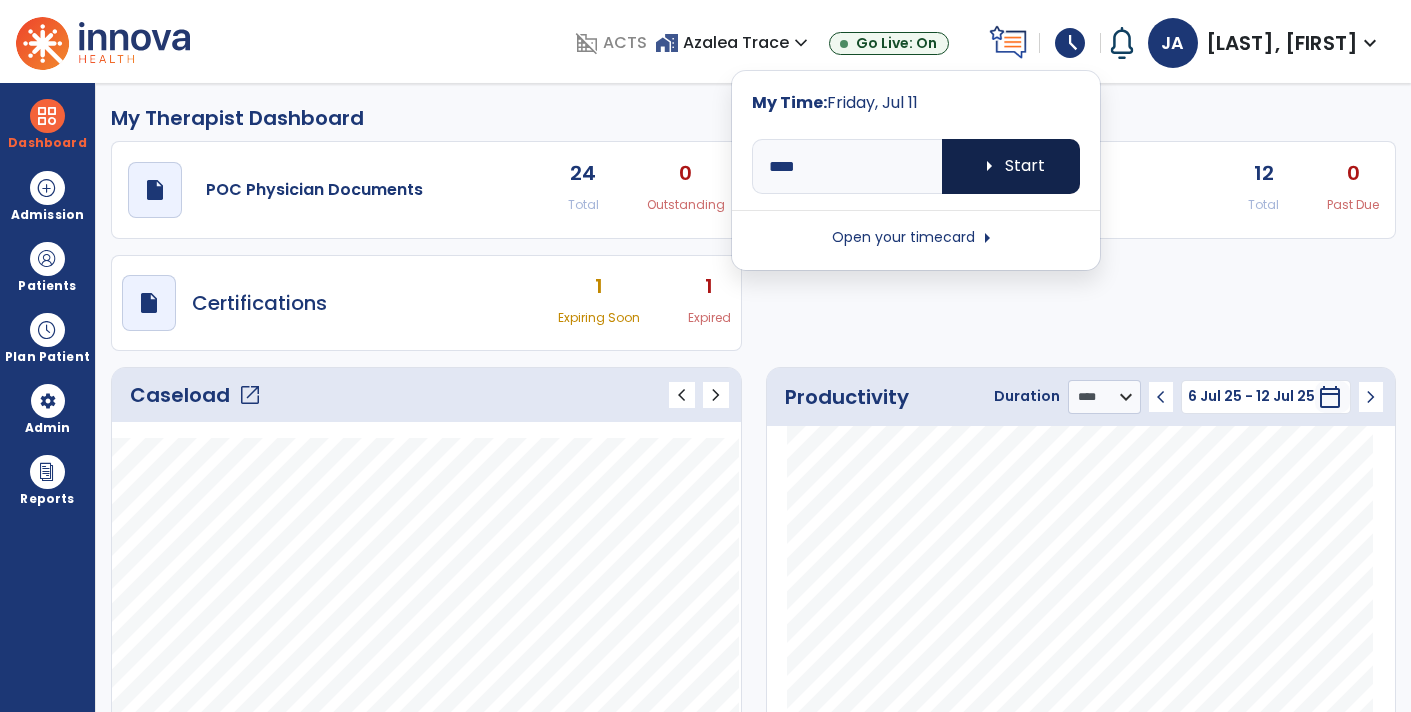 click on "arrow_right  Start" at bounding box center [1011, 166] 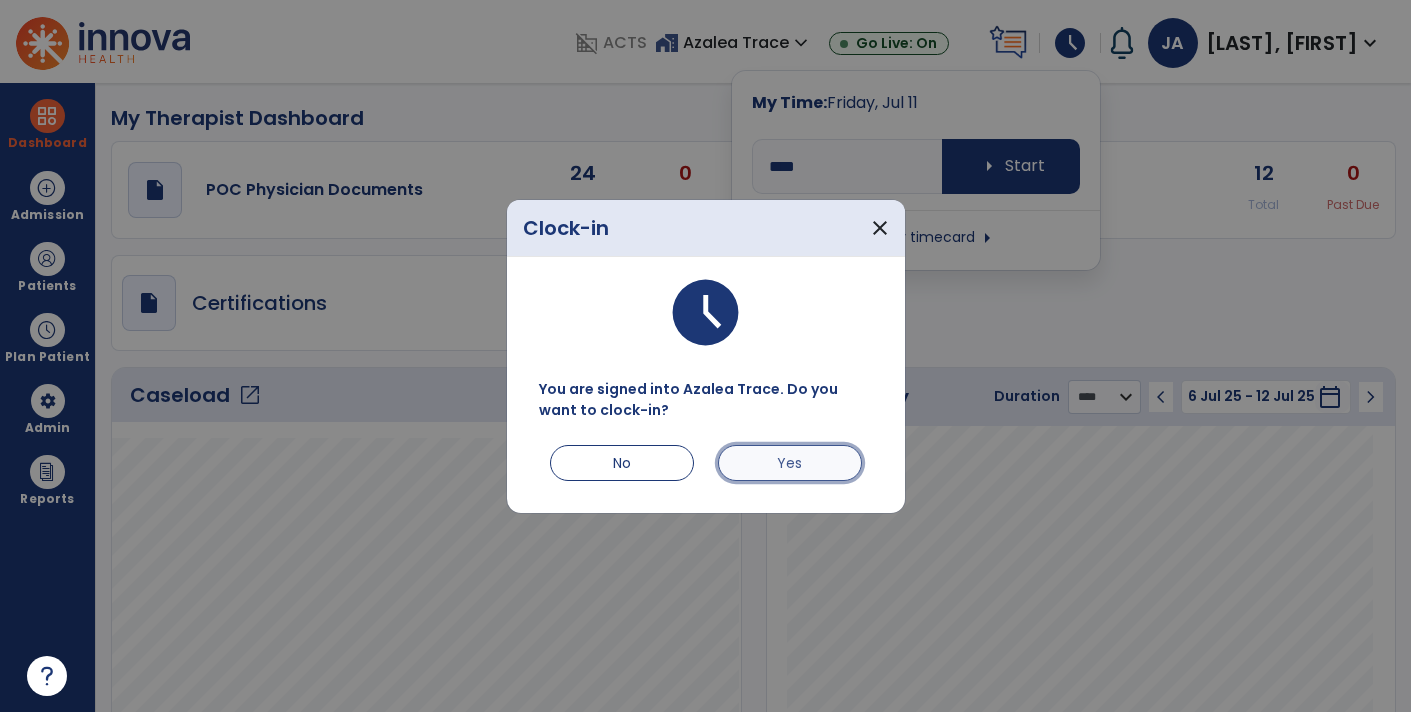 click on "Yes" at bounding box center (790, 463) 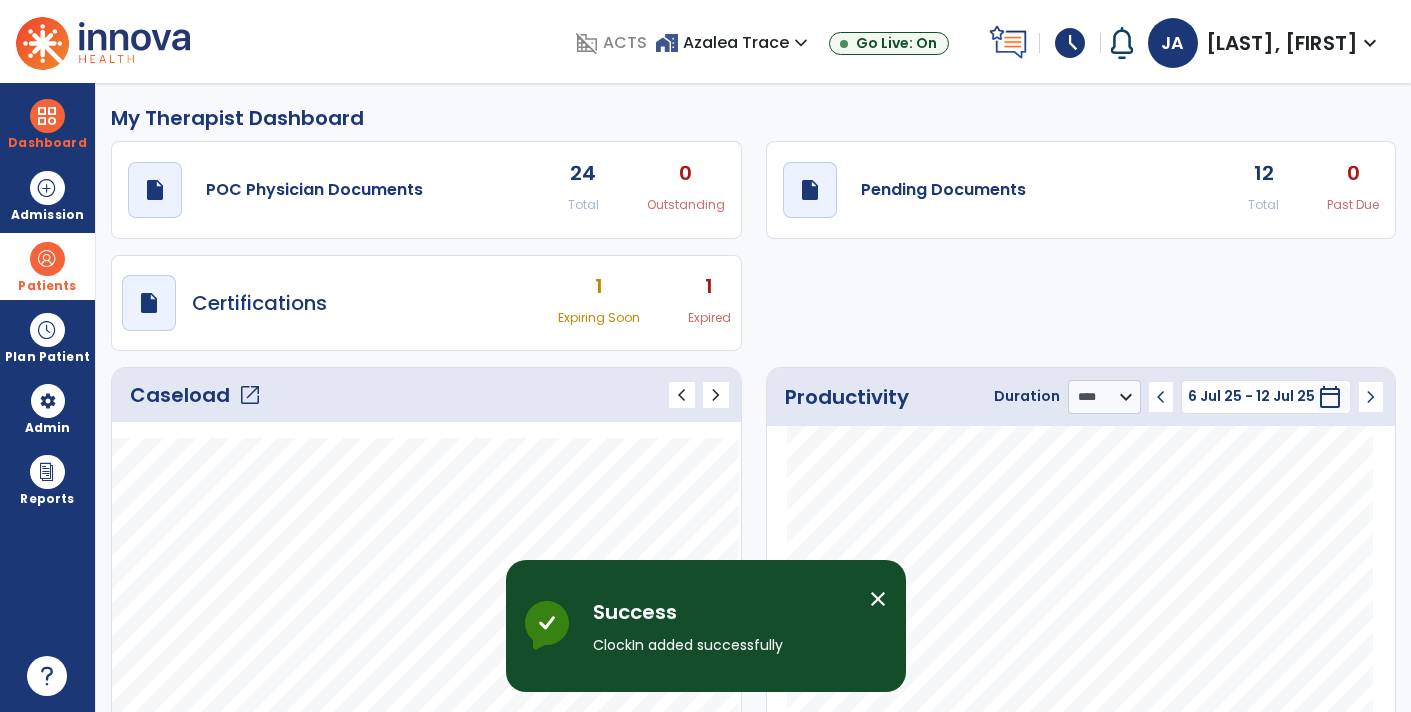 click on "Patients" at bounding box center [47, 286] 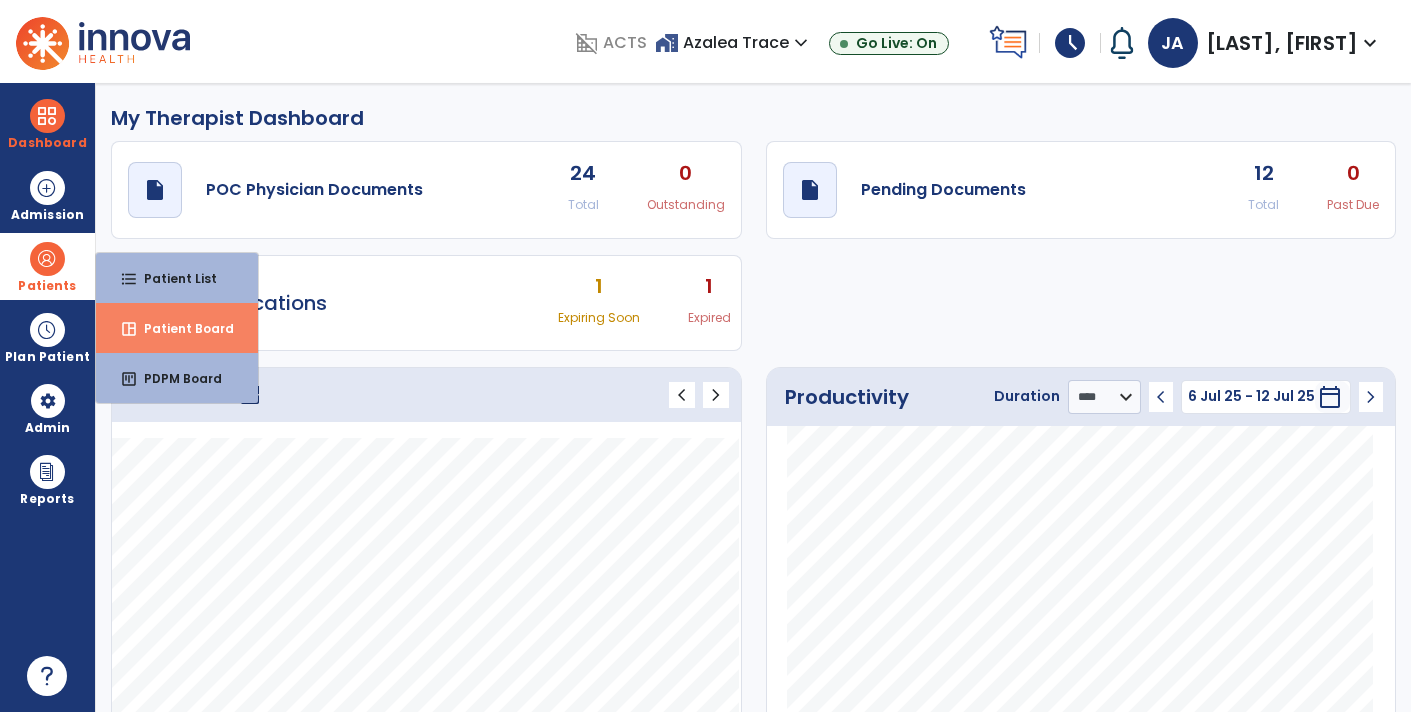 click on "Patient Board" at bounding box center [181, 328] 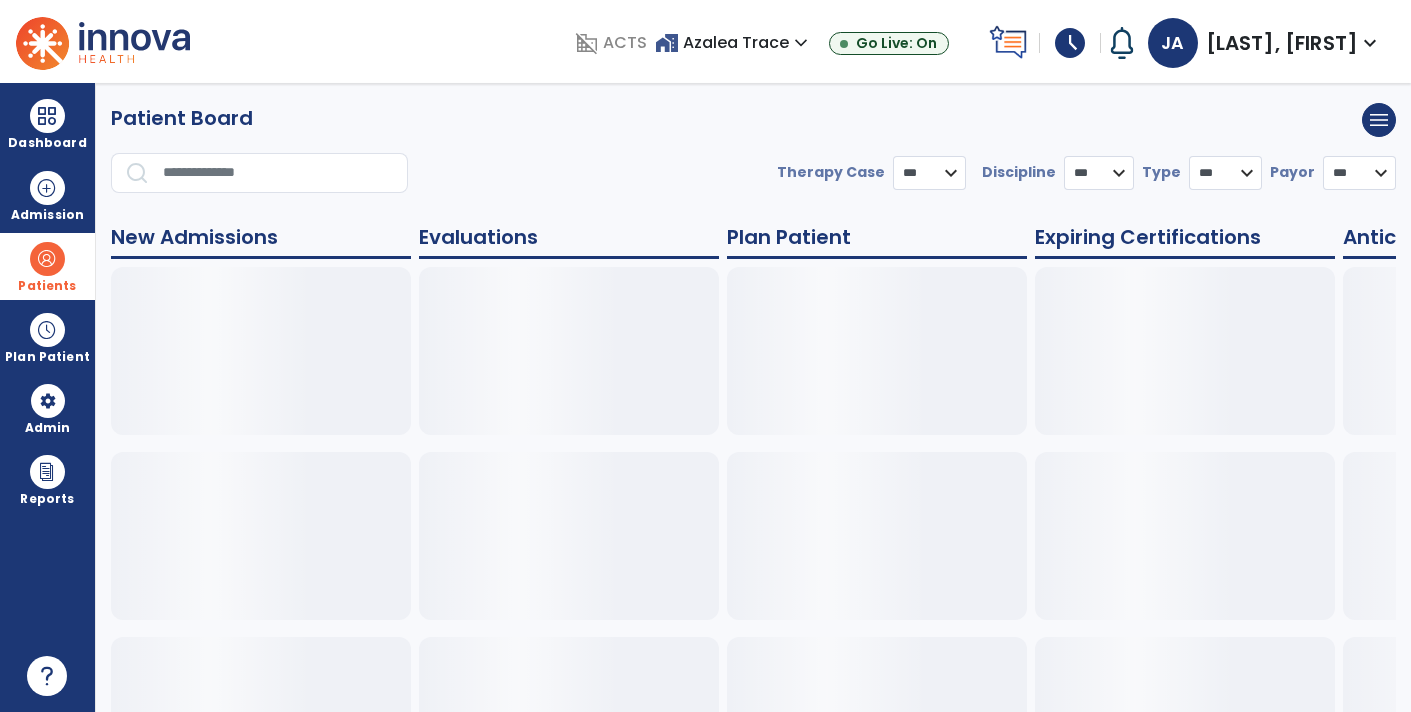select on "***" 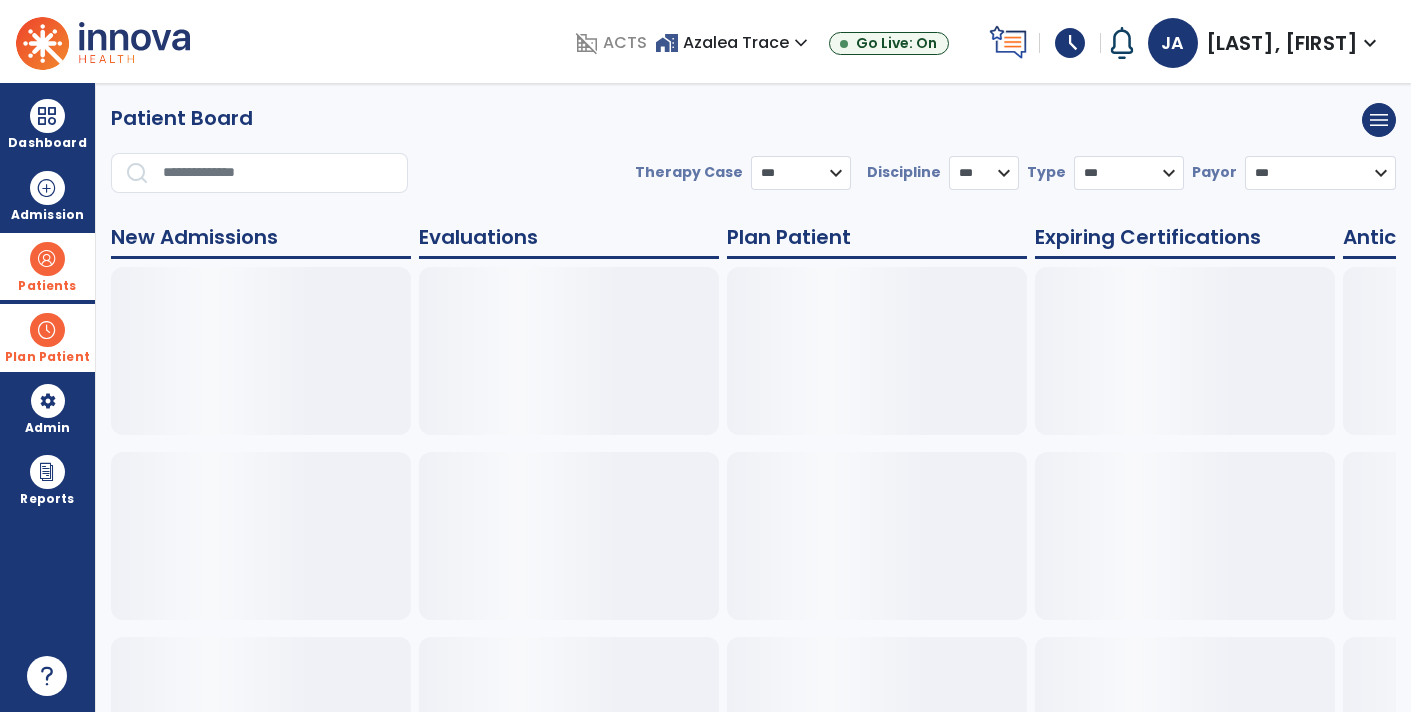 click on "Plan Patient" at bounding box center [47, 286] 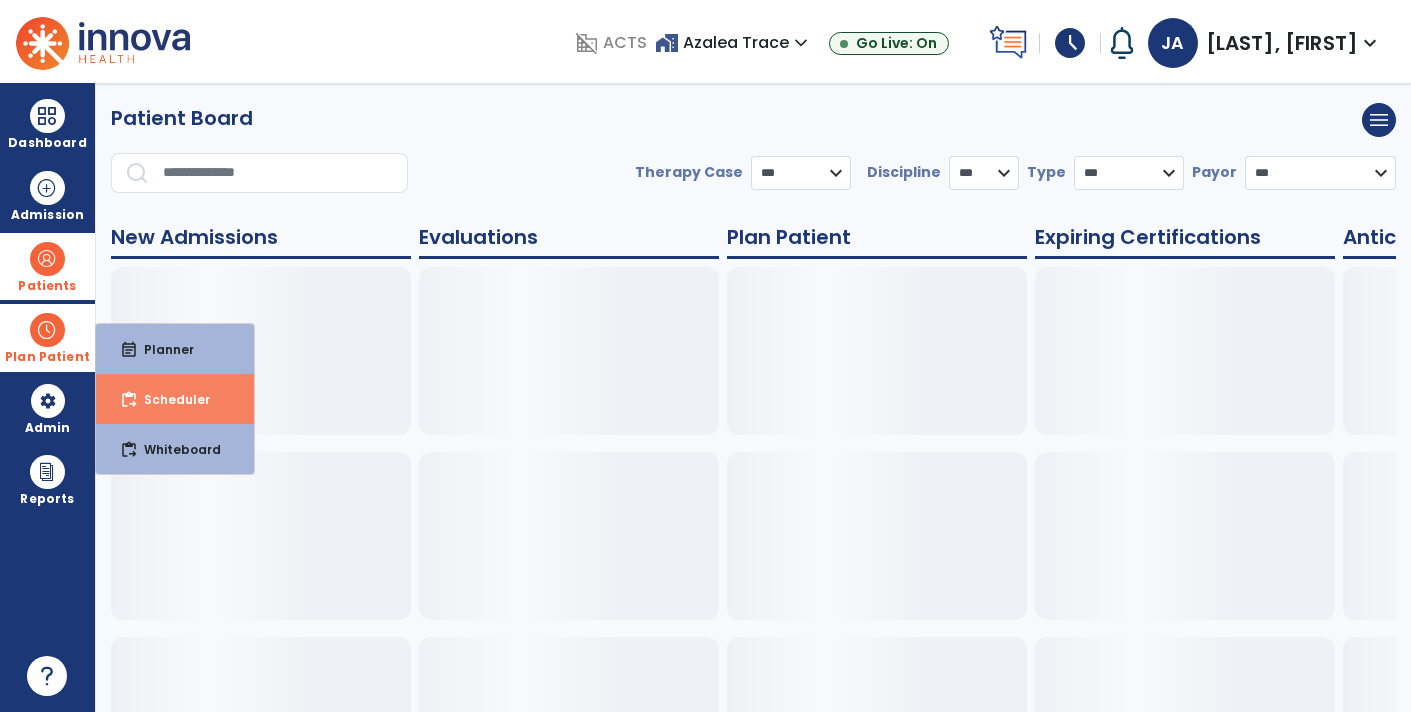 click on "content_paste_go  Scheduler" at bounding box center (175, 399) 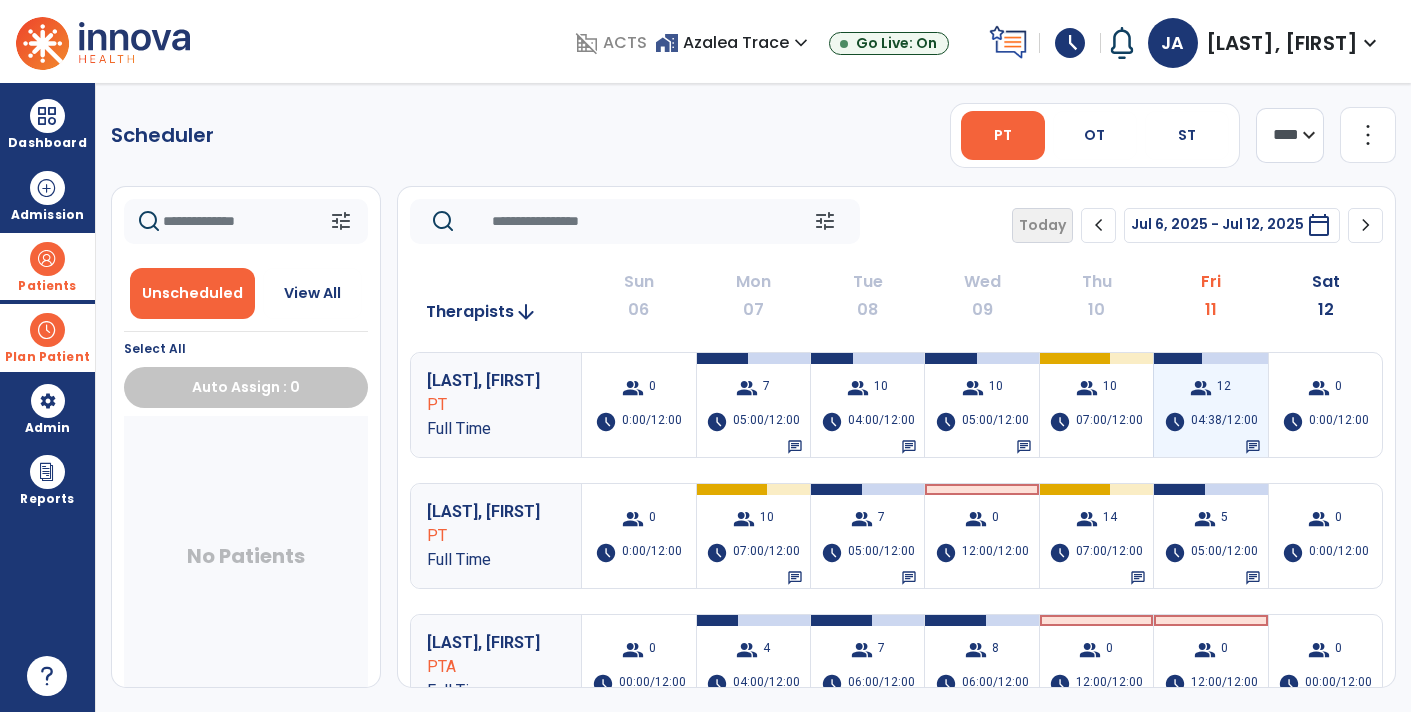 click on "04:38/12:00" at bounding box center [1224, 422] 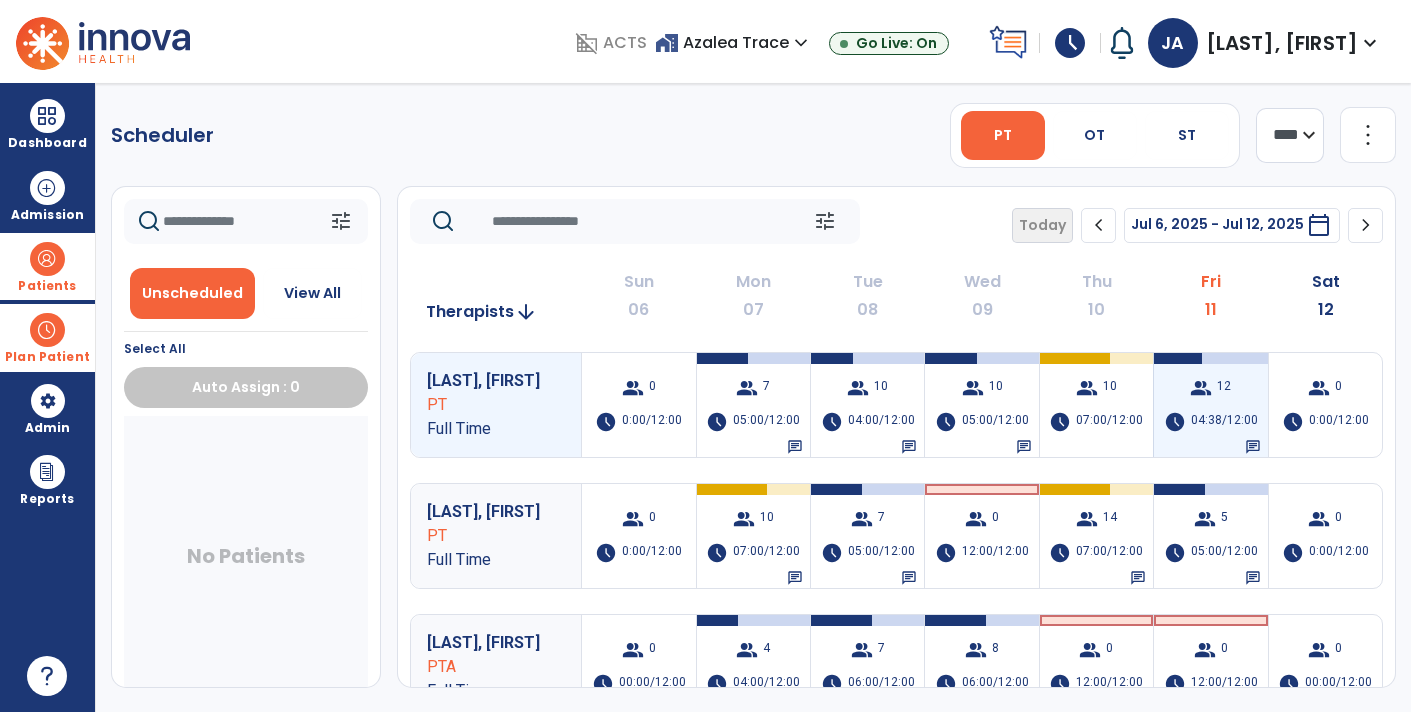 click on "schedule" at bounding box center [1175, 422] 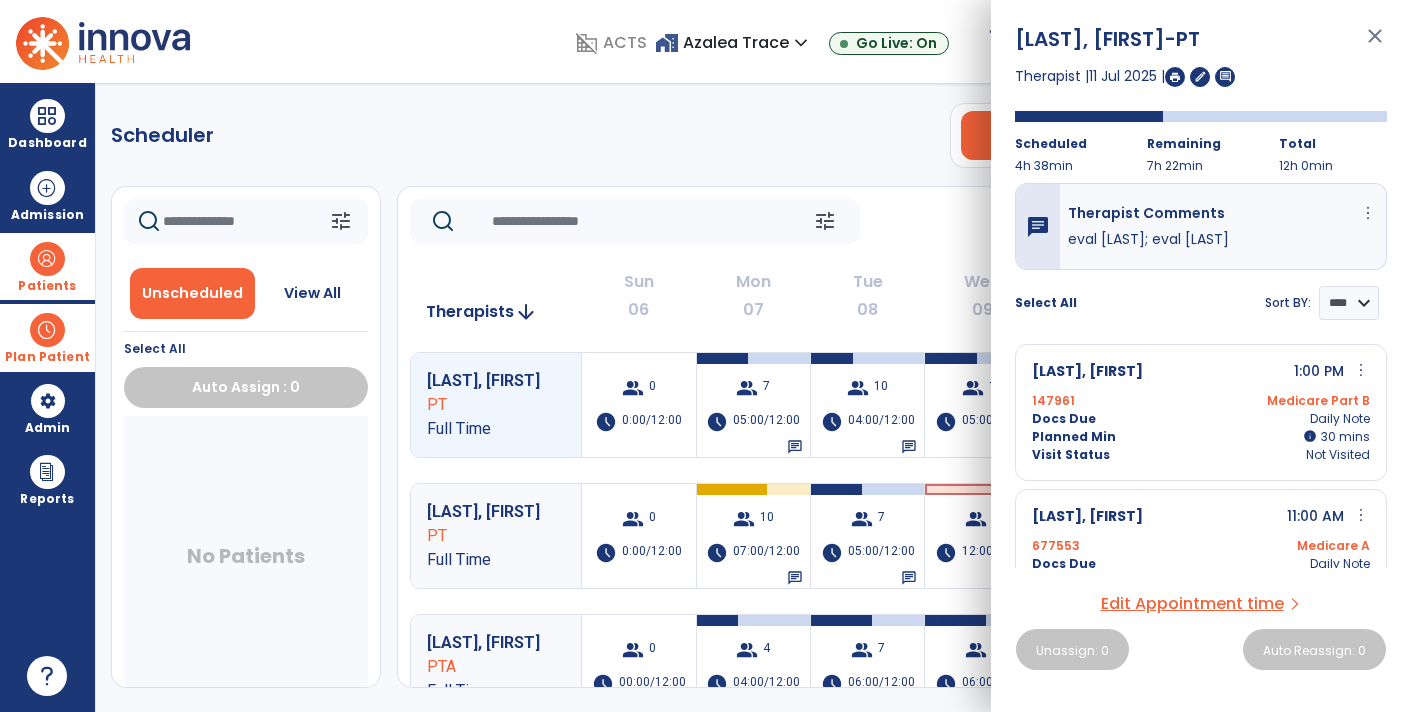 click on "Edit Appointment time" at bounding box center [1192, 604] 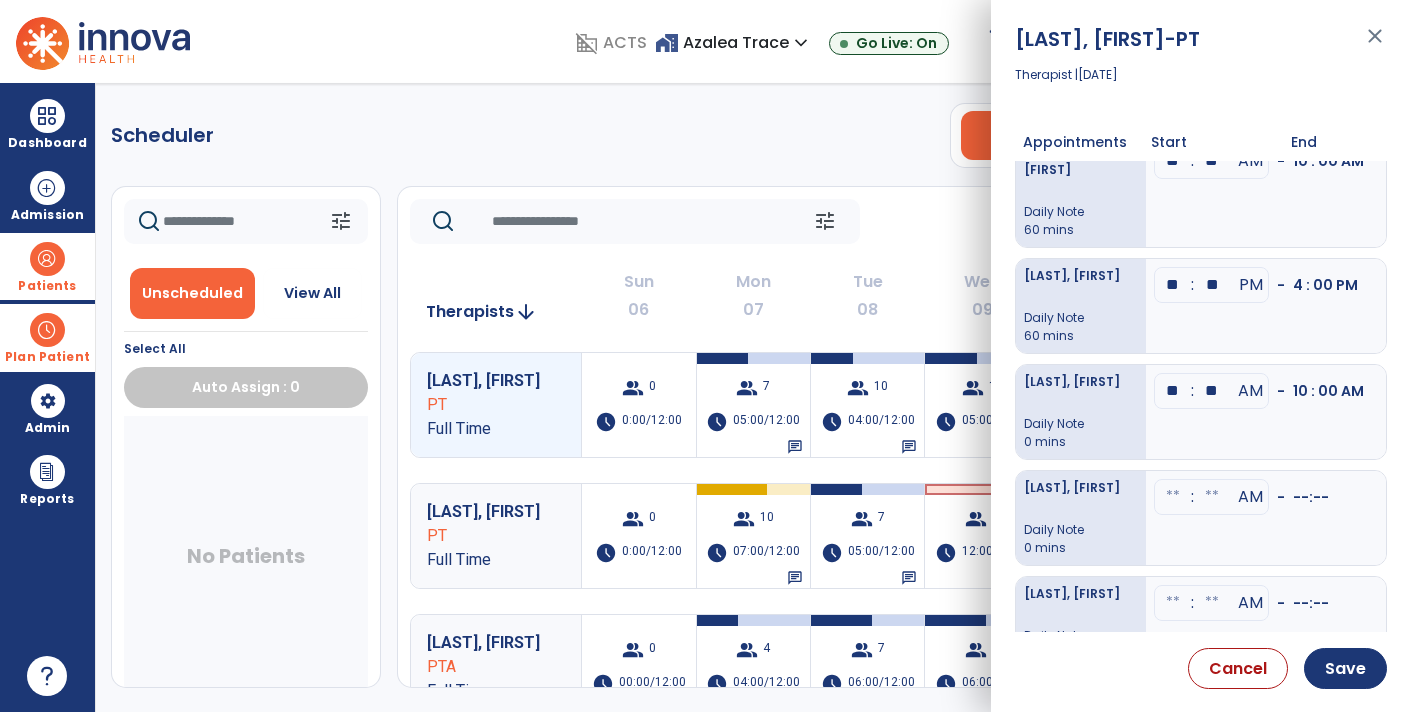 scroll, scrollTop: 496, scrollLeft: 0, axis: vertical 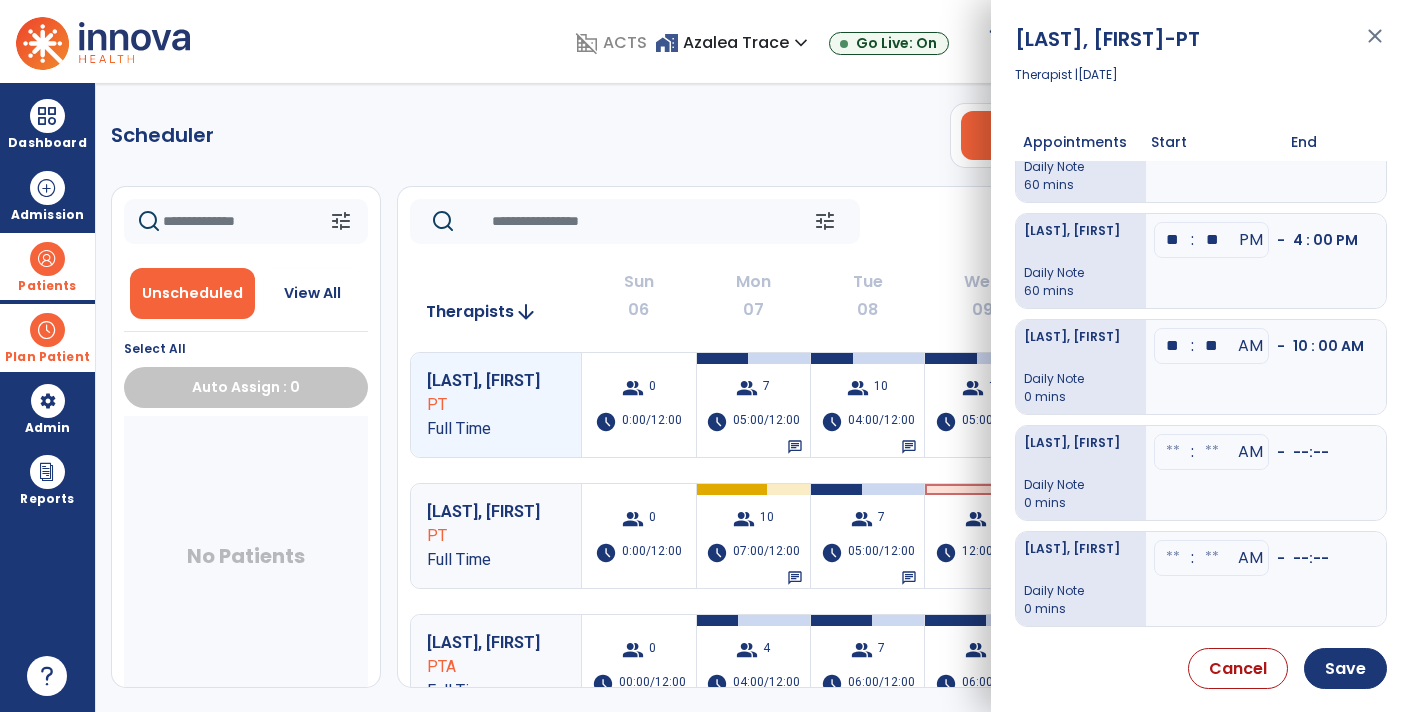 click at bounding box center [1173, -308] 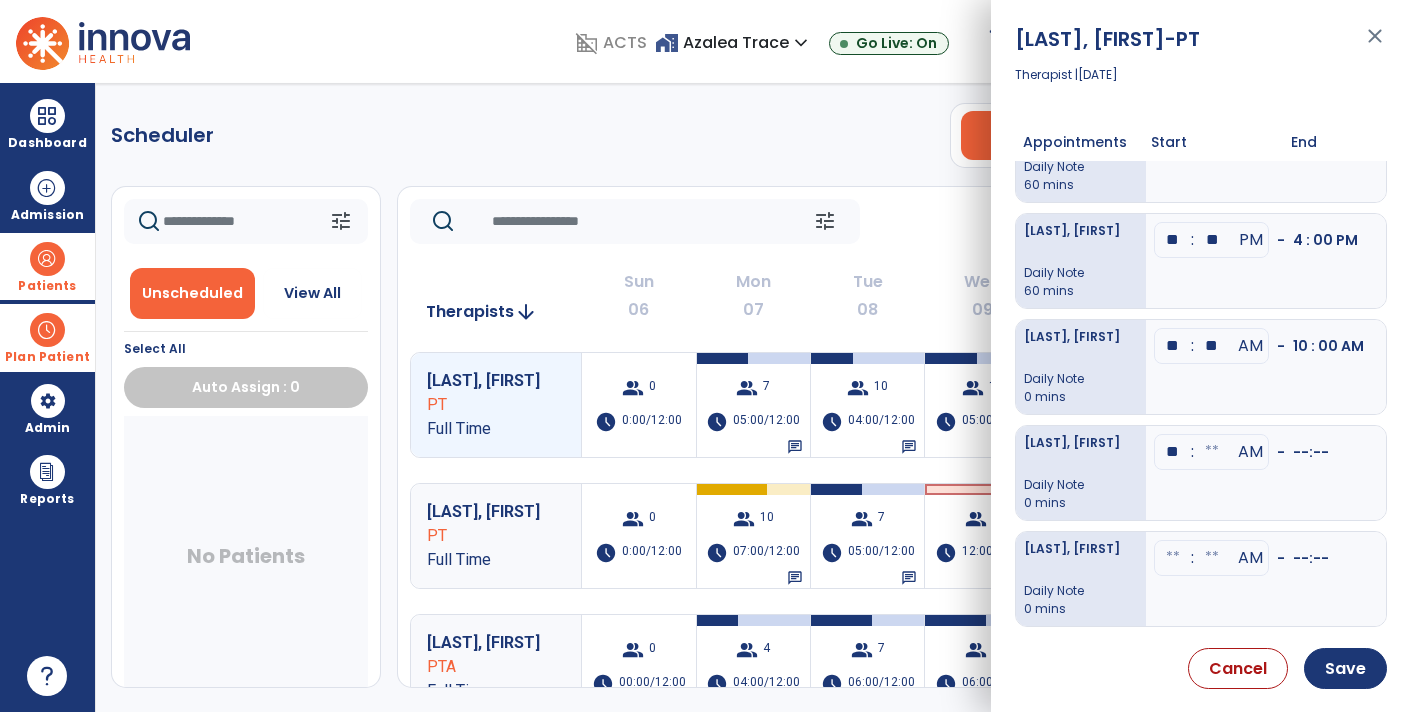 type on "**" 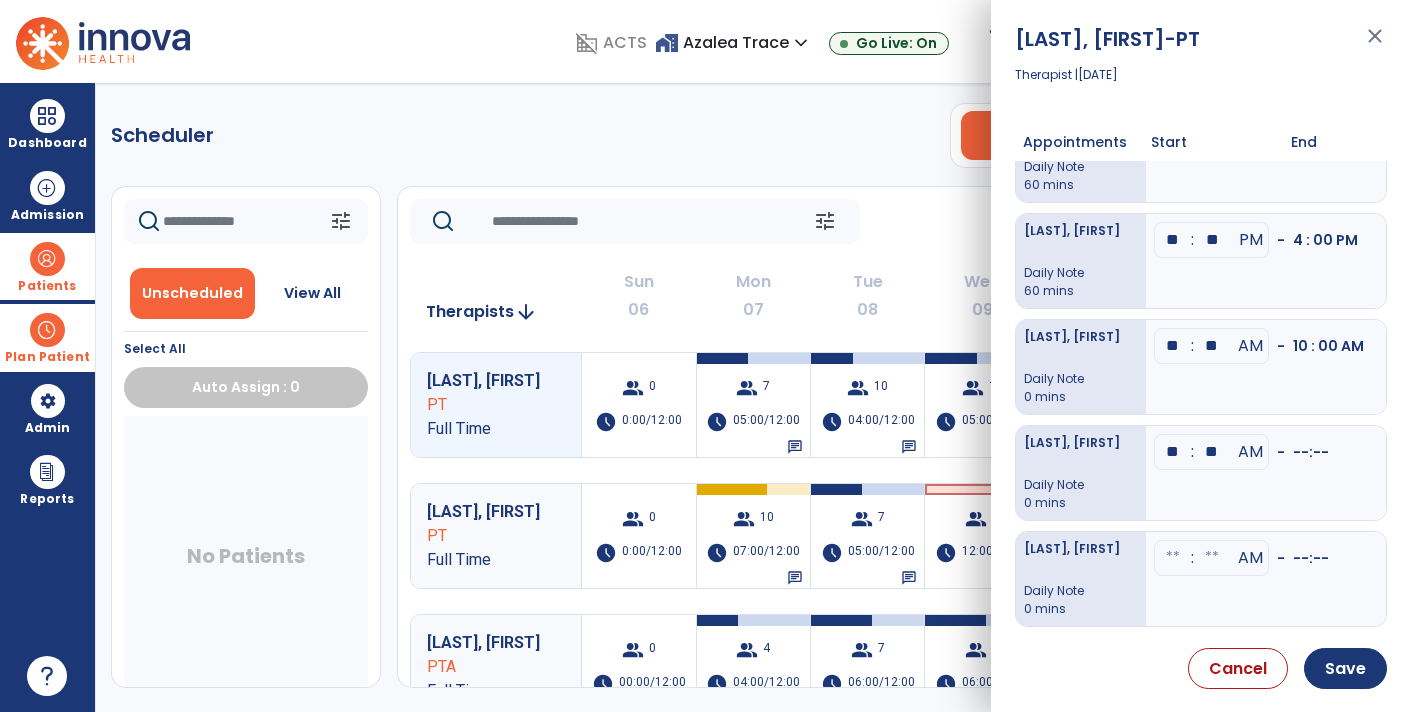 type on "**" 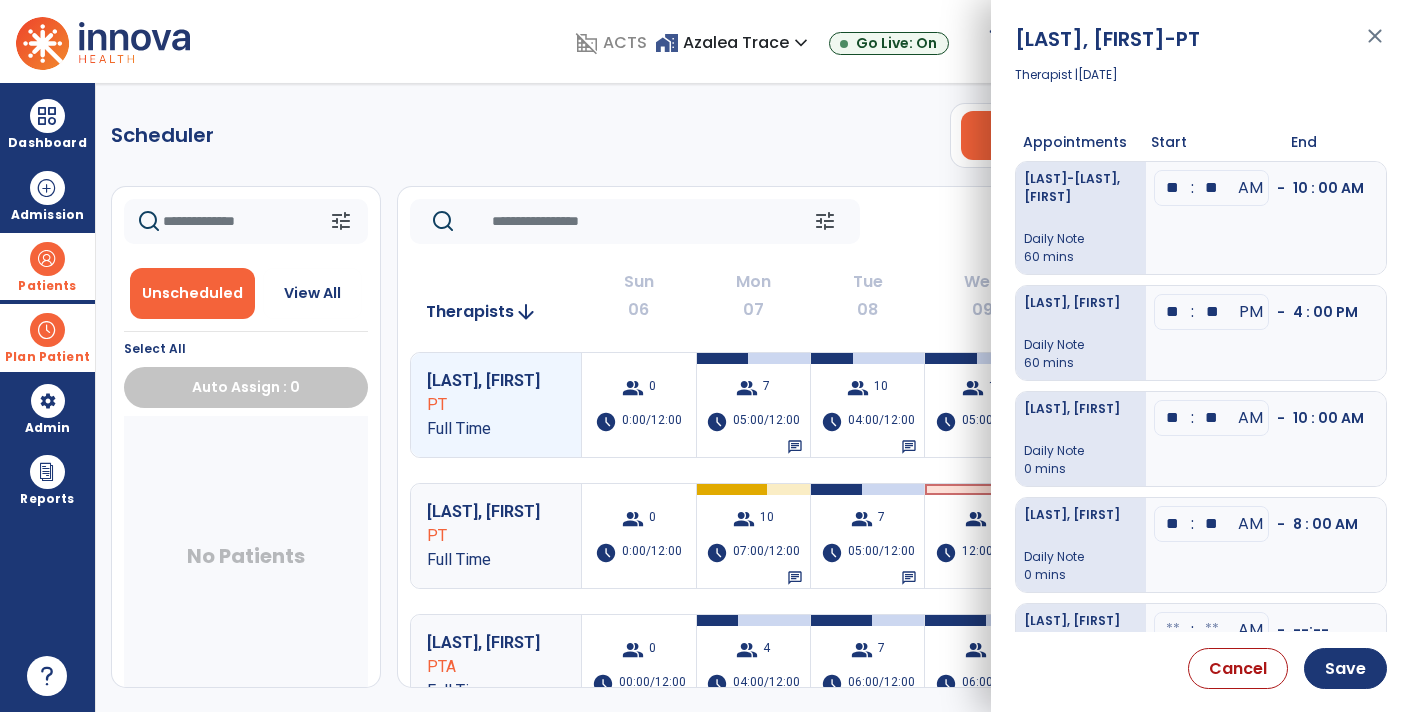scroll, scrollTop: 496, scrollLeft: 0, axis: vertical 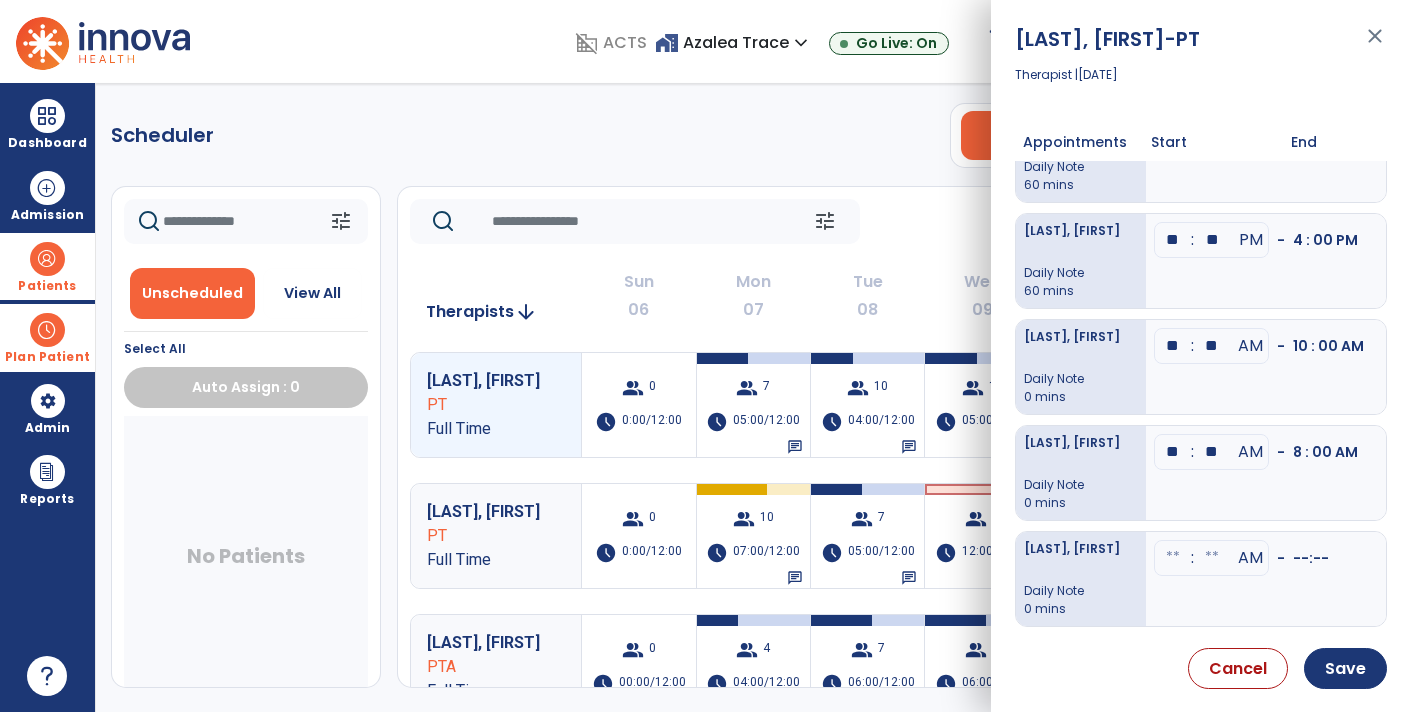 click at bounding box center (1173, -308) 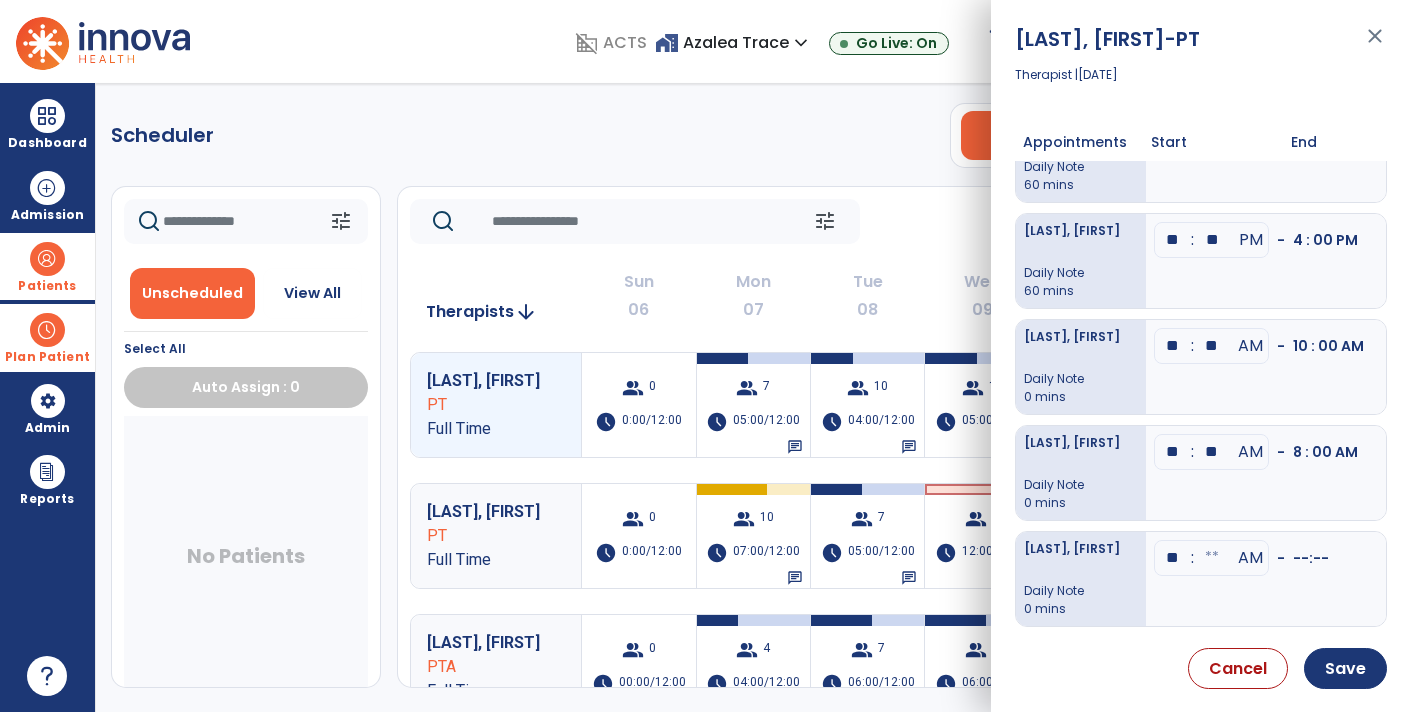type on "**" 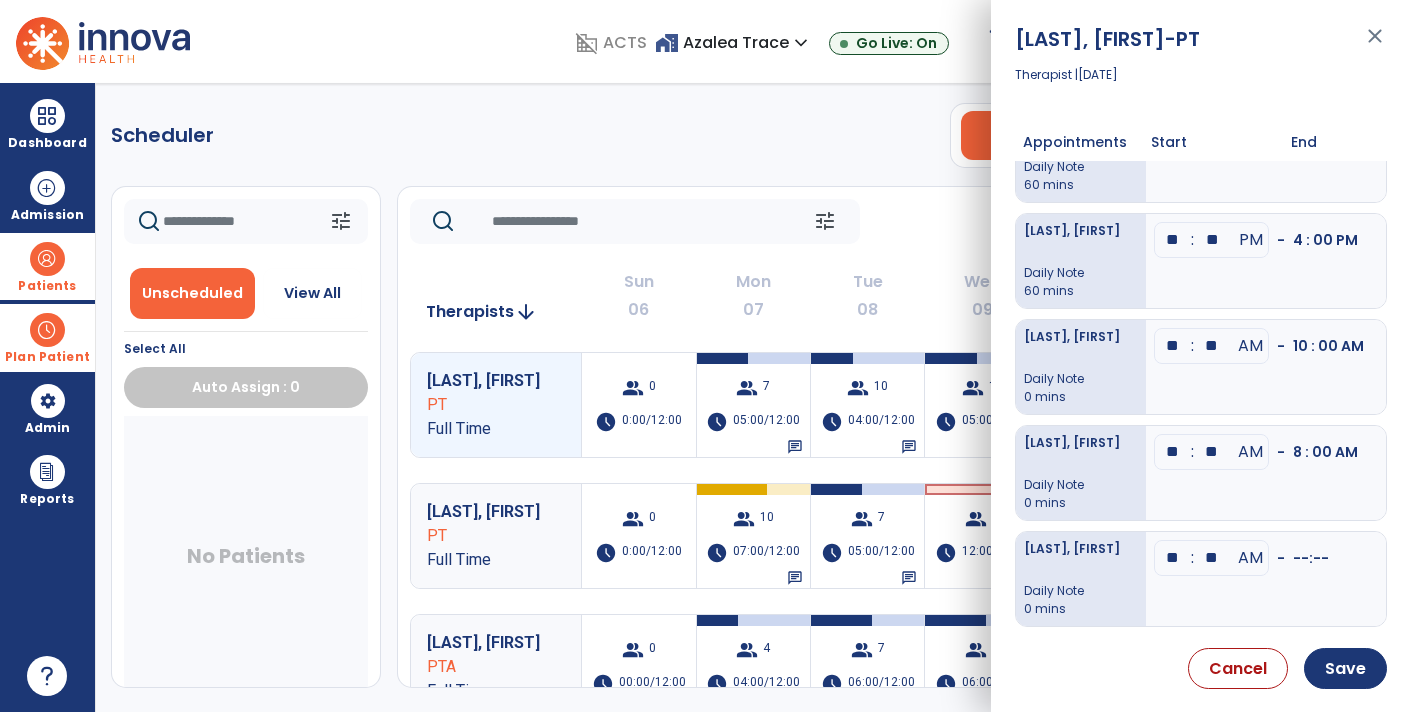 type on "**" 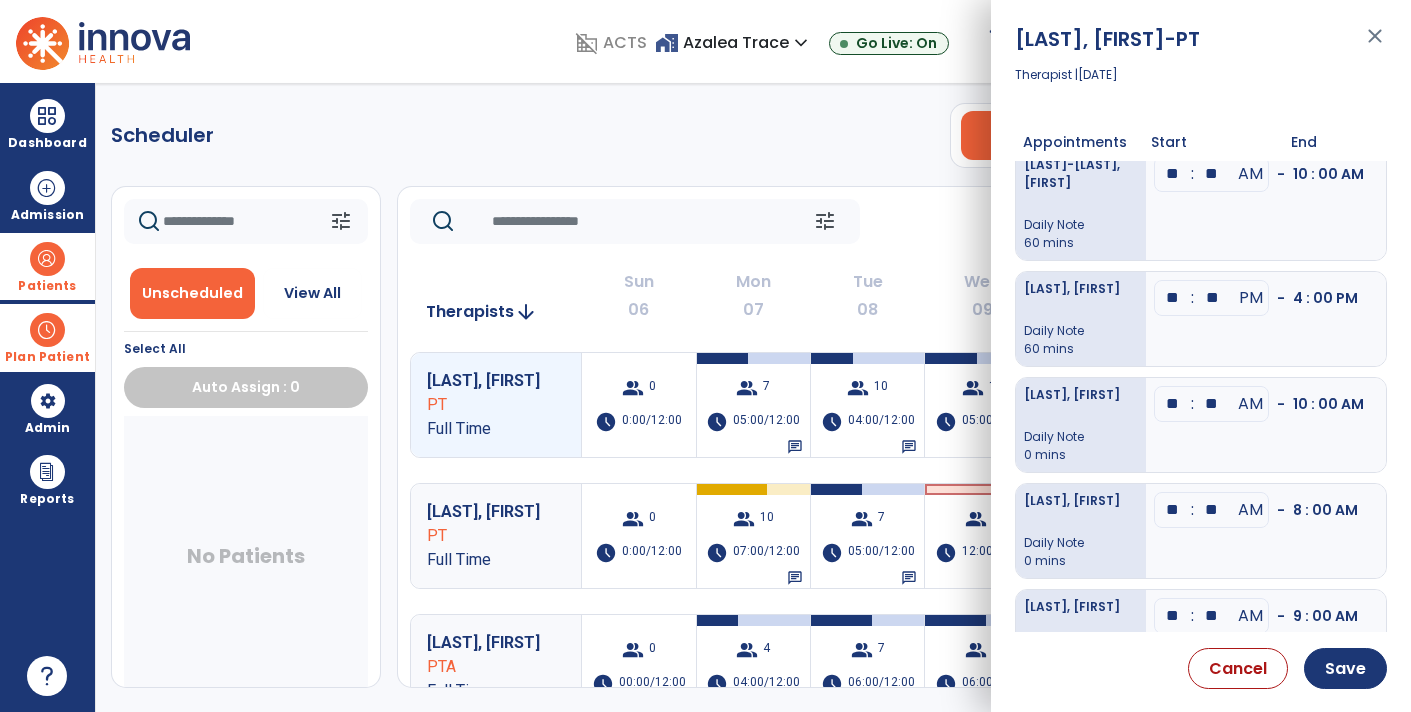 scroll, scrollTop: 496, scrollLeft: 0, axis: vertical 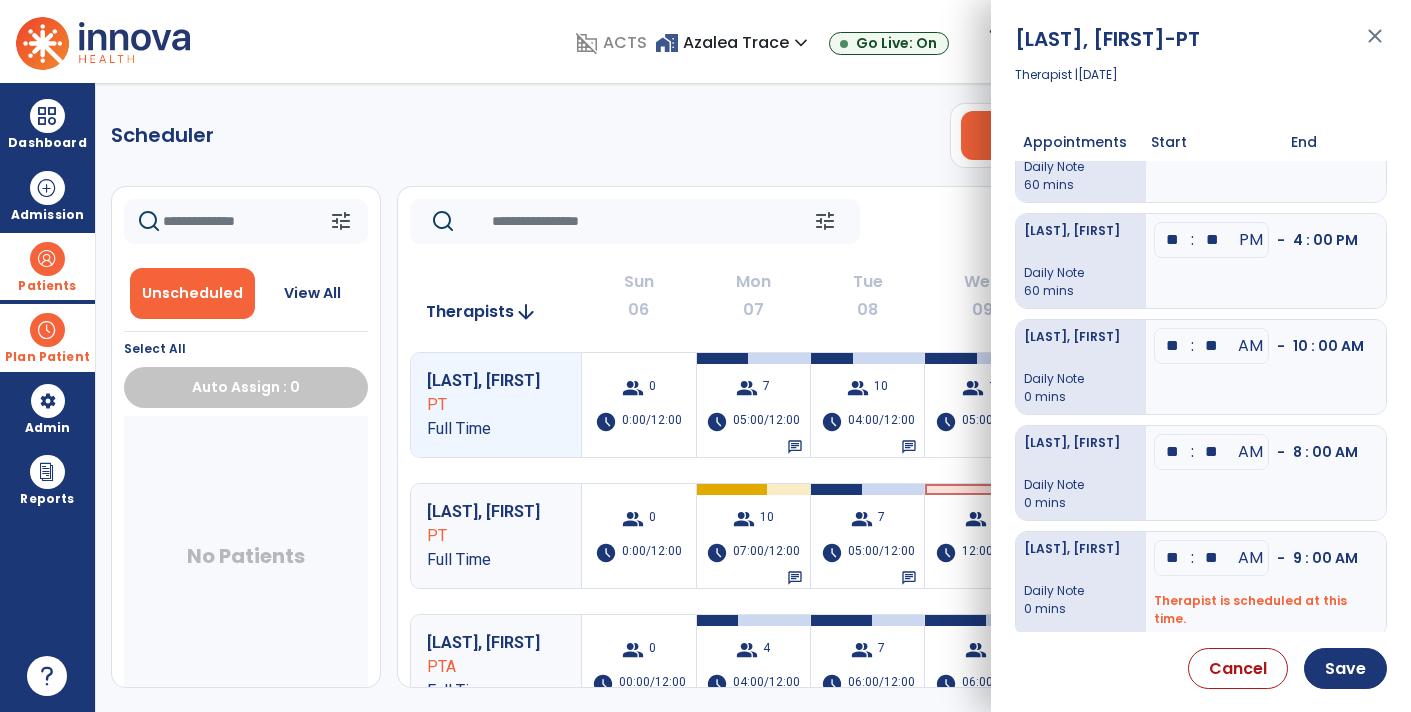 click on "**" at bounding box center (1212, 452) 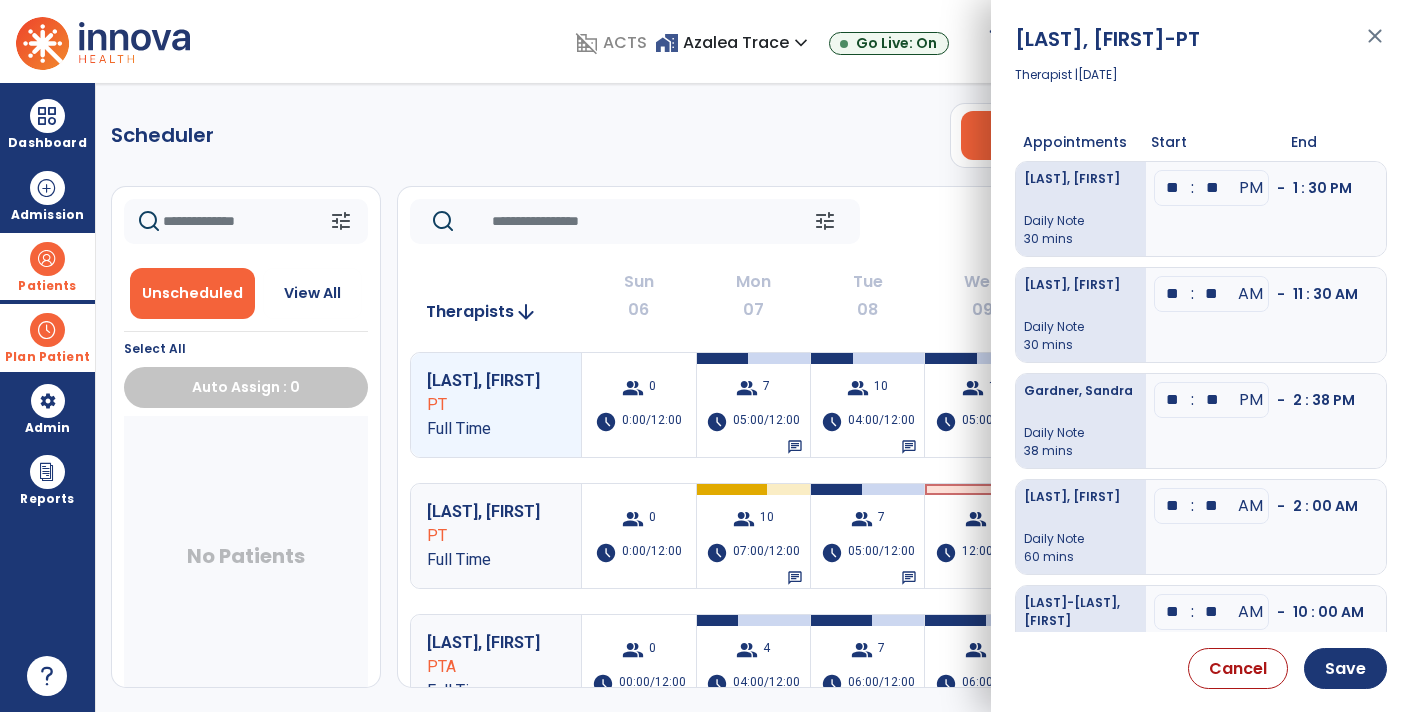 scroll, scrollTop: 0, scrollLeft: 0, axis: both 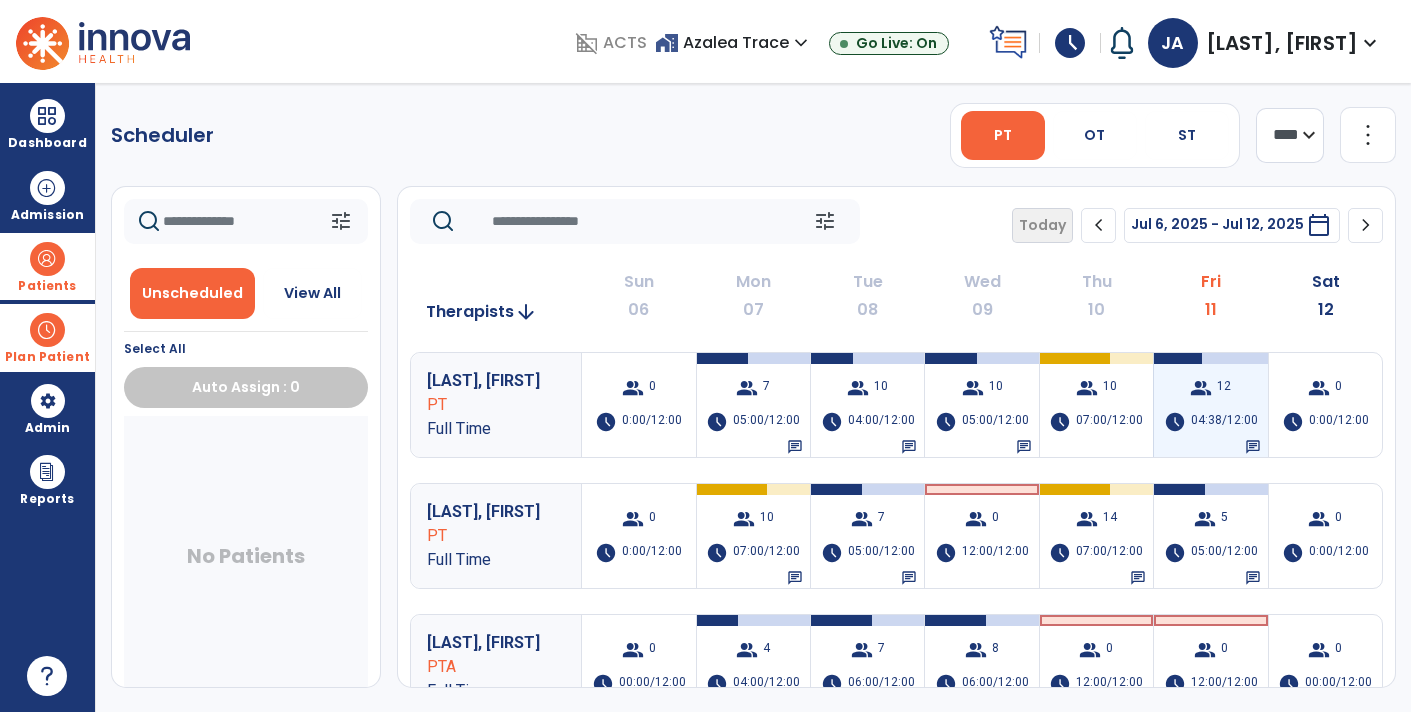 click on "group  12  schedule  04:38/12:00   chat" at bounding box center [1210, 405] 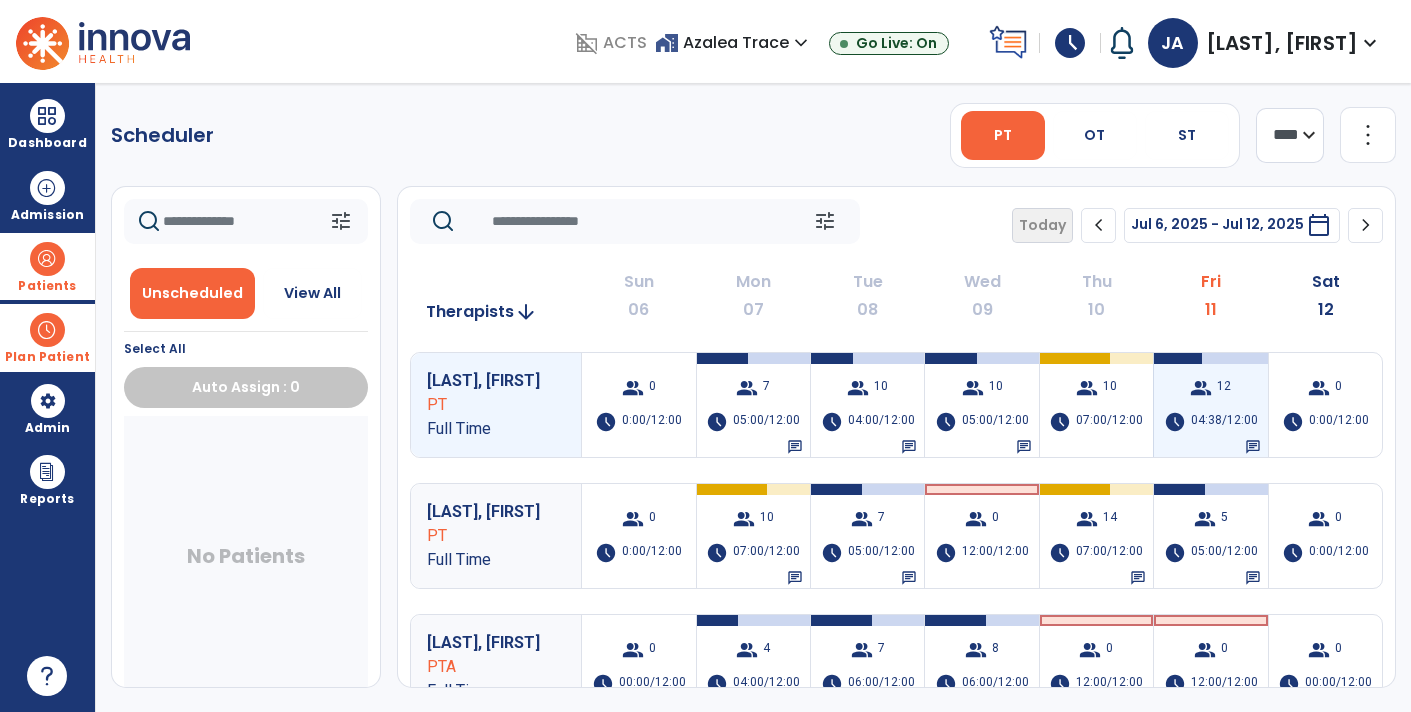 click on "group  12  schedule  04:38/12:00   chat" at bounding box center [1210, 405] 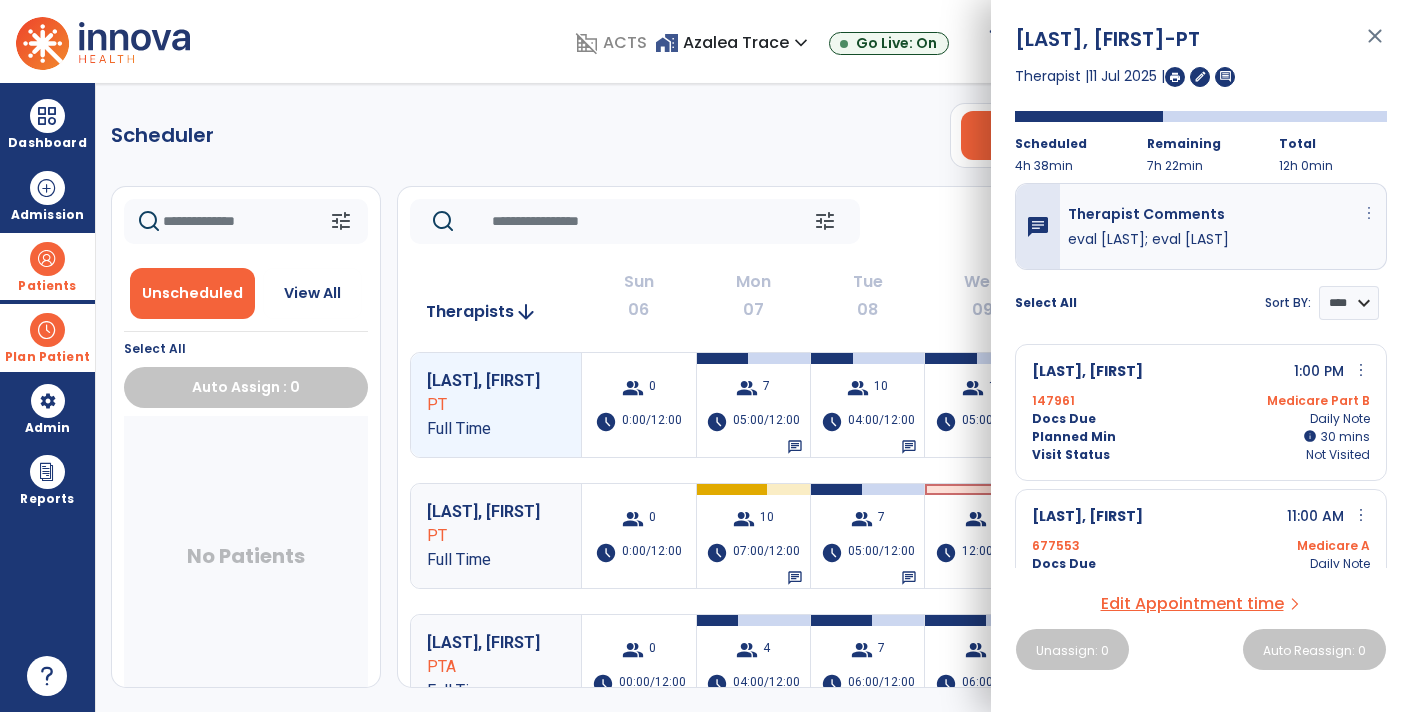 click on "more_vert" at bounding box center [1369, 213] 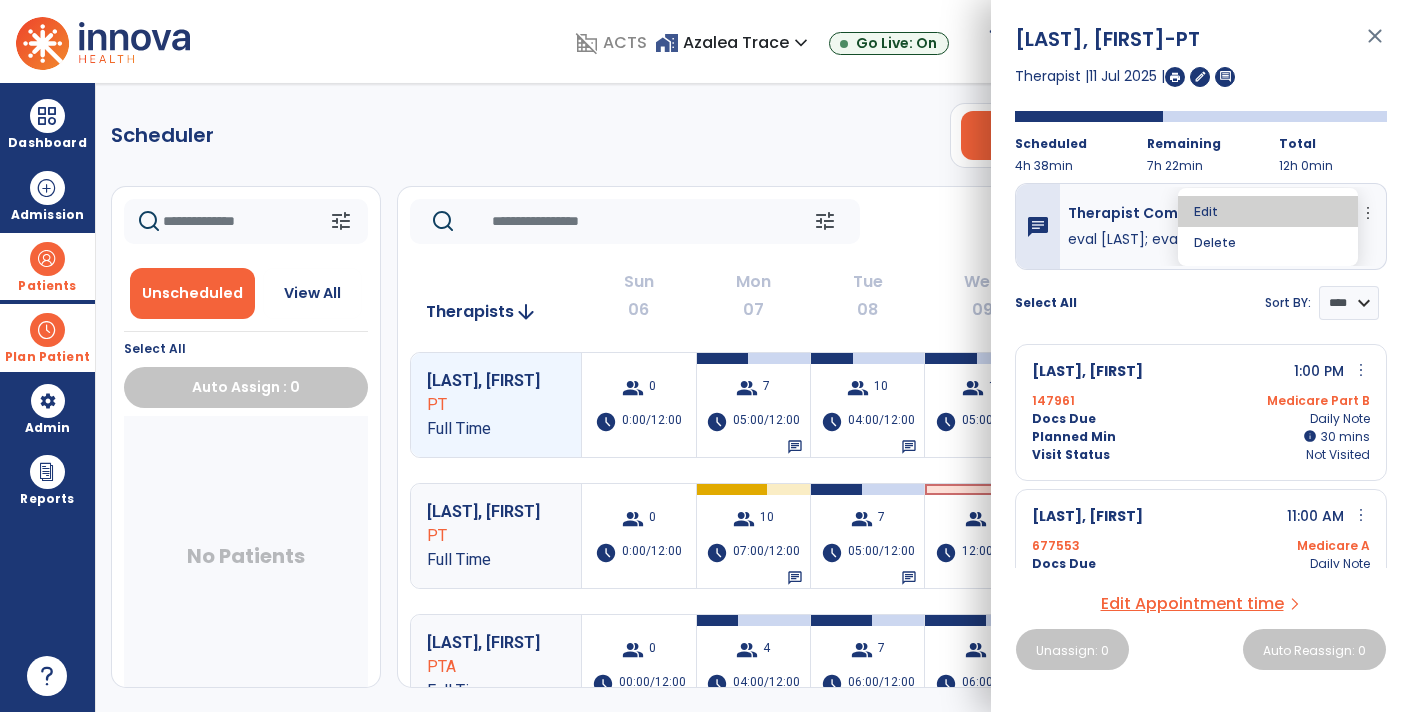 click on "Edit" at bounding box center [1268, 211] 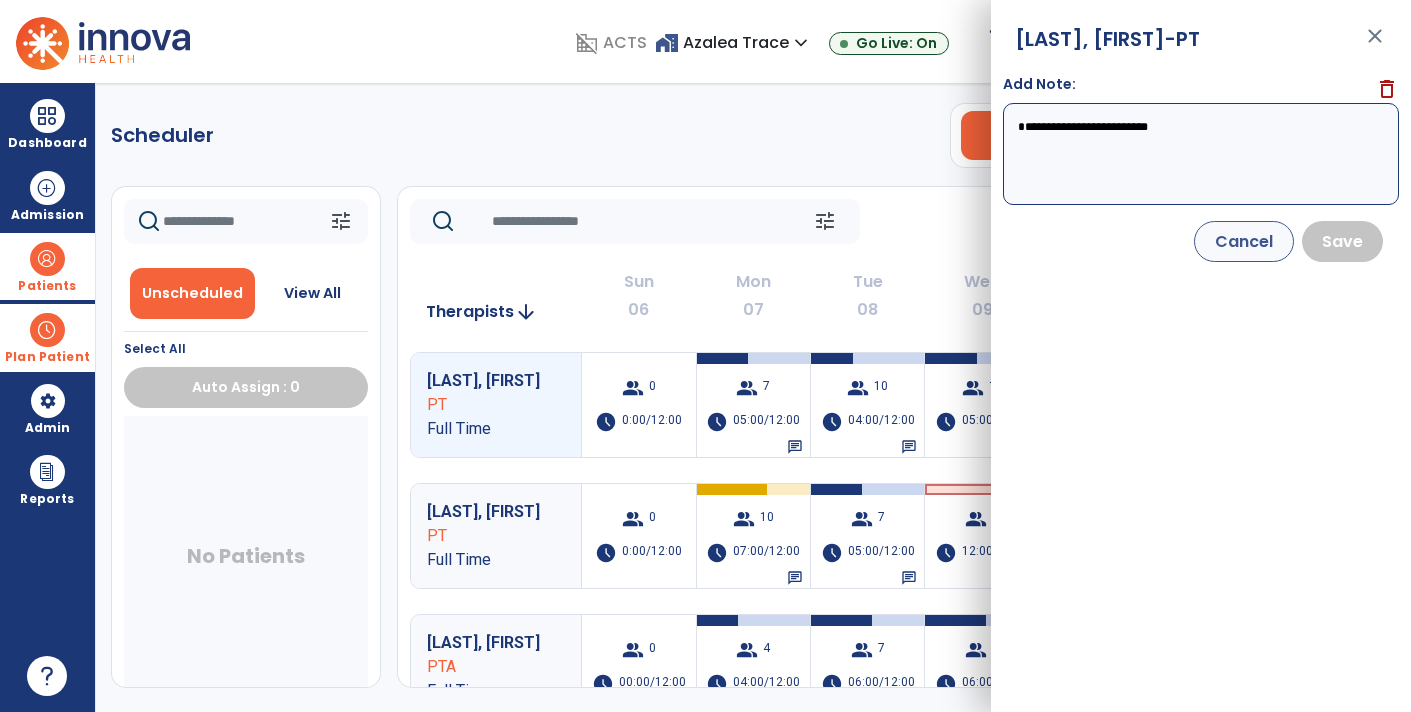 click on "**********" at bounding box center (1201, 154) 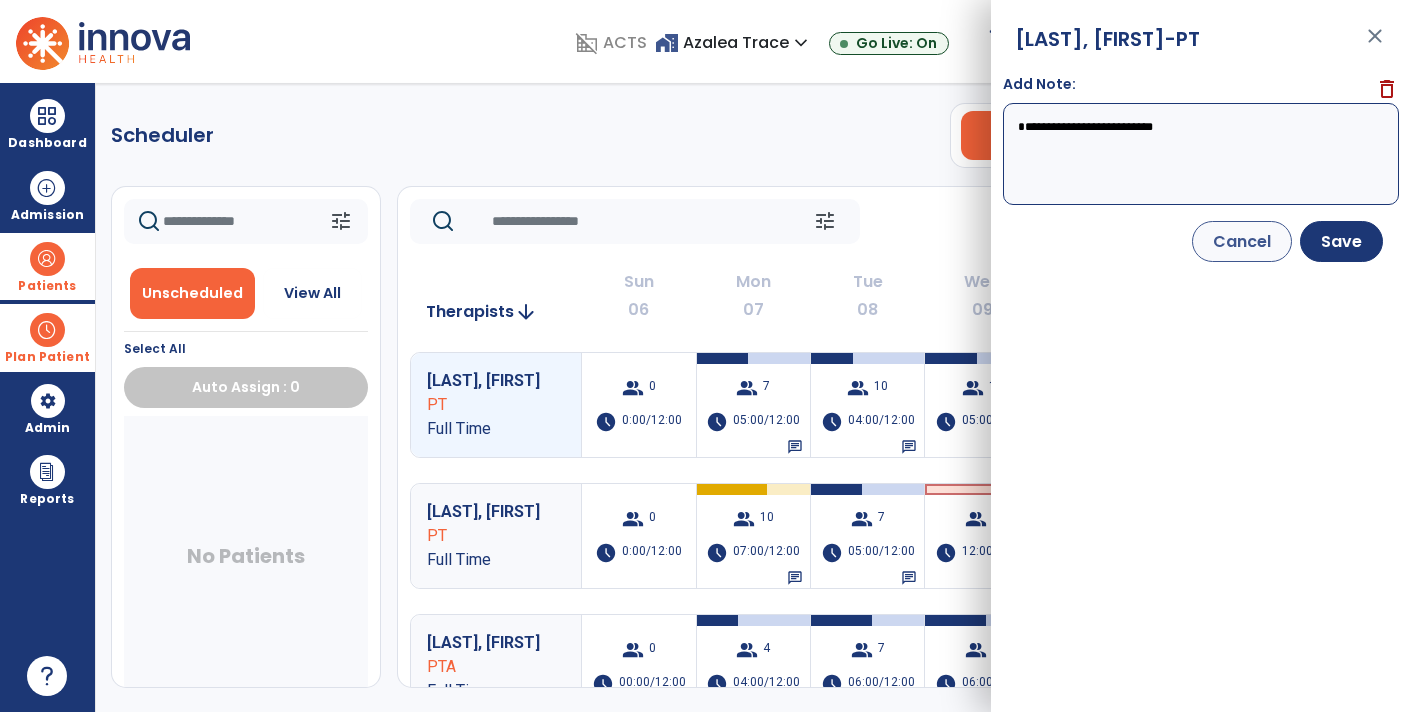 type on "**********" 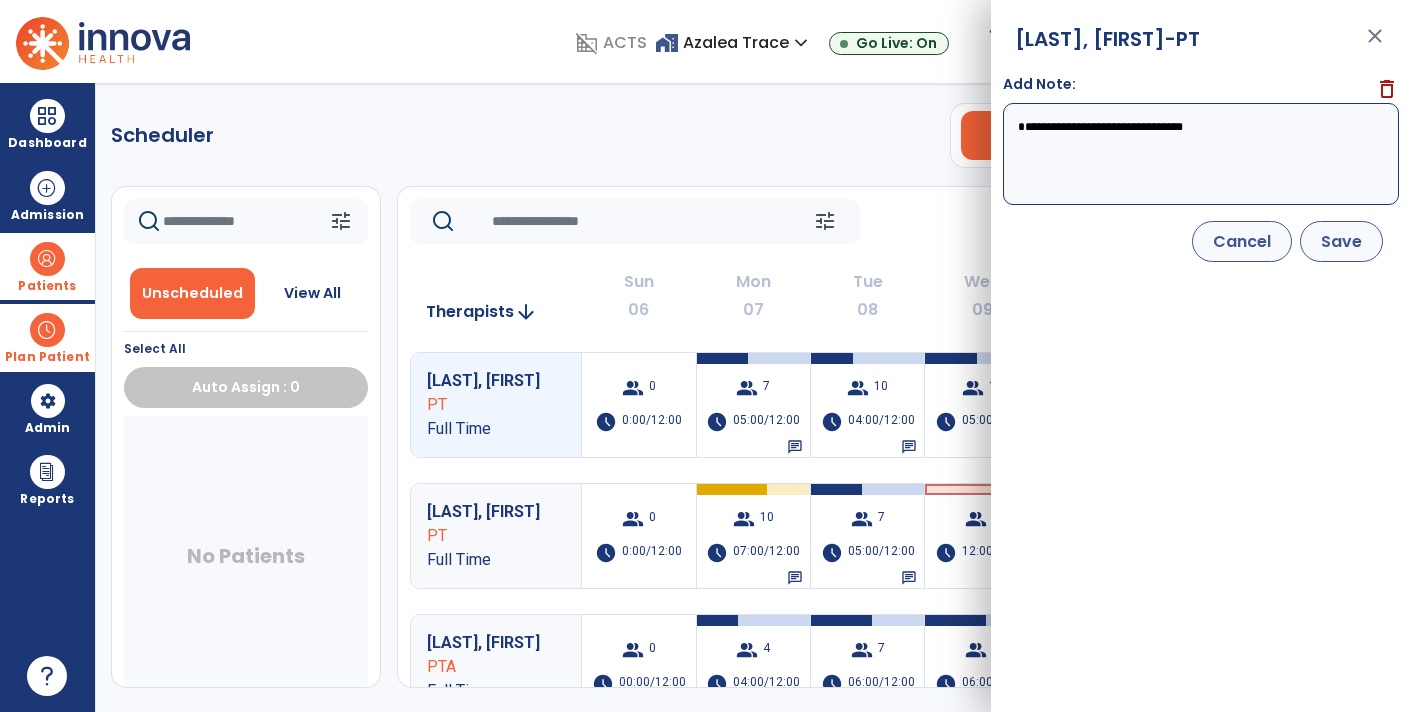click on "Save" at bounding box center [1341, 241] 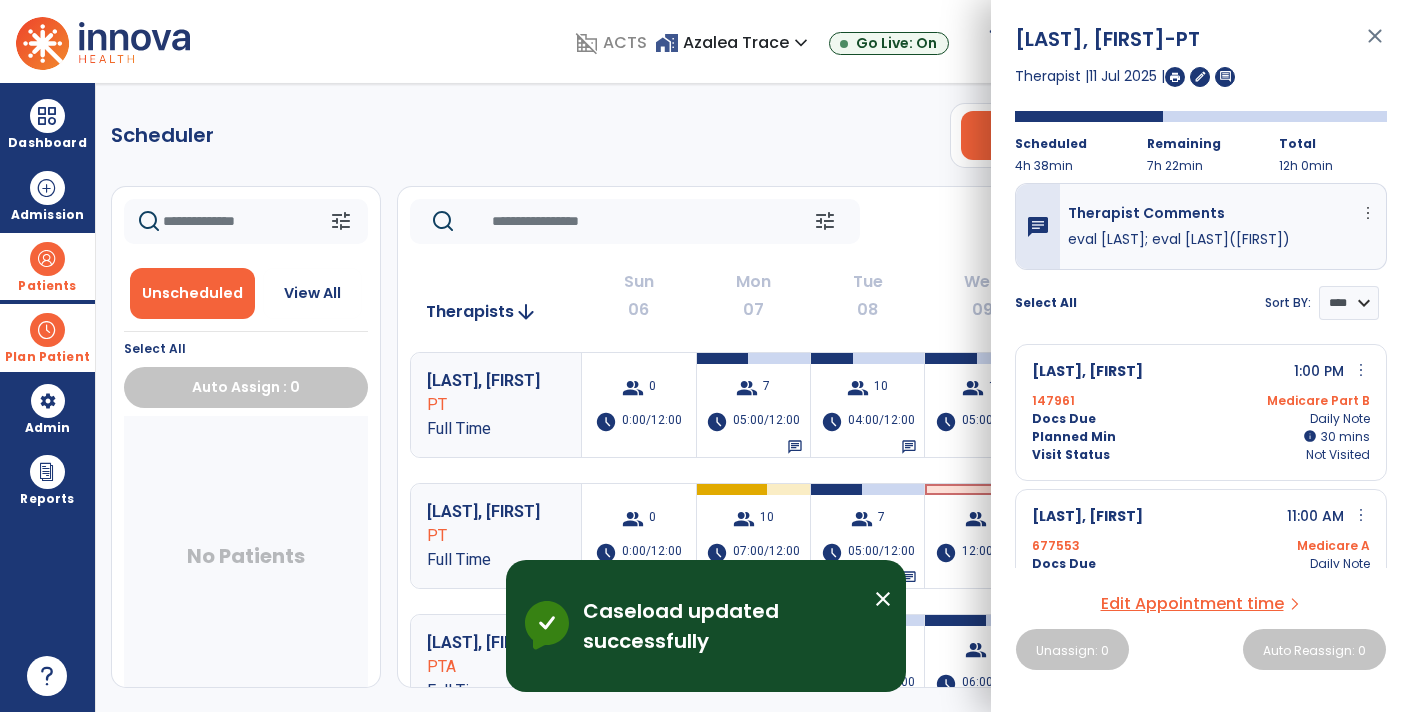 click on "close" at bounding box center [1375, 45] 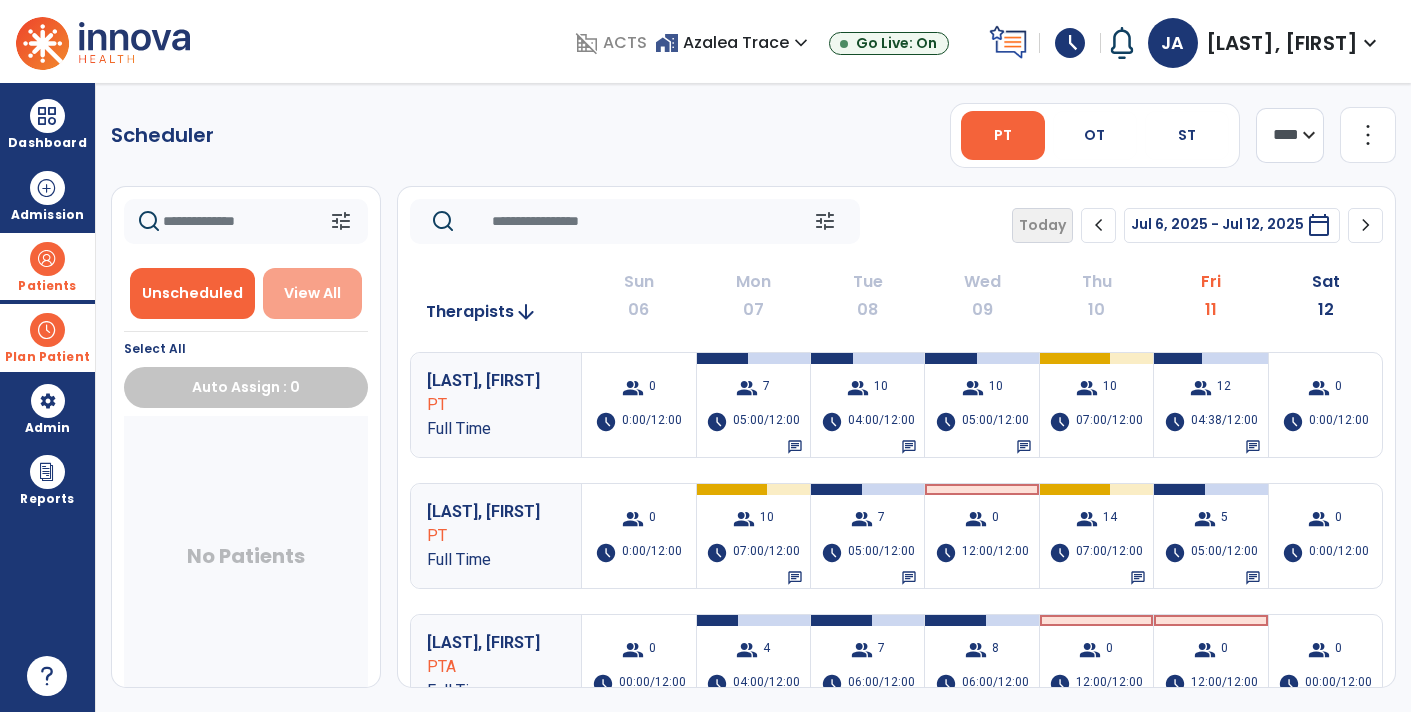 click on "View All" at bounding box center (312, 293) 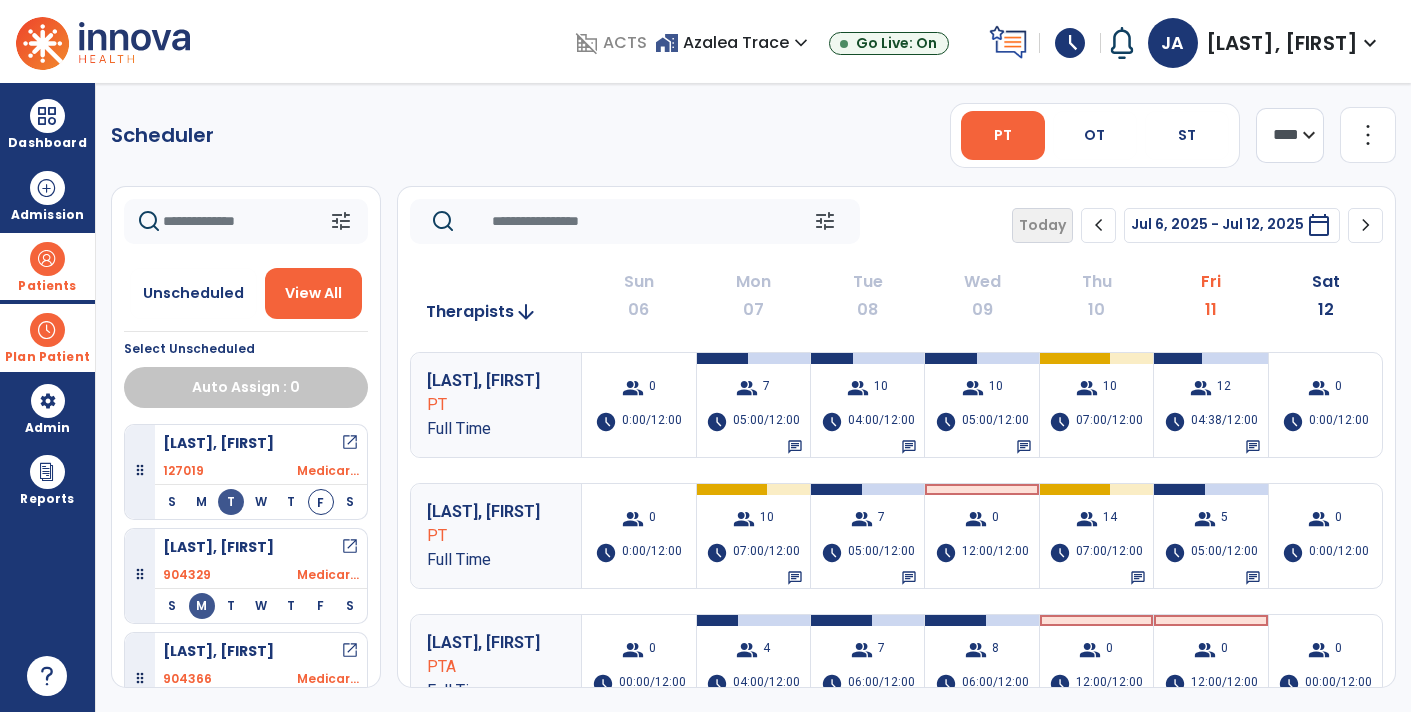 click 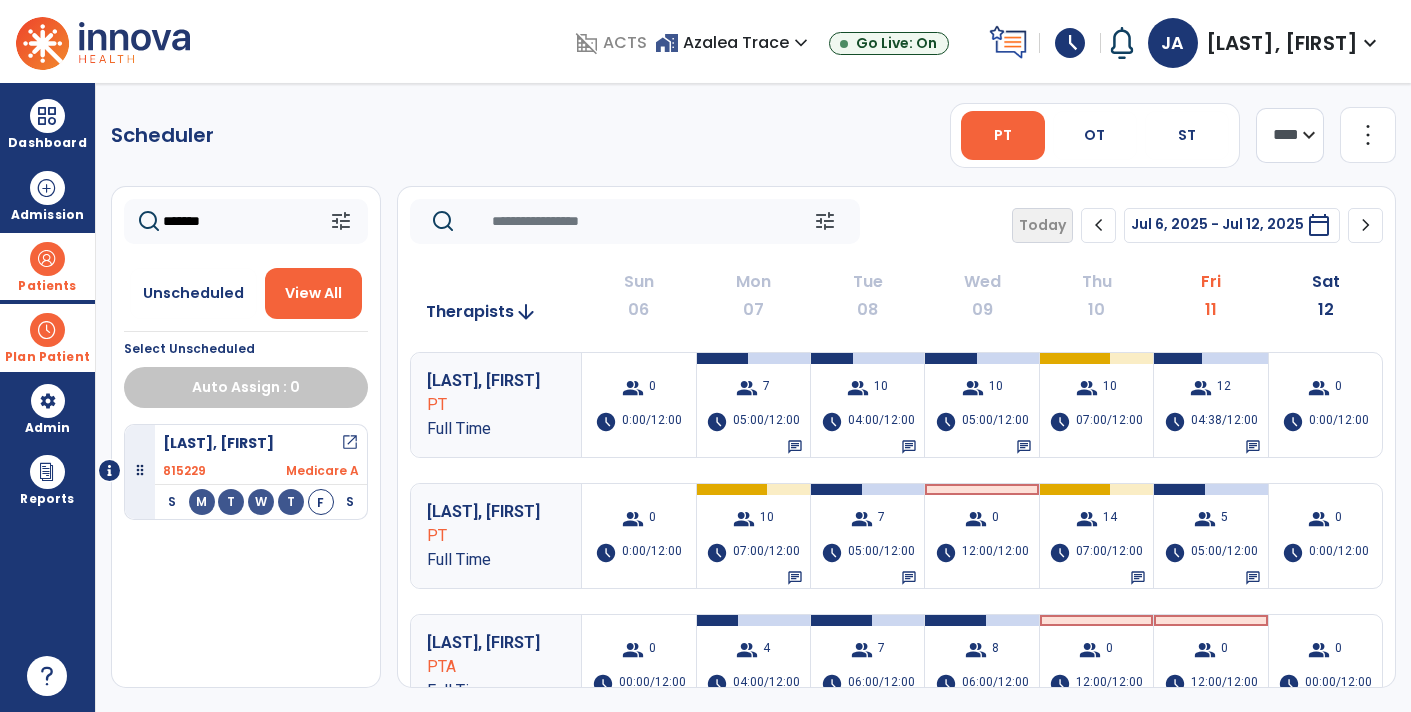 type on "*******" 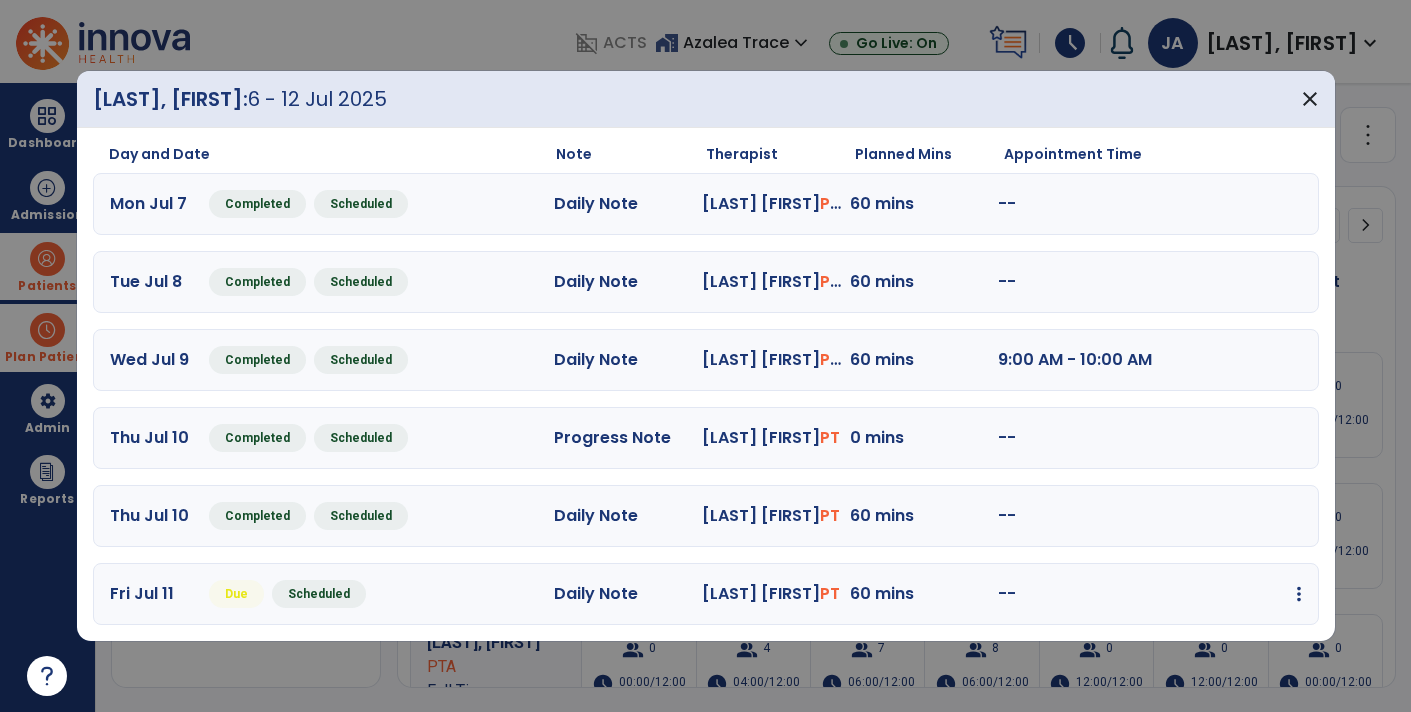 click at bounding box center (1299, 594) 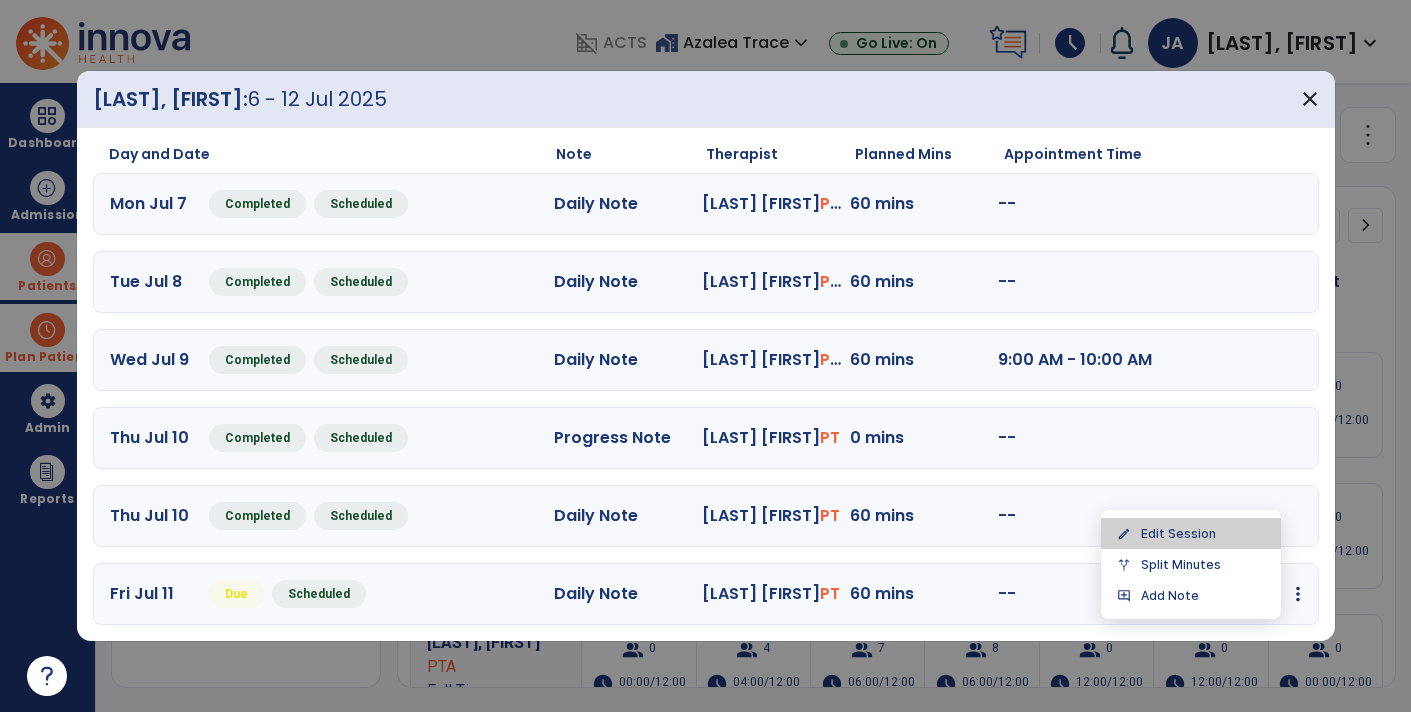 click on "edit   Edit Session" at bounding box center [1191, 533] 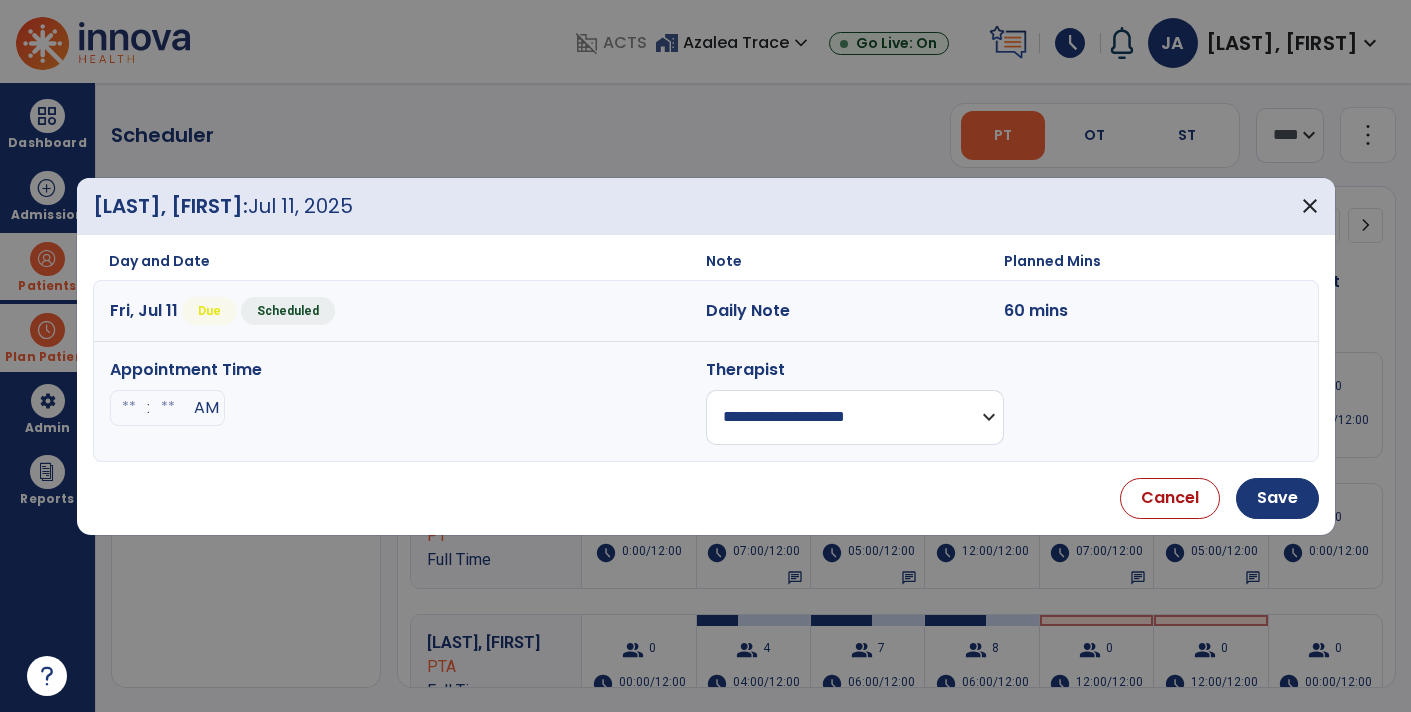 click on "**********" at bounding box center (855, 417) 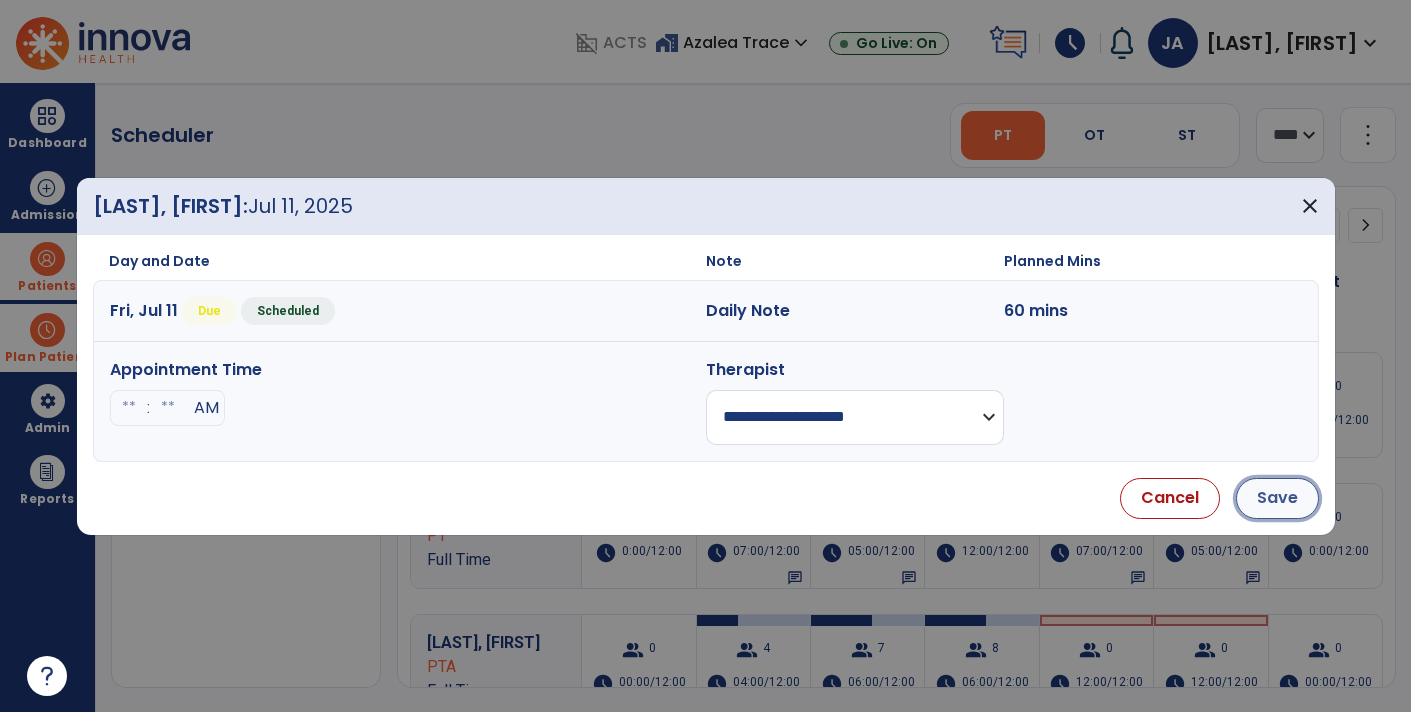 click on "Save" at bounding box center [1277, 498] 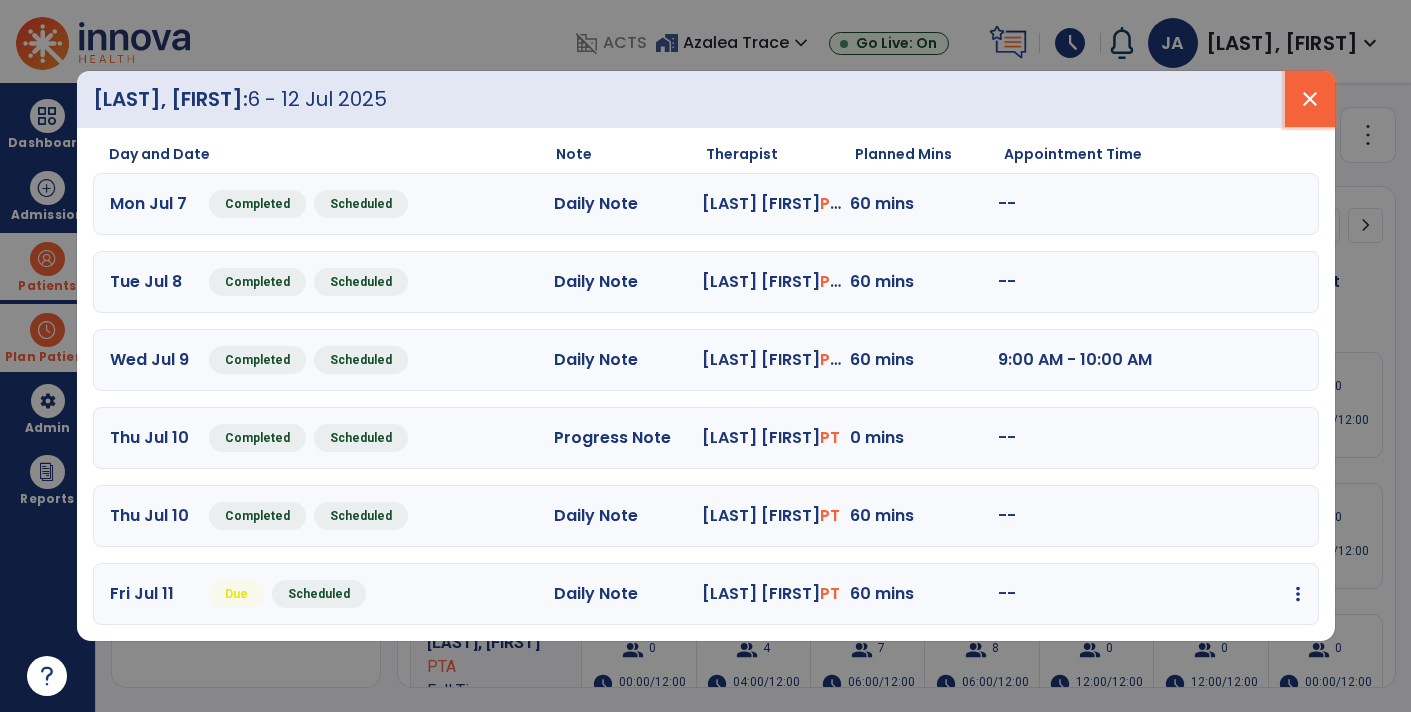 click on "close" at bounding box center (1310, 99) 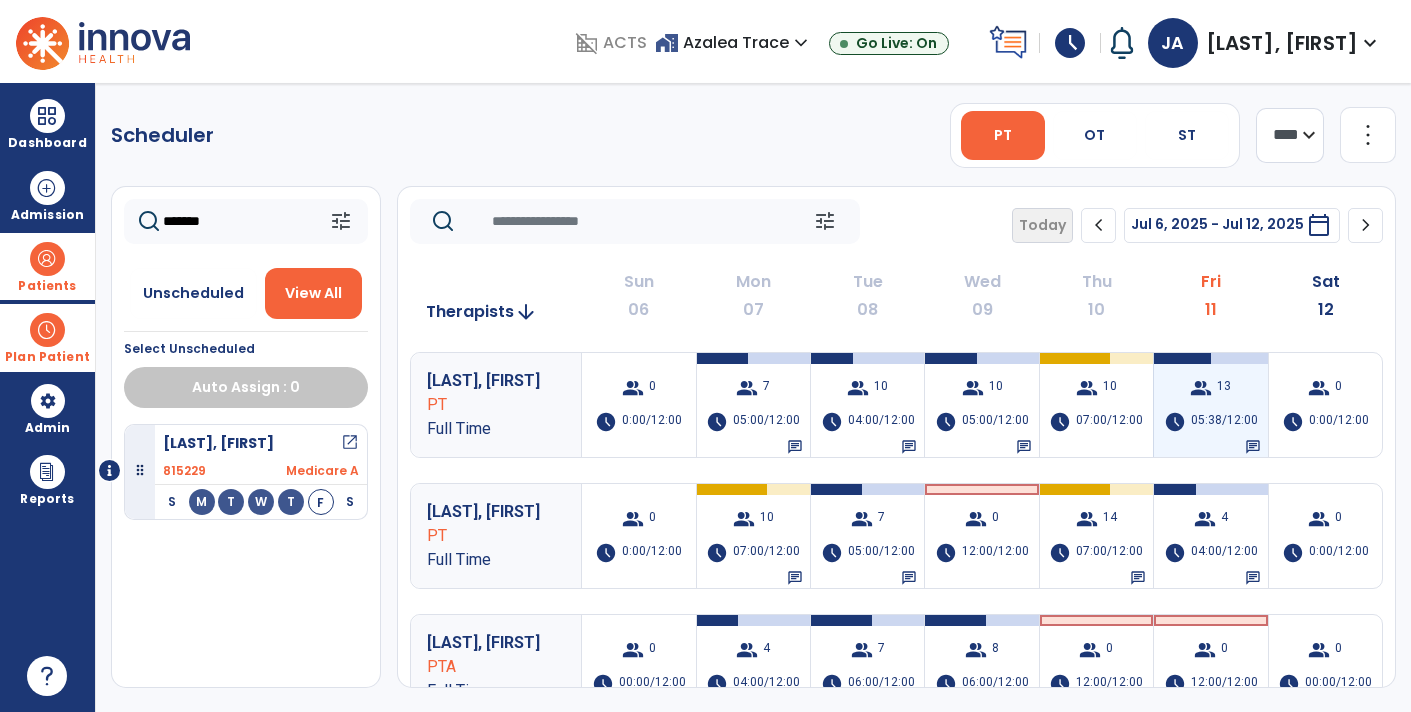 click on "group  13  schedule  05:38/12:00   chat" at bounding box center (1210, 405) 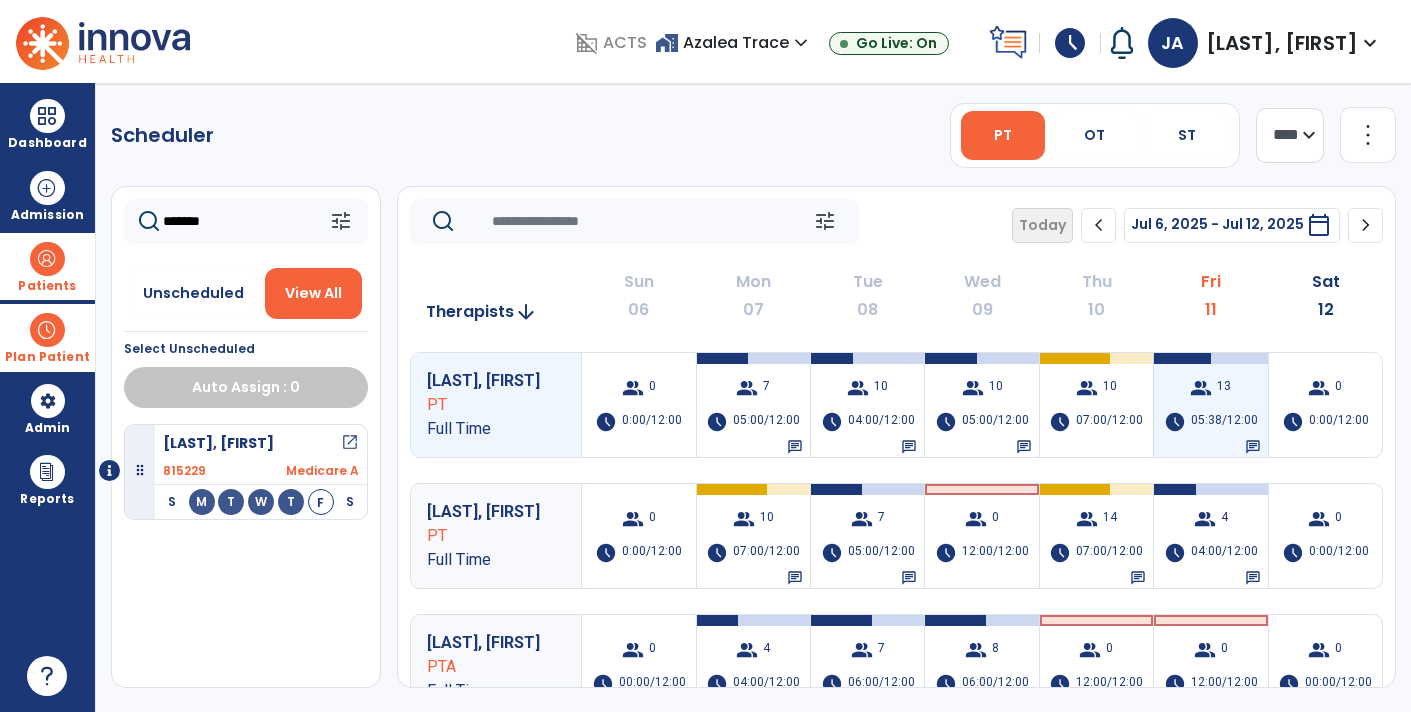 click on "05:38/12:00" at bounding box center (1224, 422) 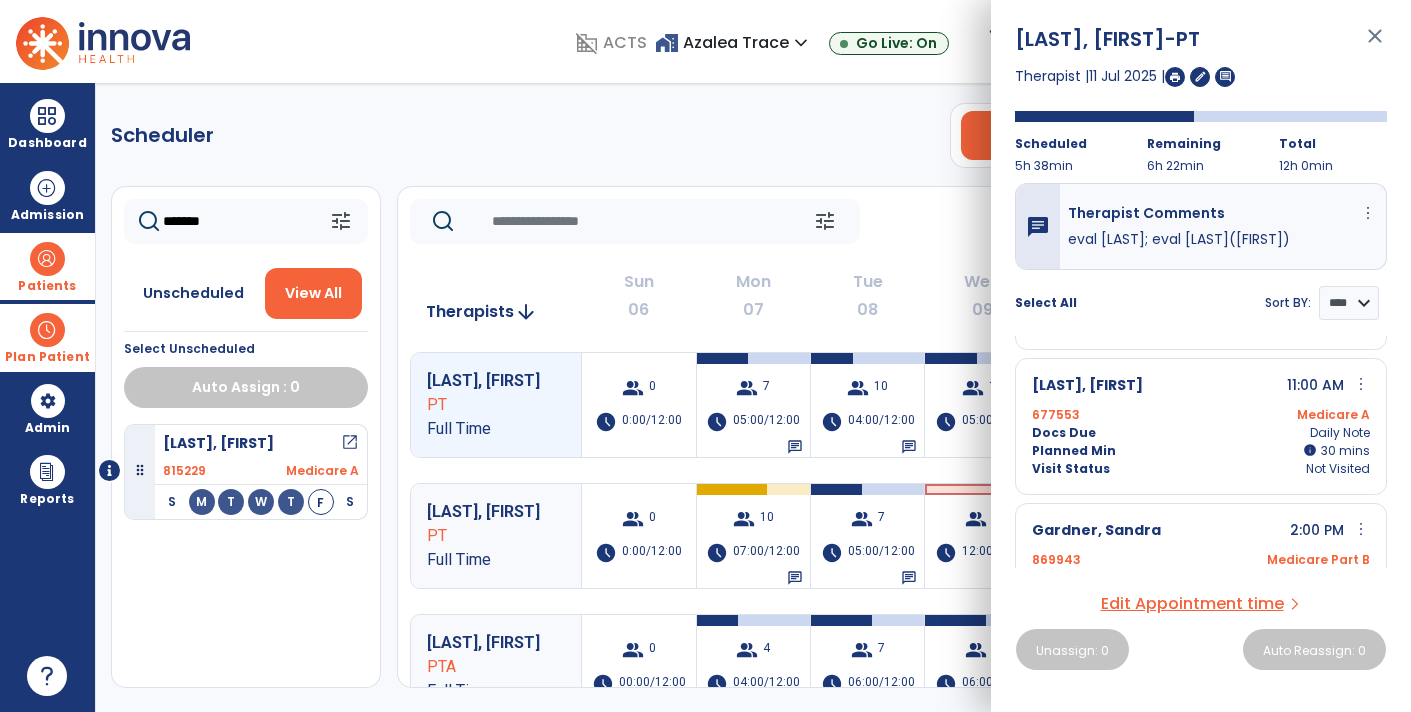 scroll, scrollTop: 0, scrollLeft: 0, axis: both 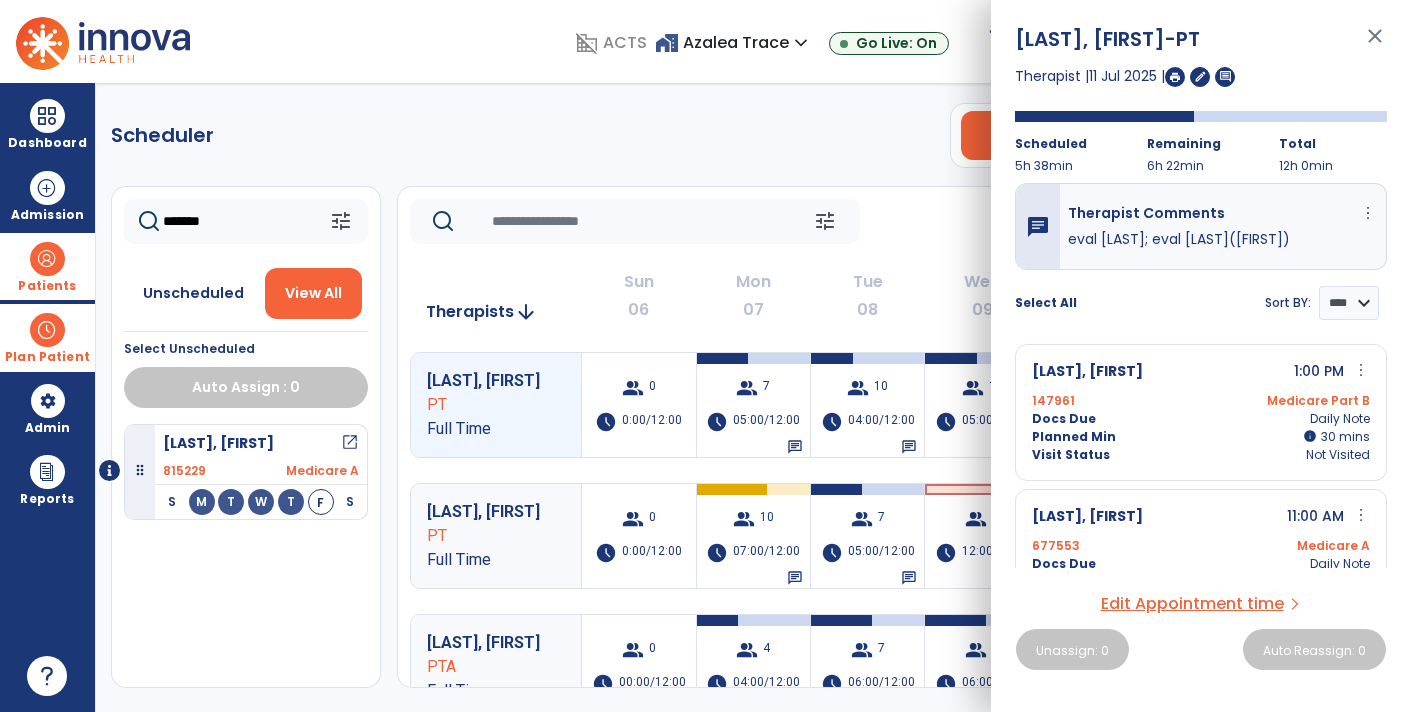 click on "Edit Appointment time" at bounding box center [1192, 604] 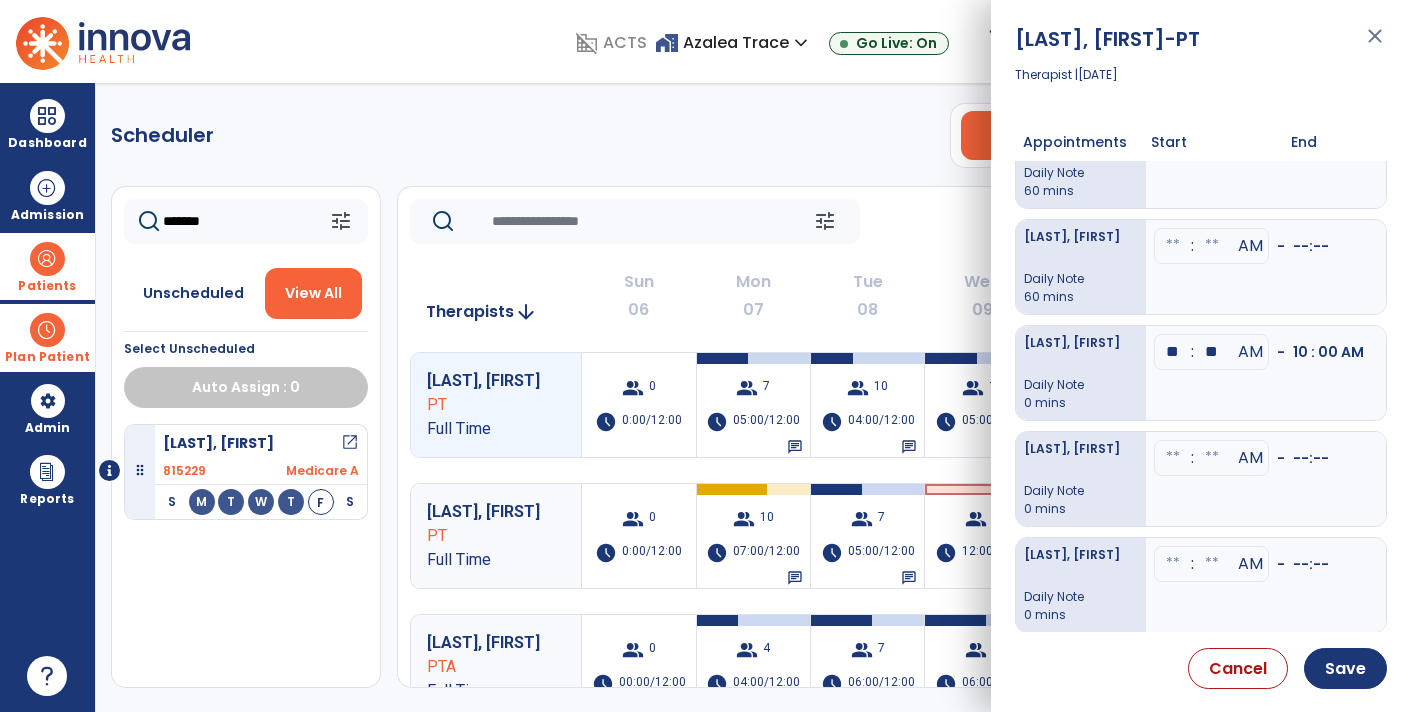 scroll, scrollTop: 596, scrollLeft: 0, axis: vertical 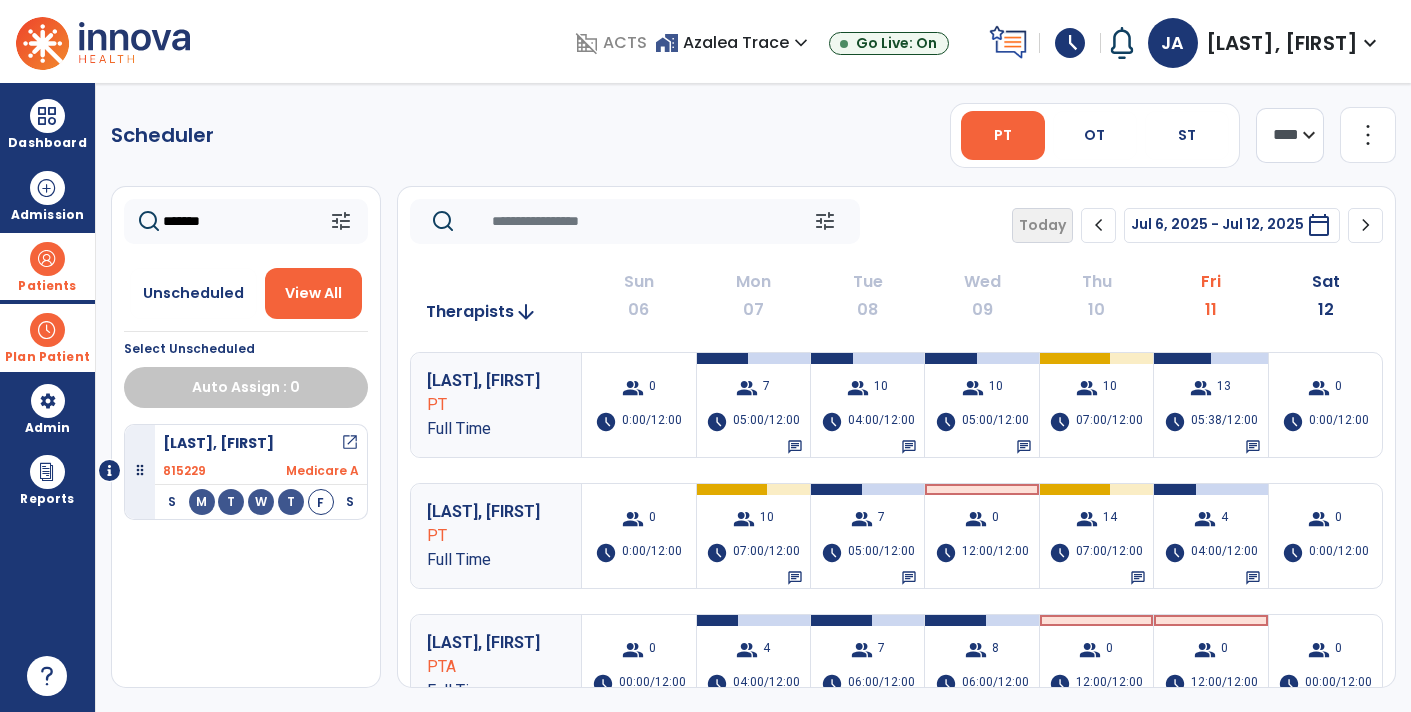 click at bounding box center (47, 259) 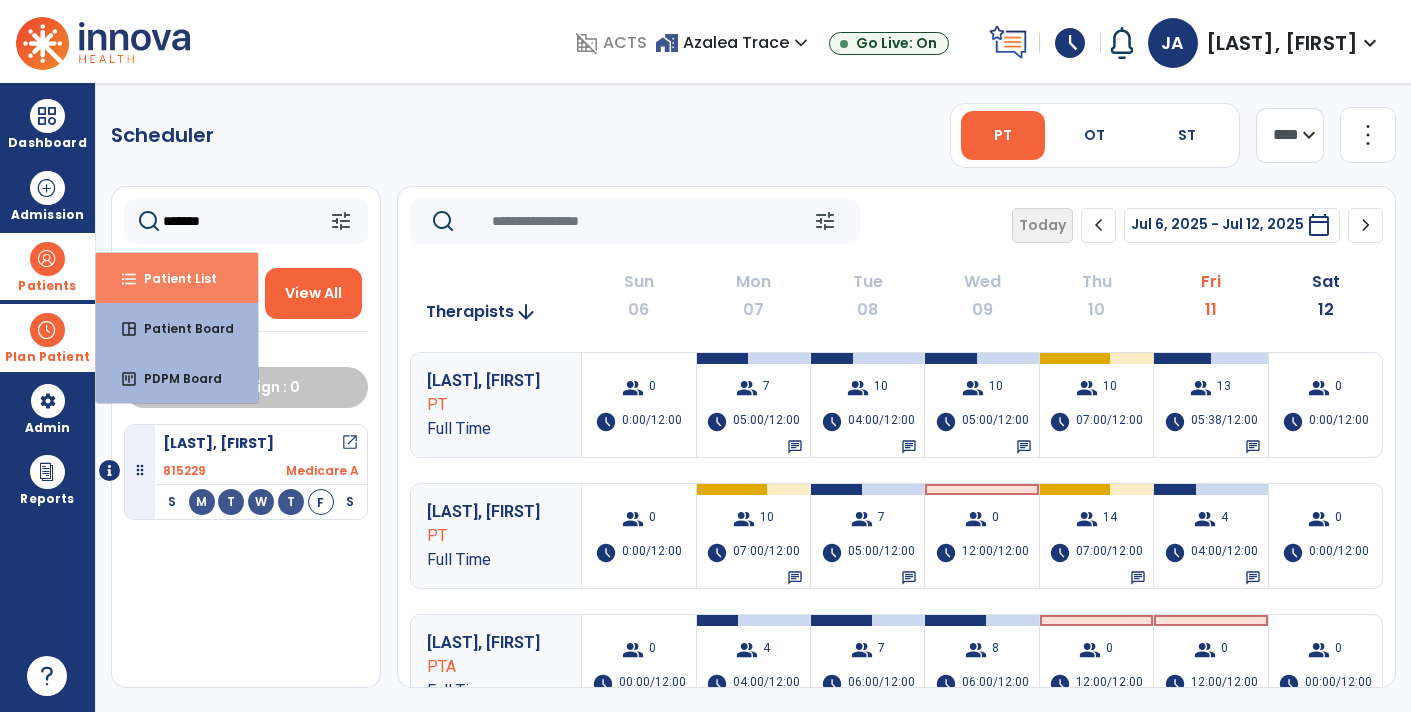 click on "Patient List" at bounding box center (172, 278) 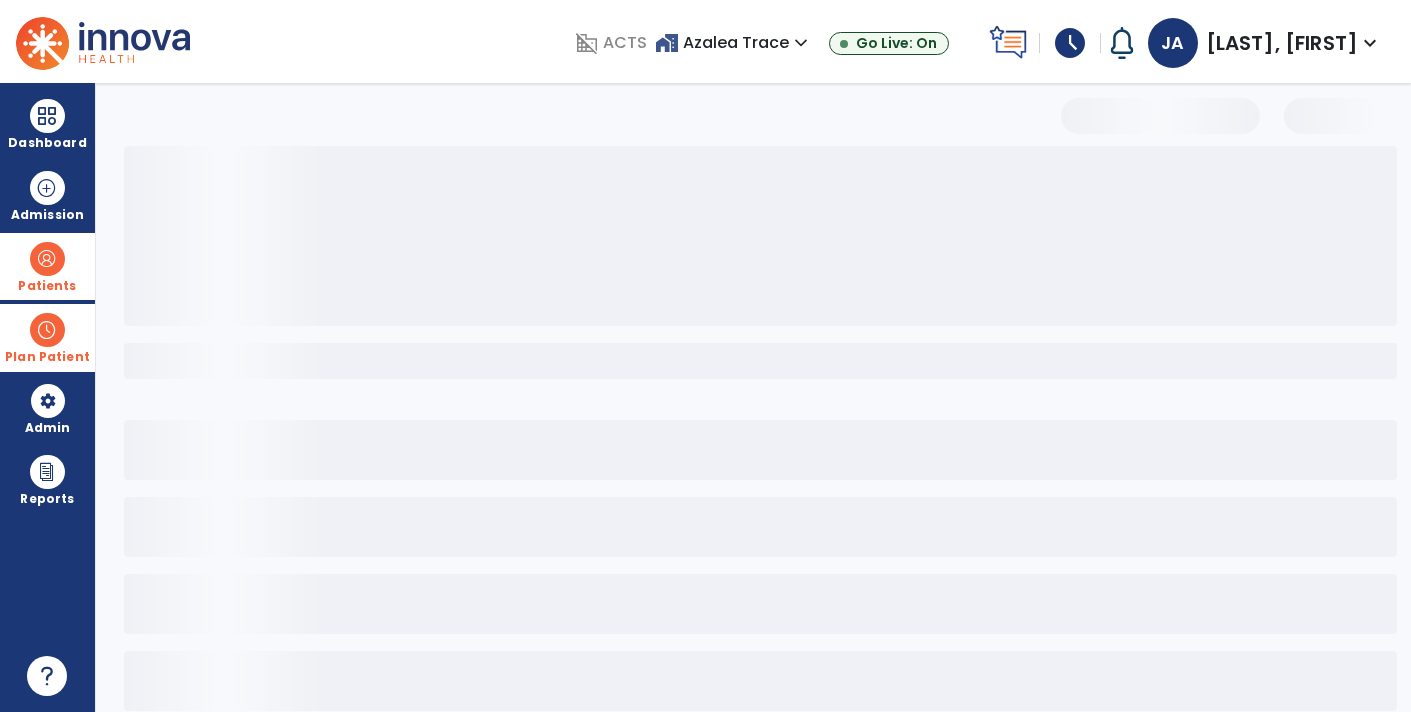 select on "***" 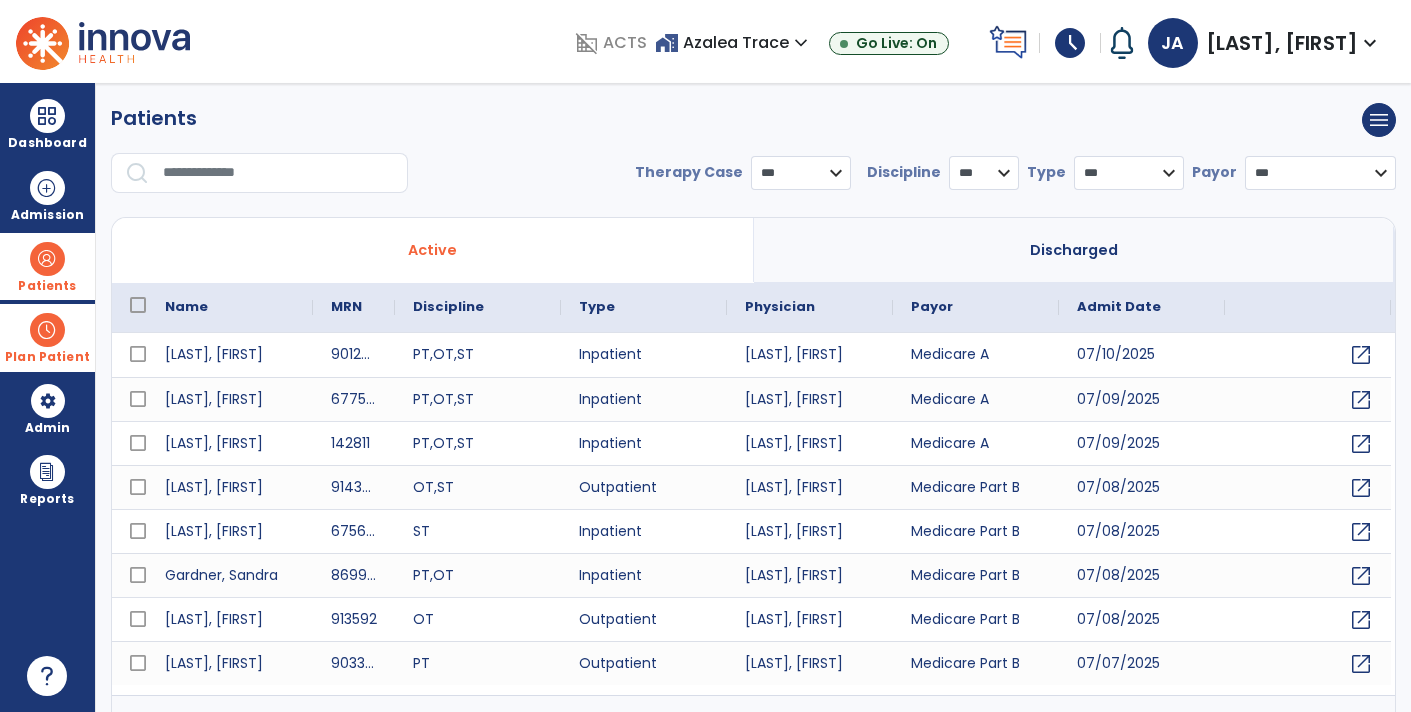 click at bounding box center (278, 173) 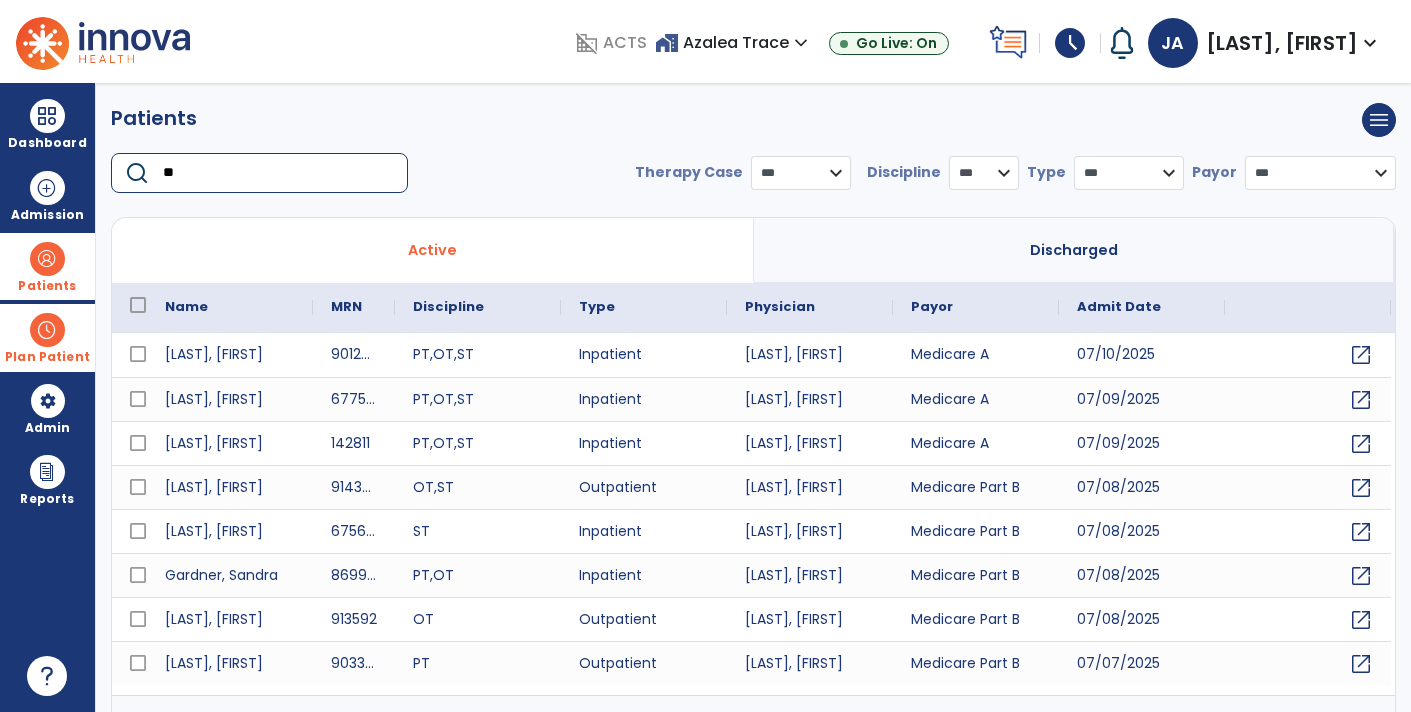 type on "*" 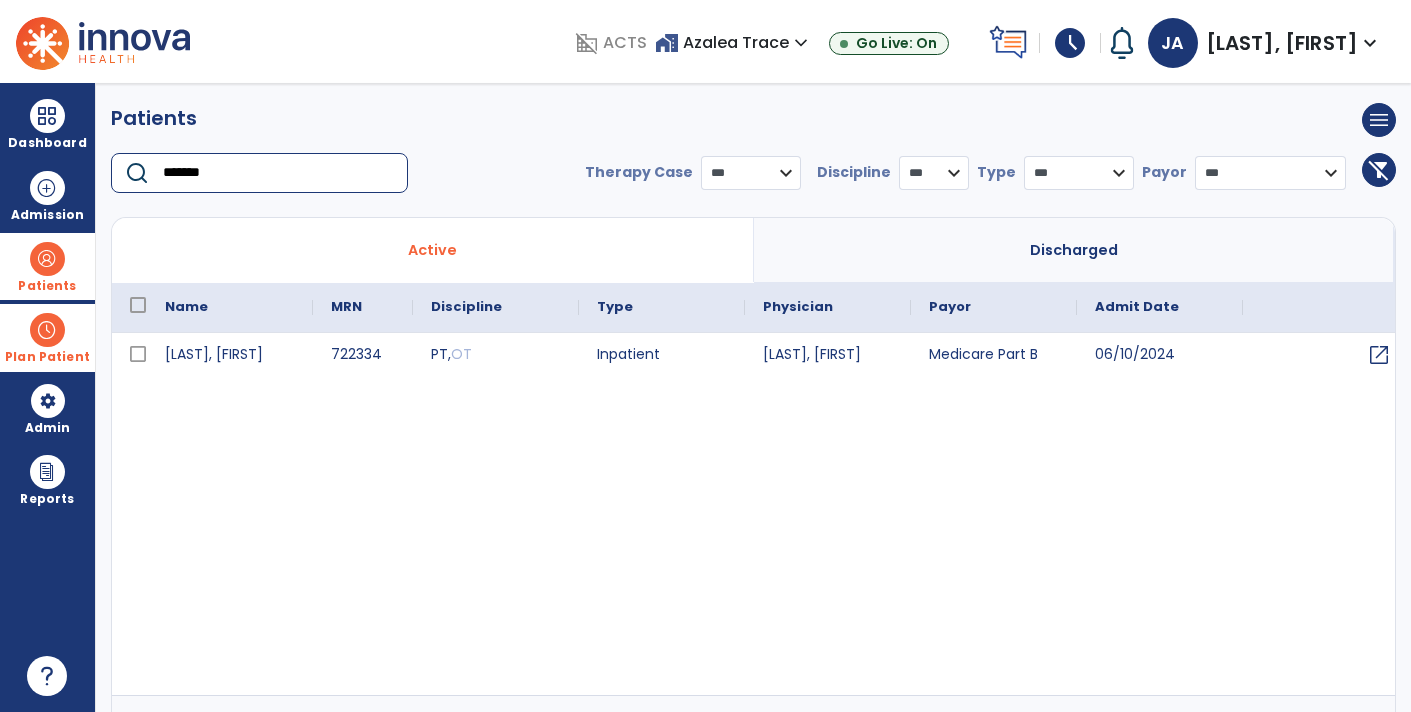 type on "*******" 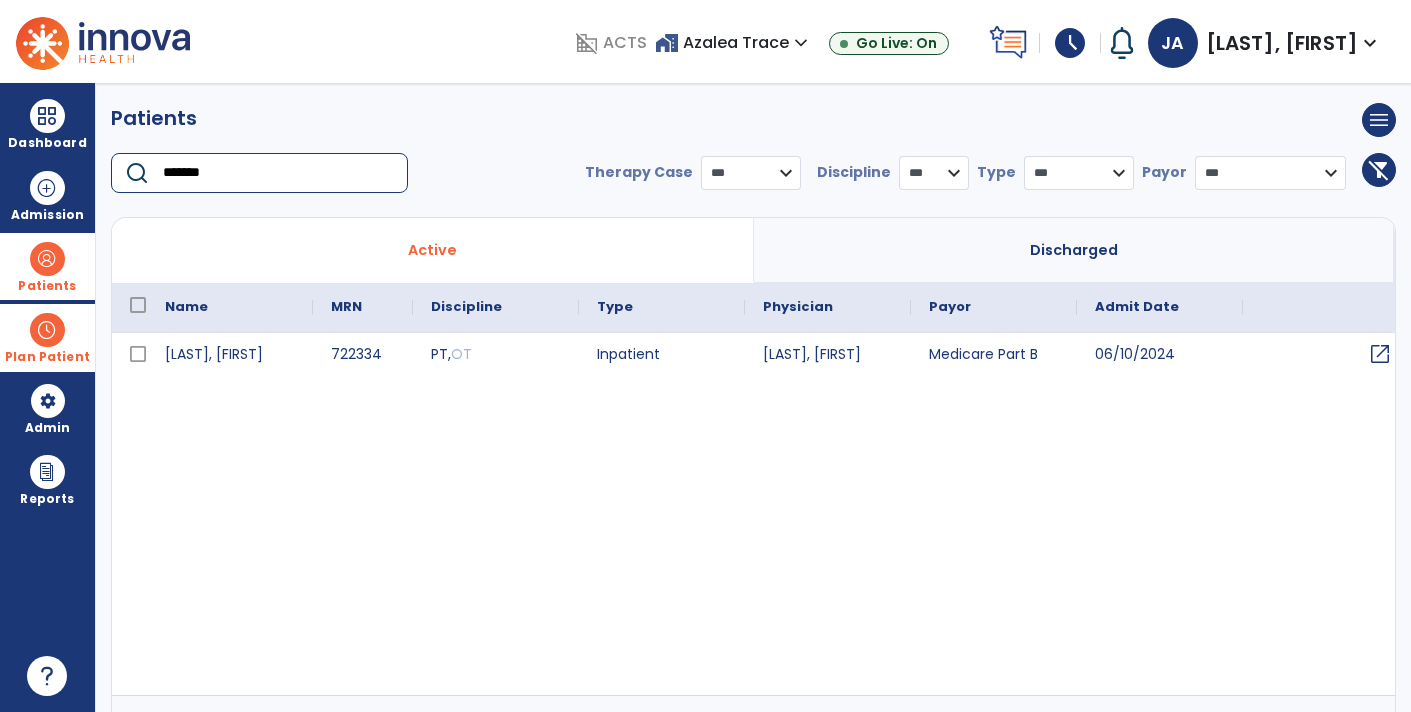 click on "open_in_new" at bounding box center [1380, 354] 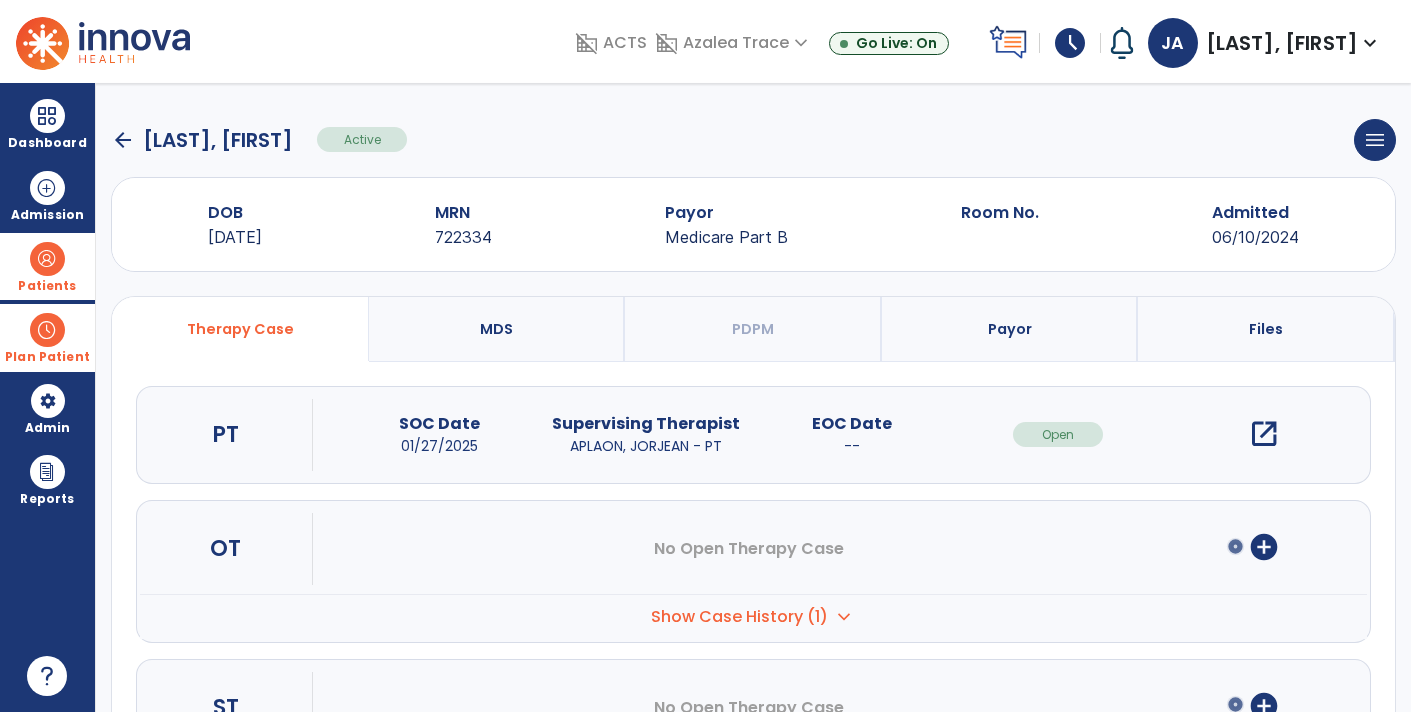click on "open_in_new" at bounding box center [1264, 434] 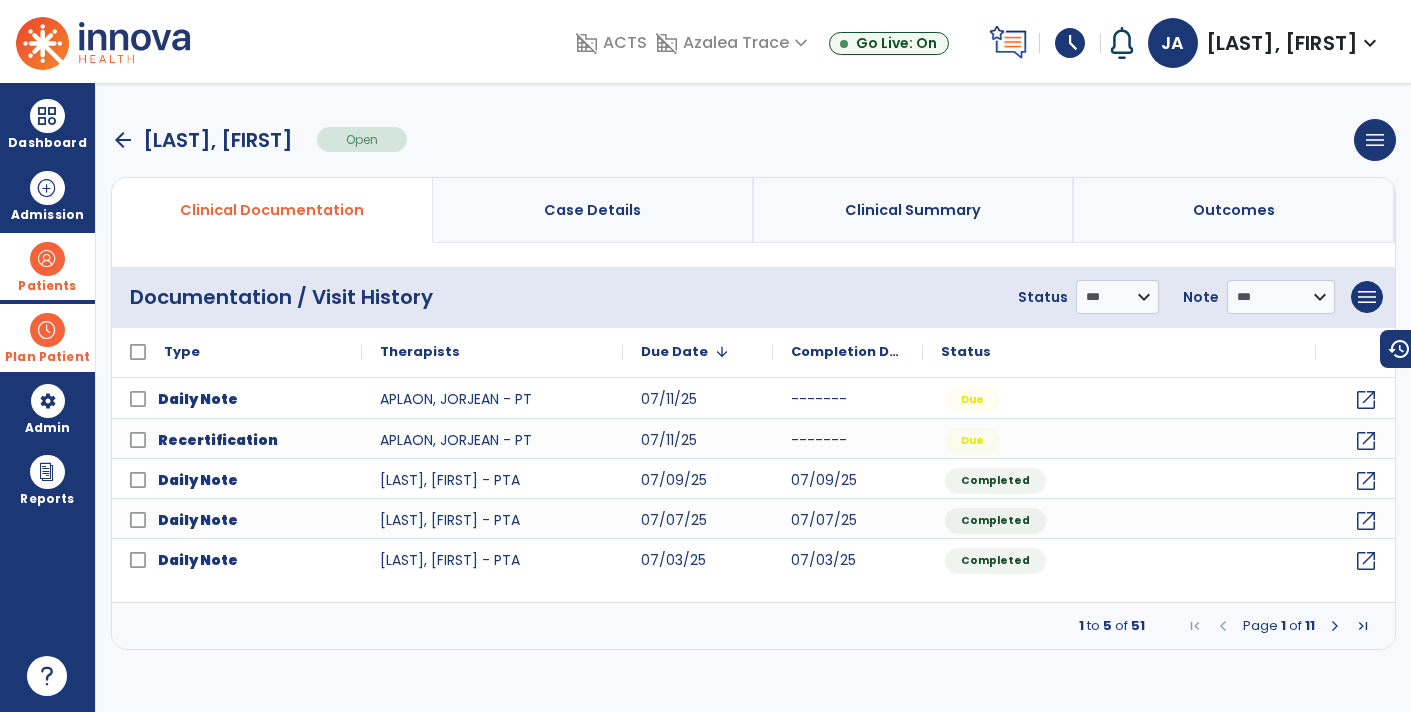 click on "arrow_back" at bounding box center (123, 140) 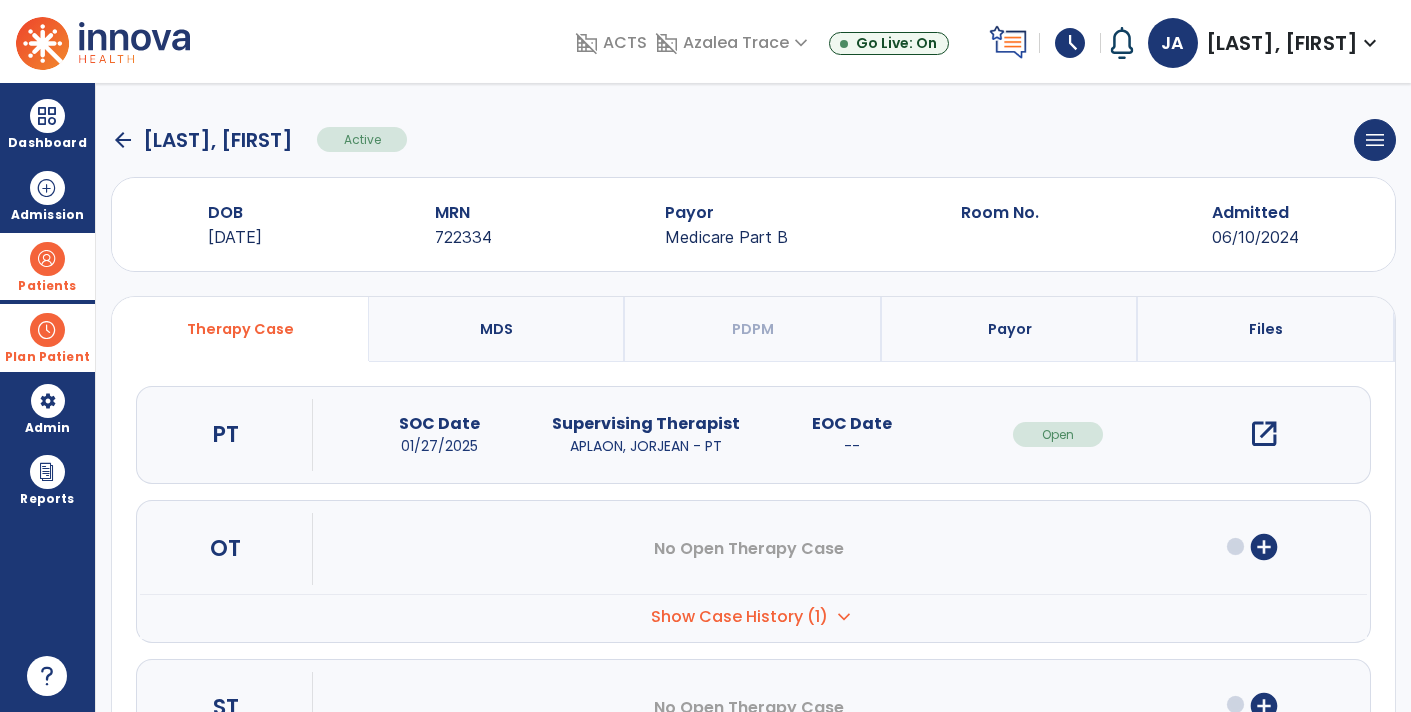 click on "arrow_back" 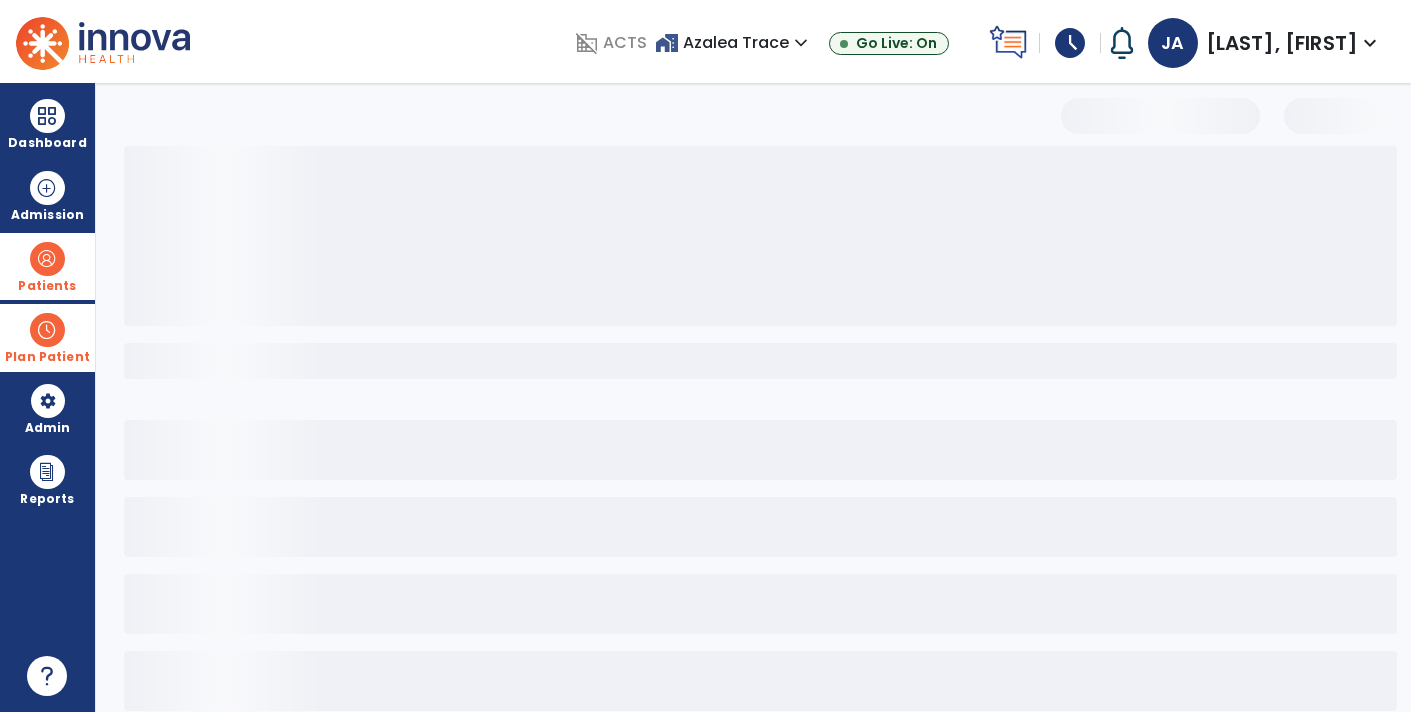 select on "***" 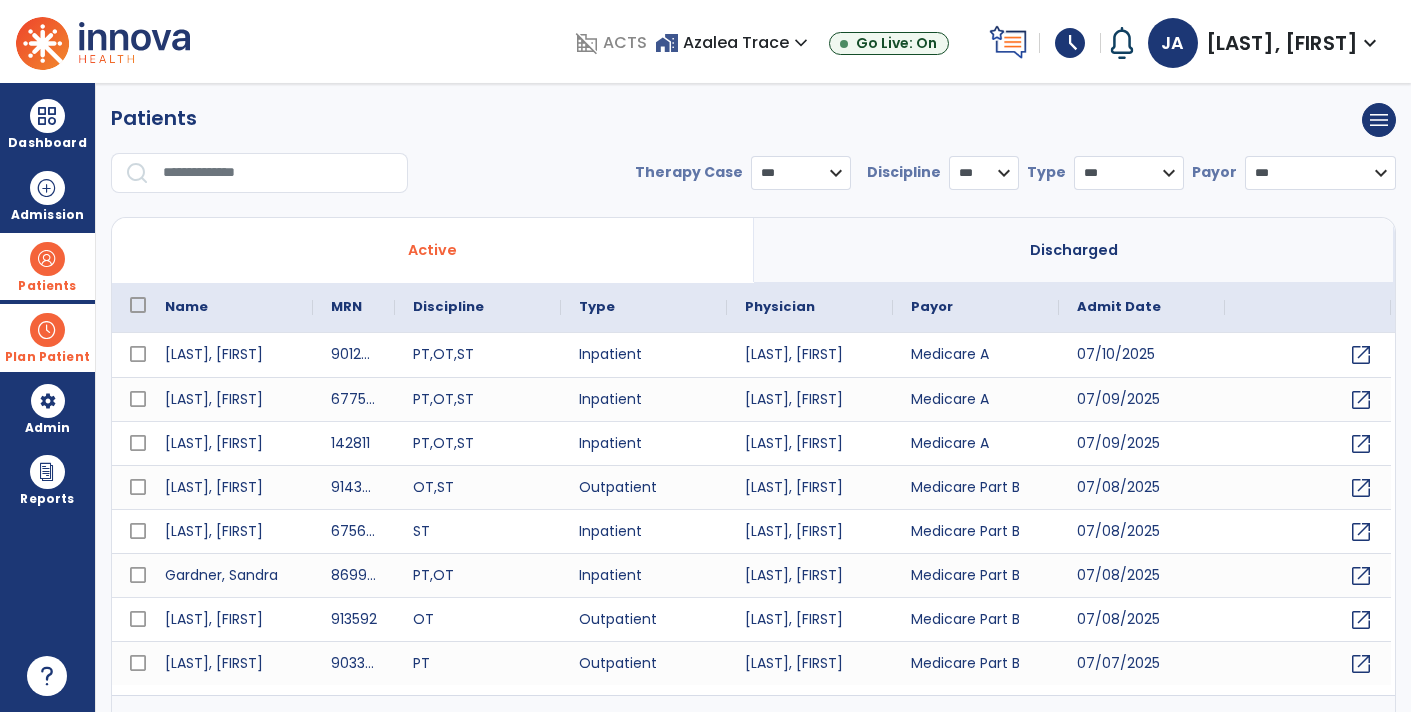 click at bounding box center [47, 330] 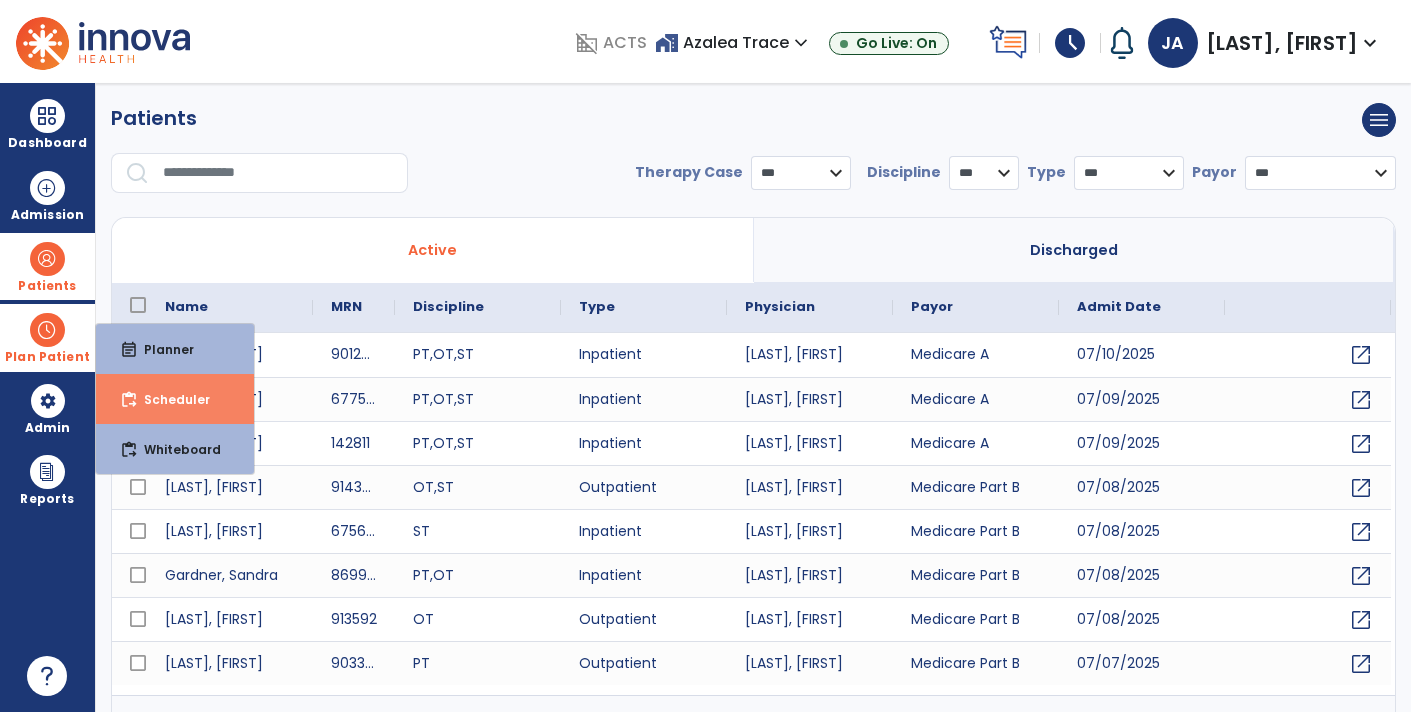 click on "Scheduler" at bounding box center (169, 399) 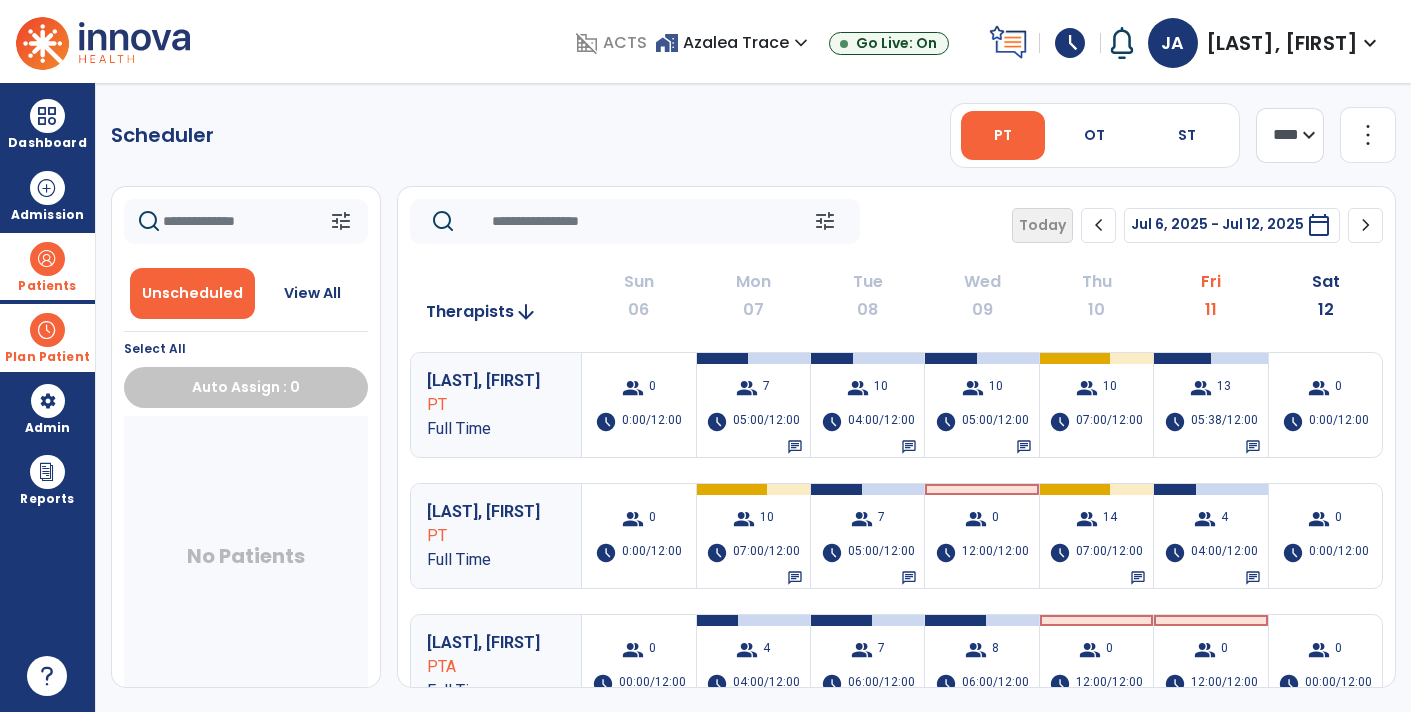 scroll, scrollTop: 0, scrollLeft: 0, axis: both 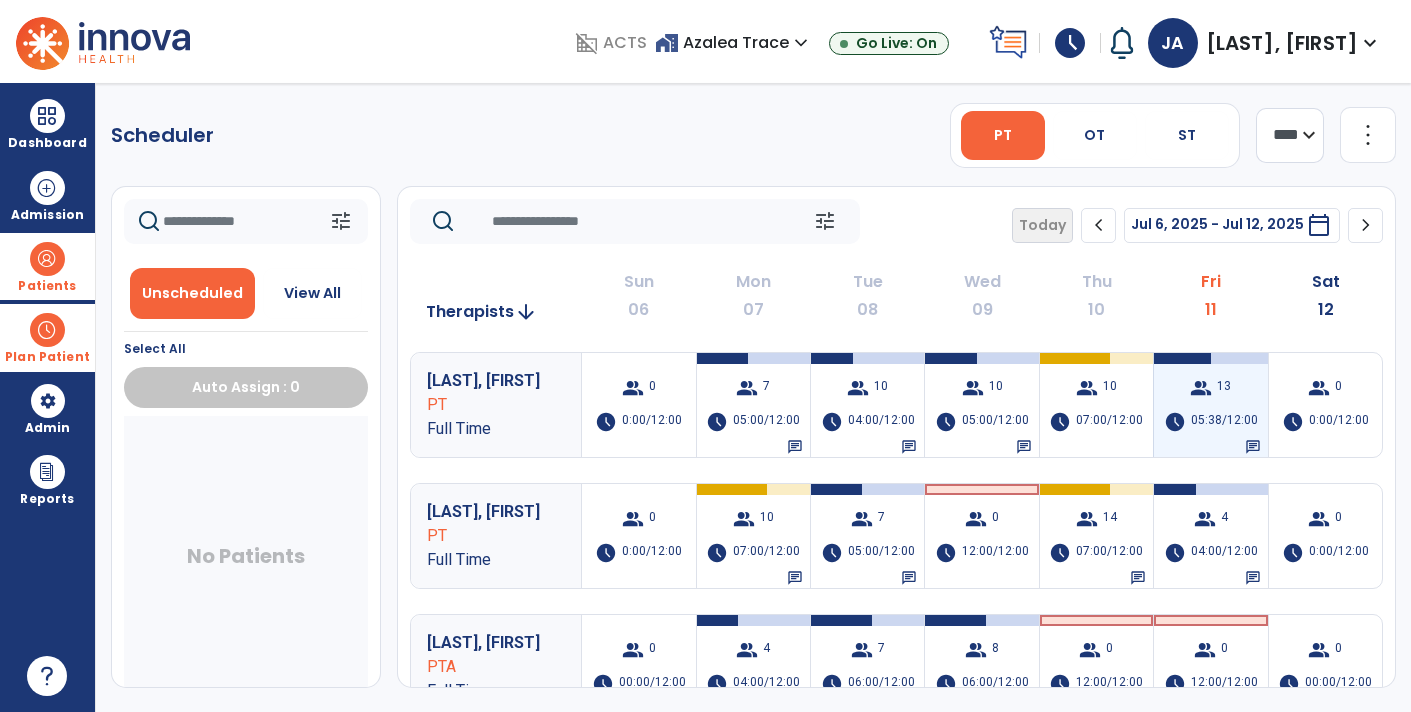 click on "group  13  schedule  05:38/12:00   chat" at bounding box center (1210, 405) 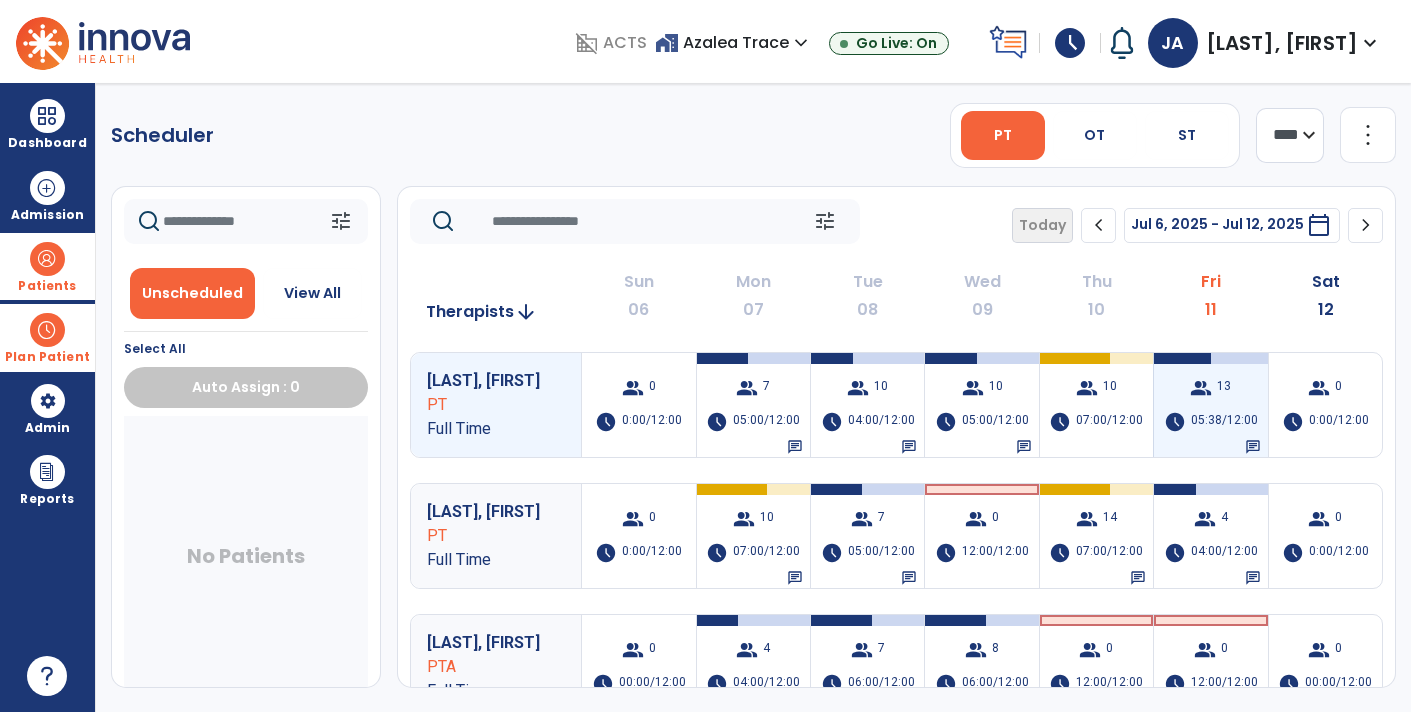 click on "group" at bounding box center [1201, 388] 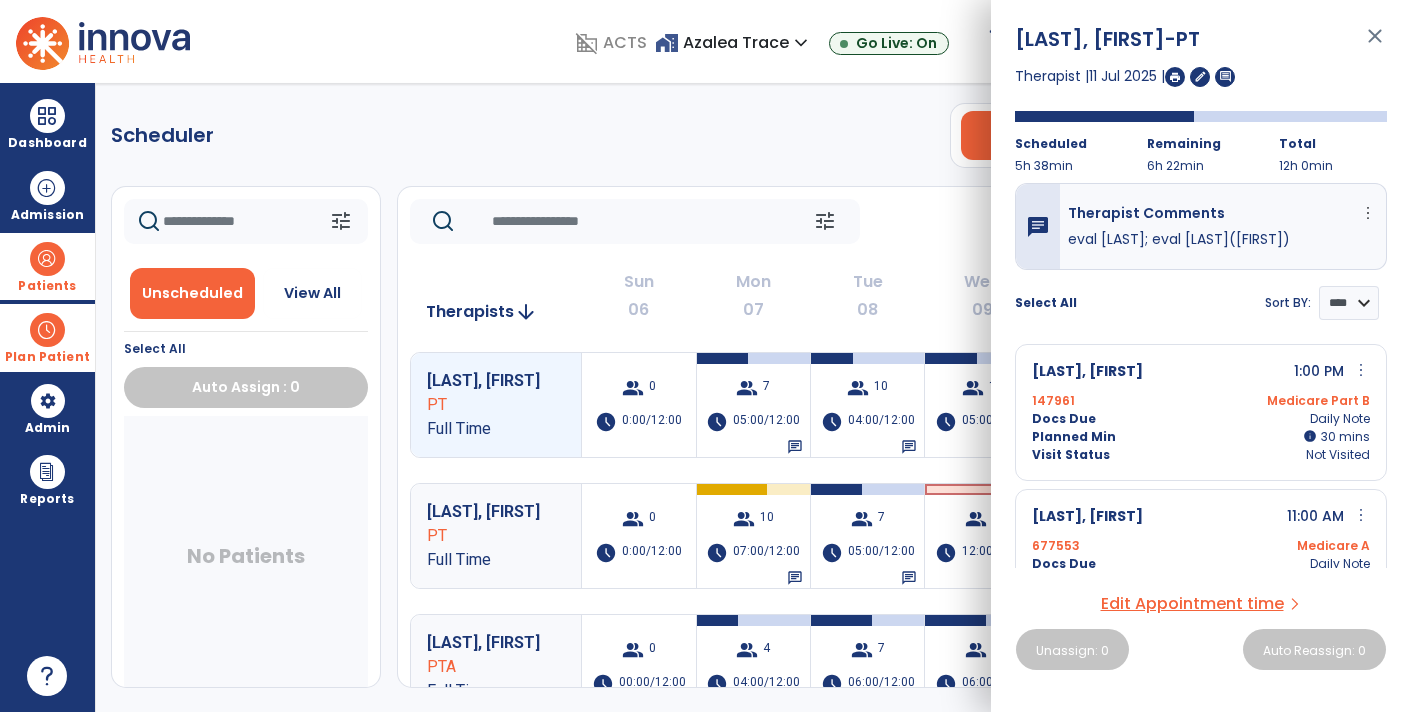 click on "Edit Appointment time" at bounding box center (1192, 604) 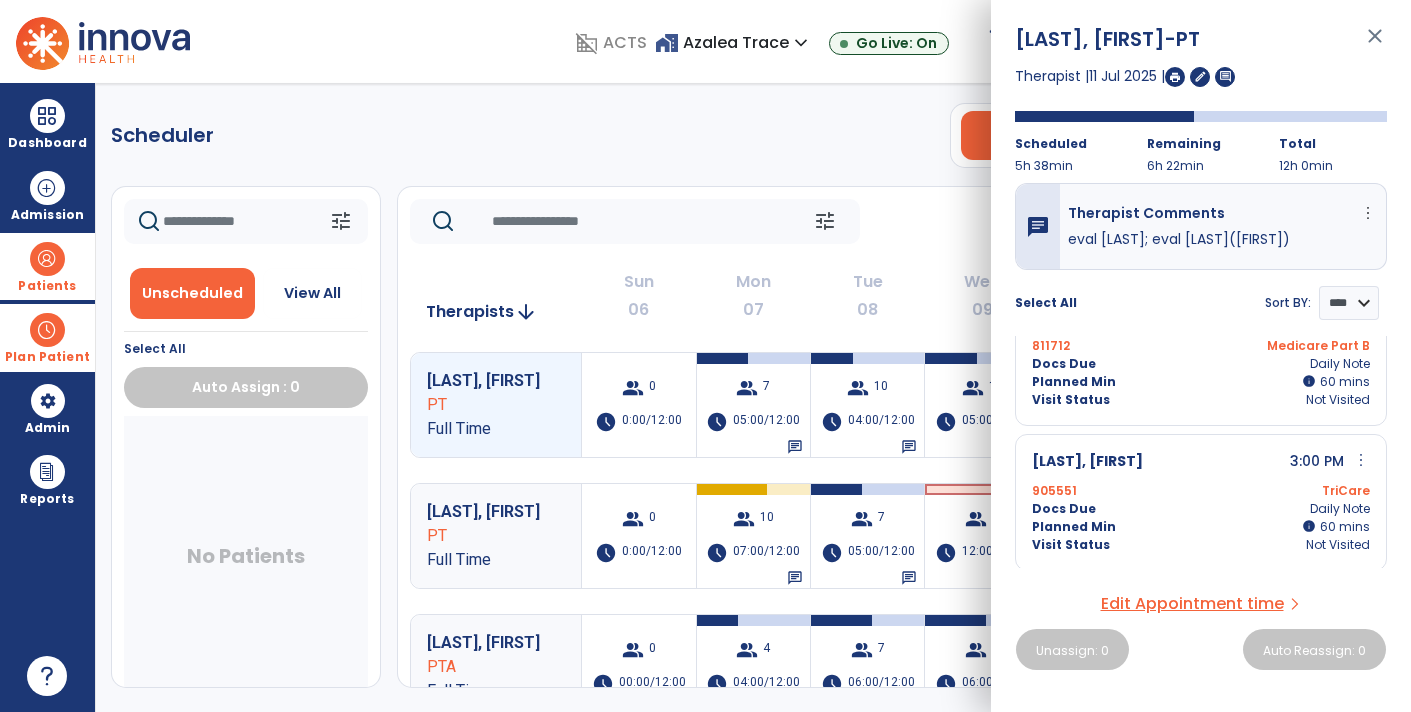 scroll, scrollTop: 632, scrollLeft: 0, axis: vertical 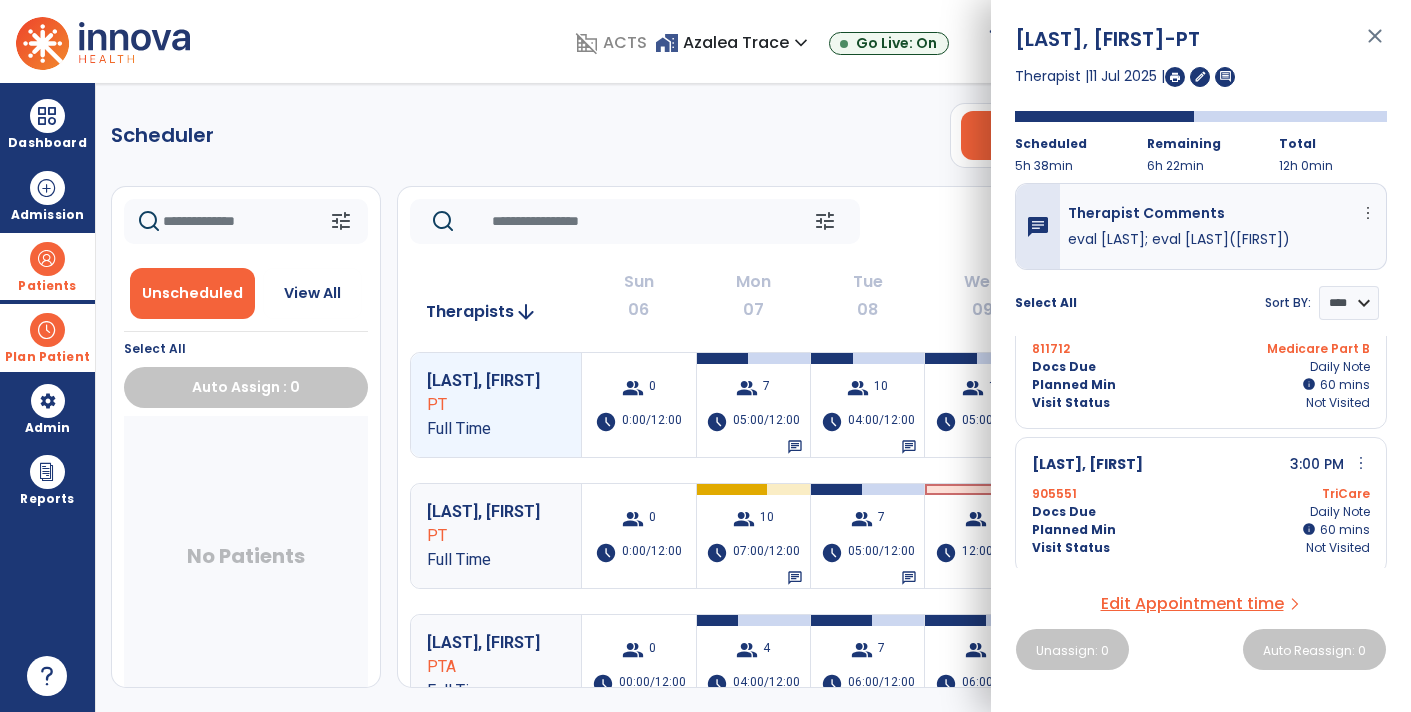 click on "Edit Appointment time" at bounding box center (1192, 604) 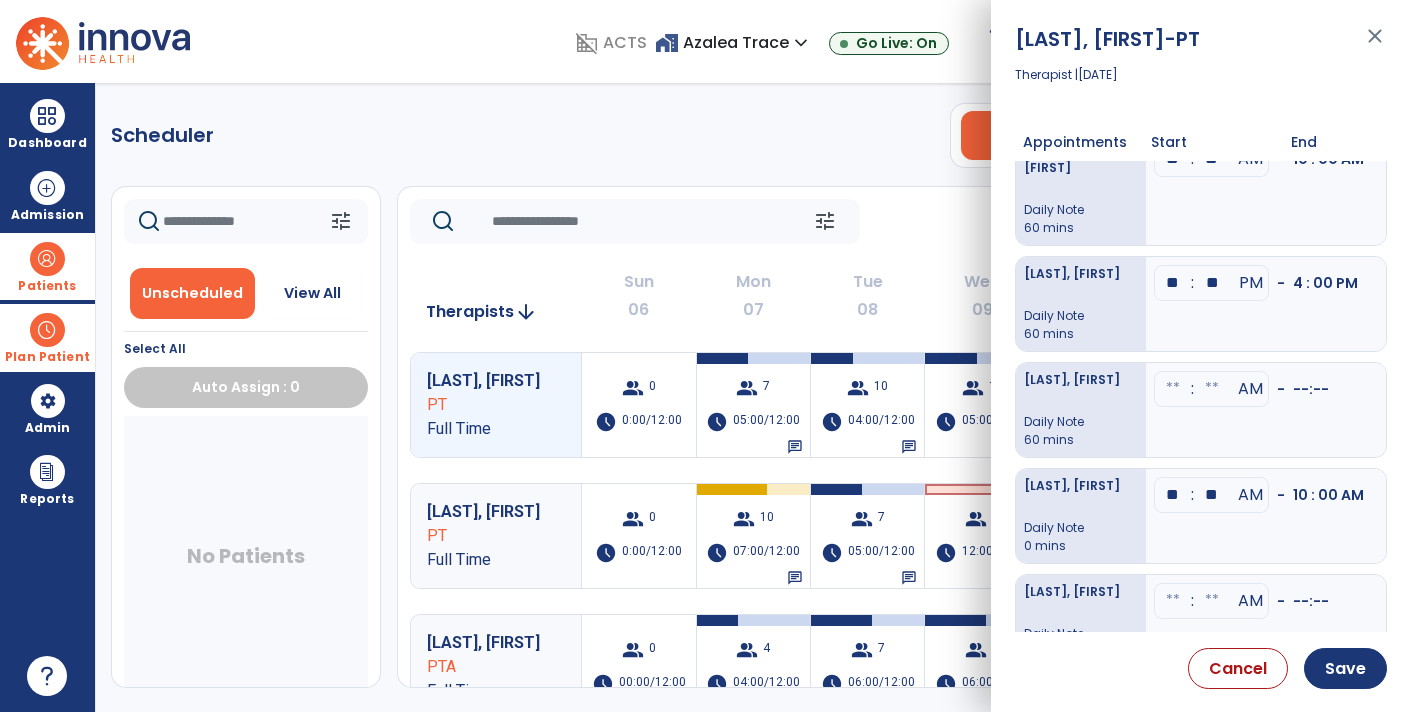 scroll, scrollTop: 445, scrollLeft: 0, axis: vertical 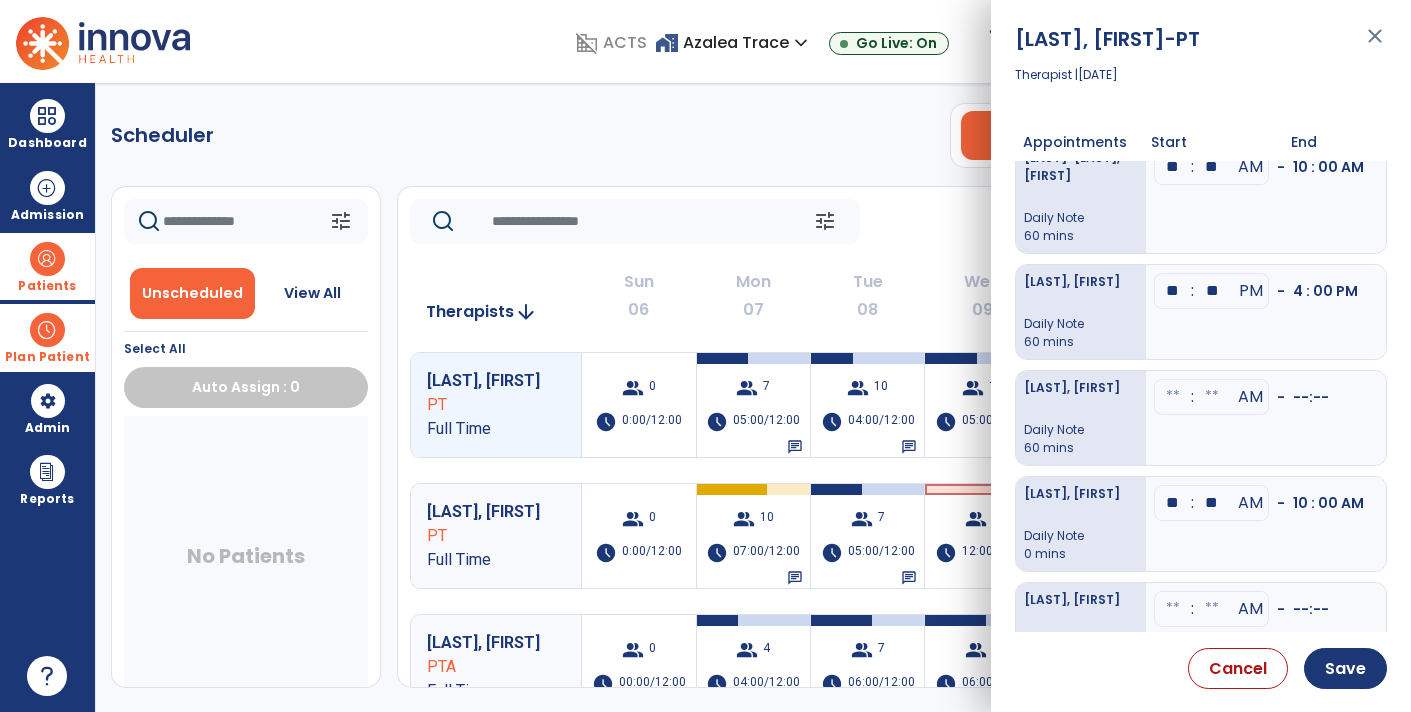 click on ": AM - --:--" at bounding box center [1266, 418] 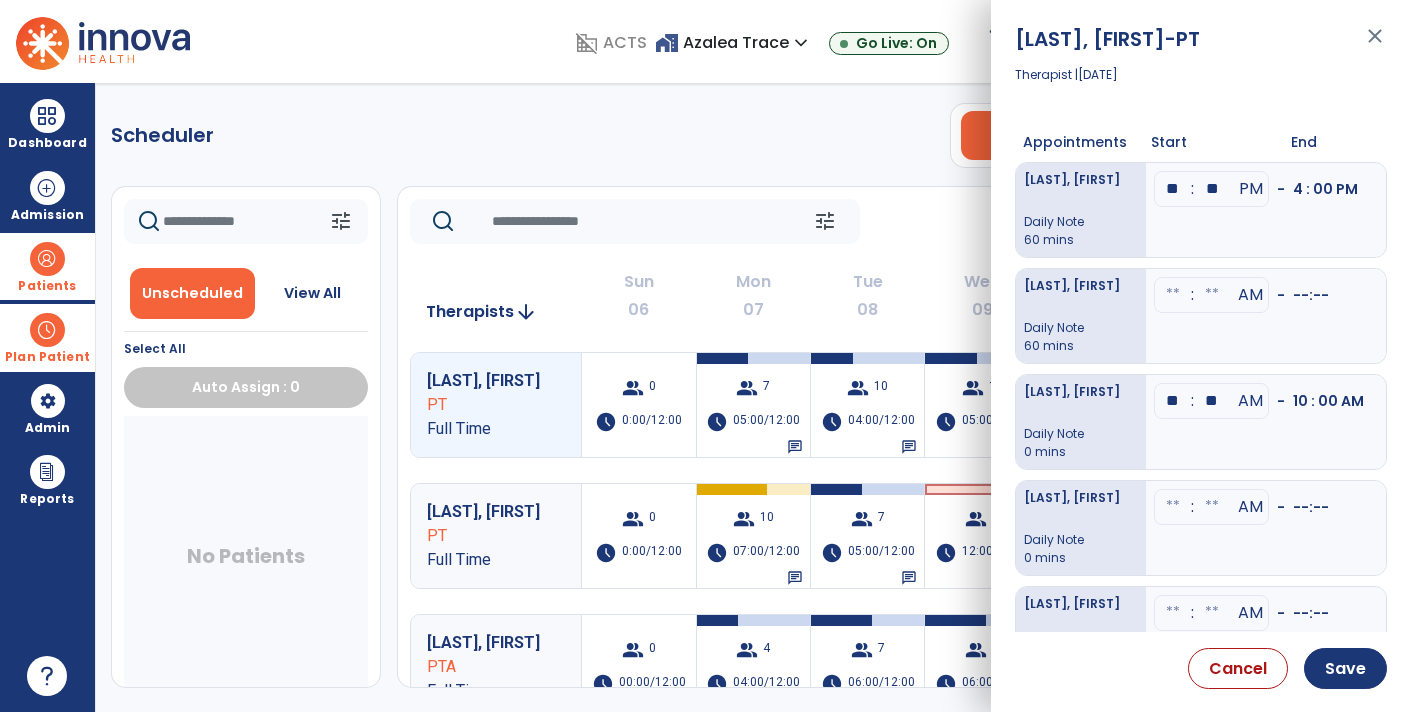 scroll, scrollTop: 548, scrollLeft: 0, axis: vertical 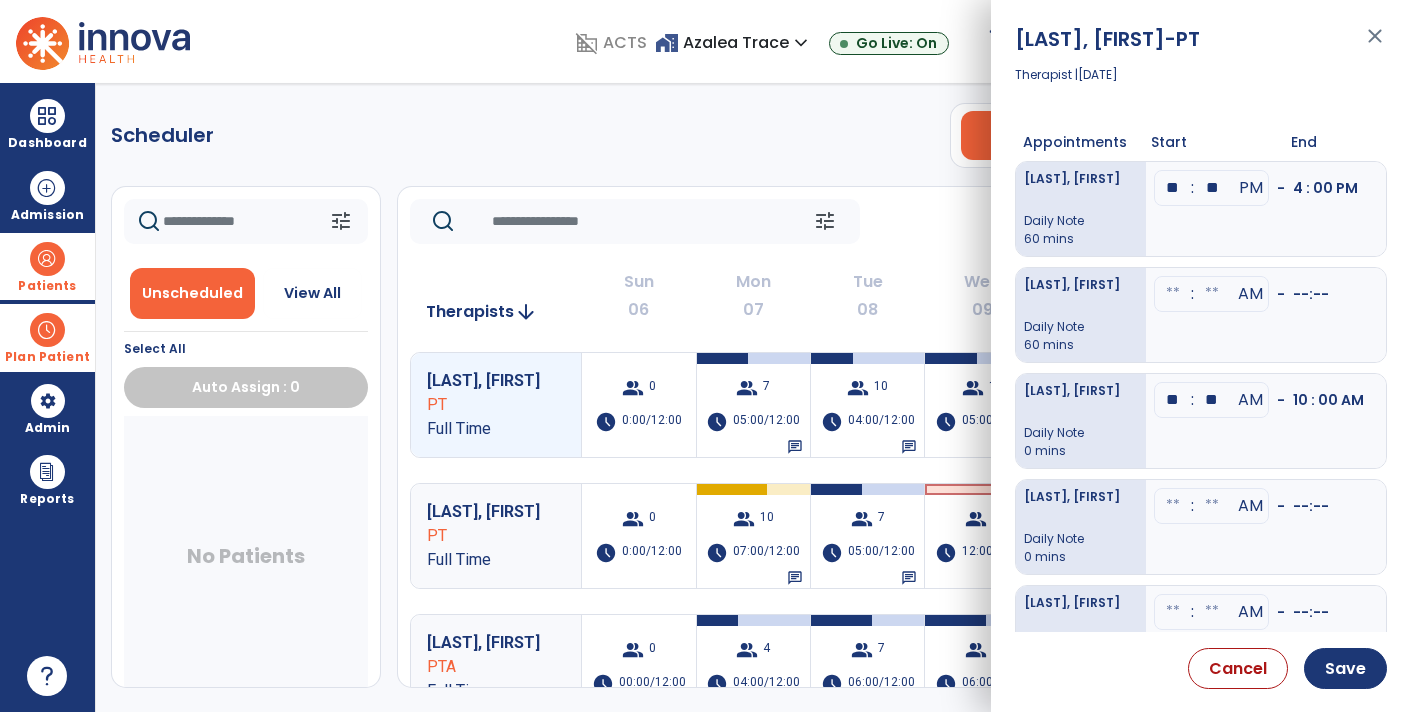 click at bounding box center (1212, -360) 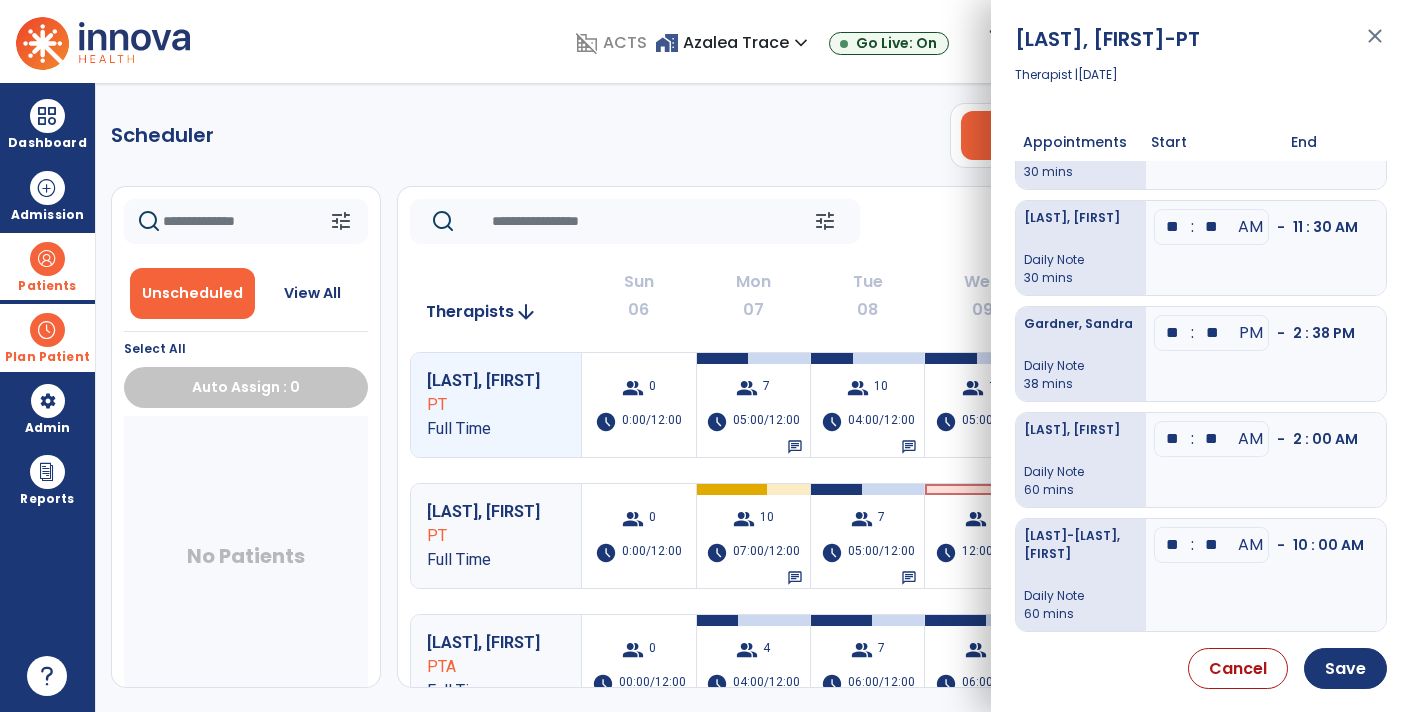 scroll, scrollTop: 0, scrollLeft: 0, axis: both 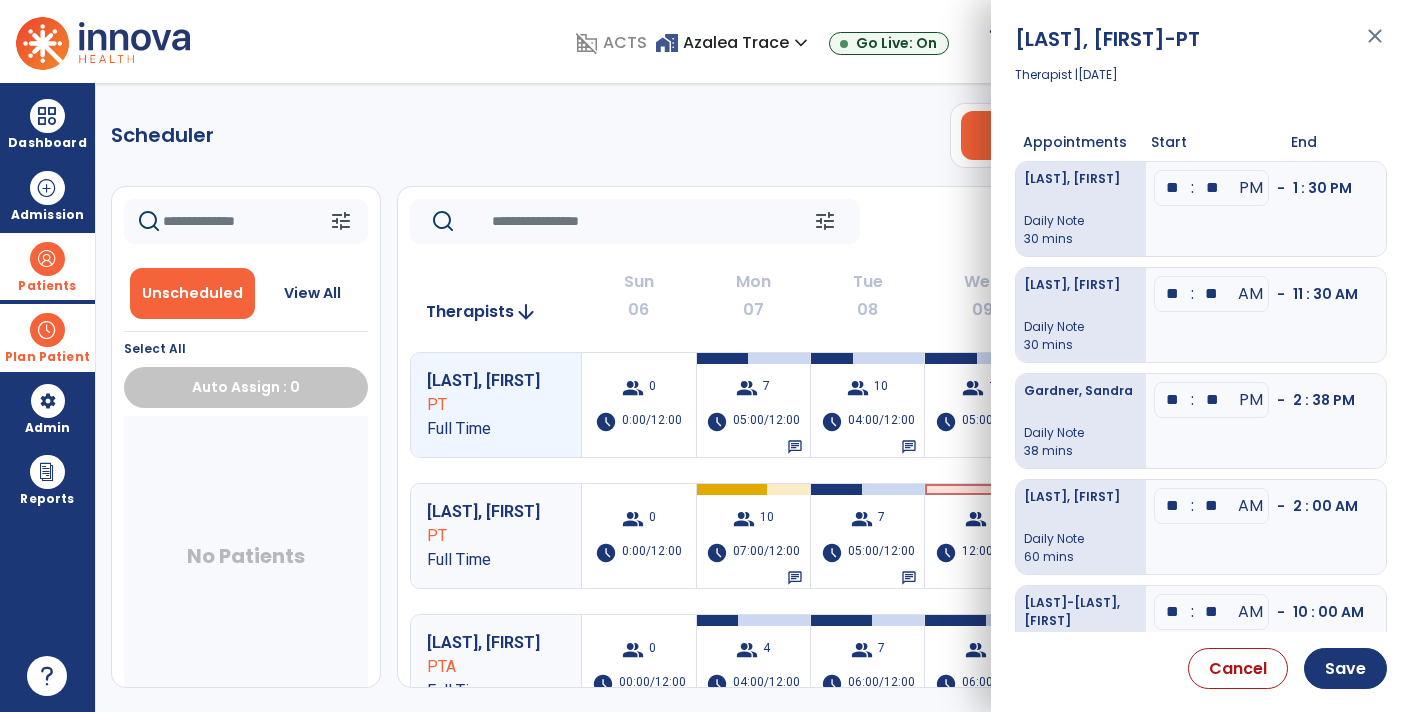 click on "Daily Note" at bounding box center (1081, 433) 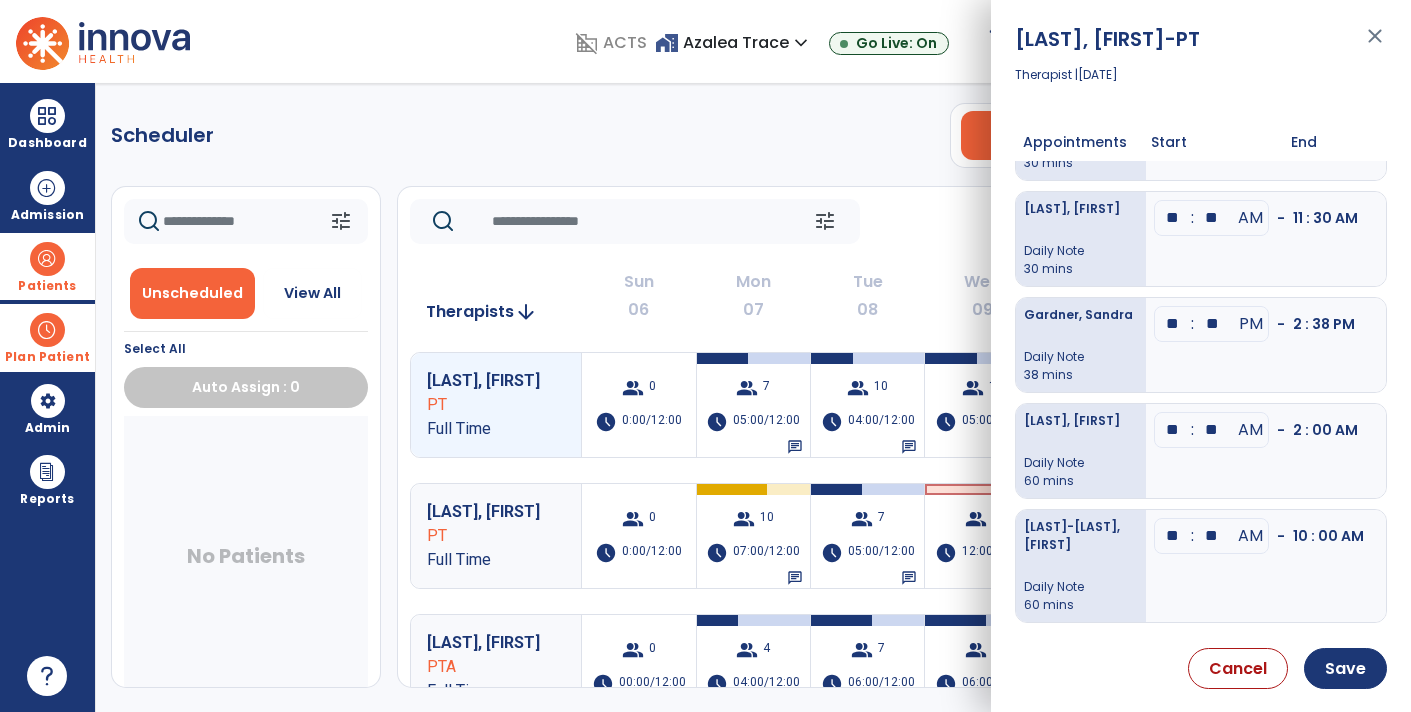 scroll, scrollTop: 0, scrollLeft: 0, axis: both 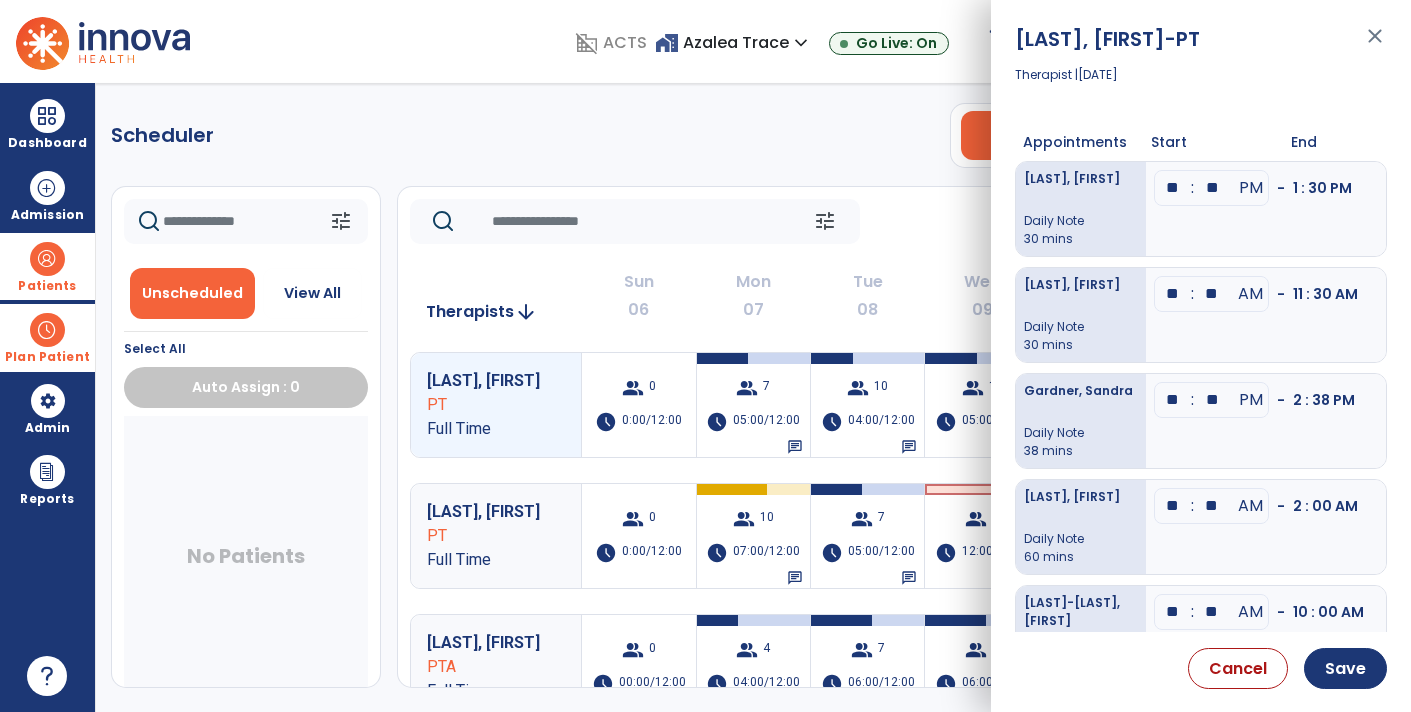 click at bounding box center (47, 259) 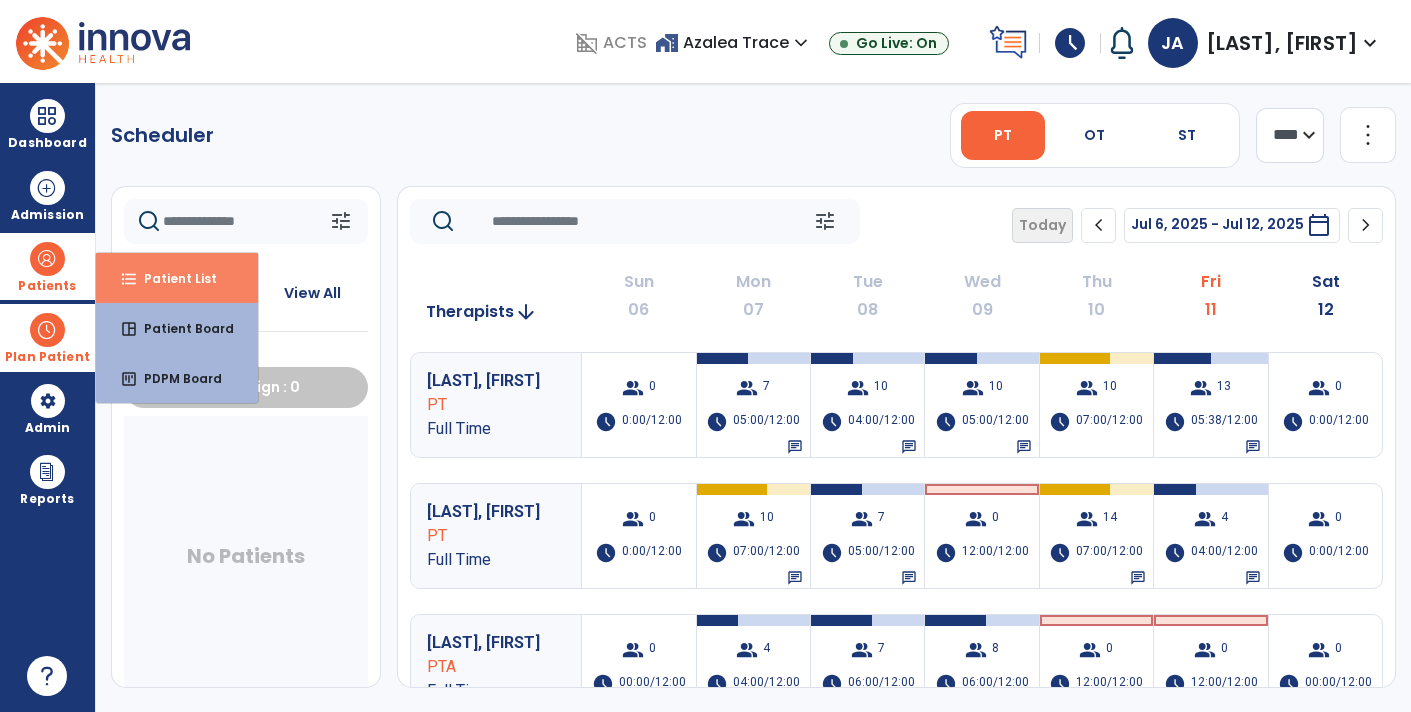 click on "format_list_bulleted" at bounding box center (129, 279) 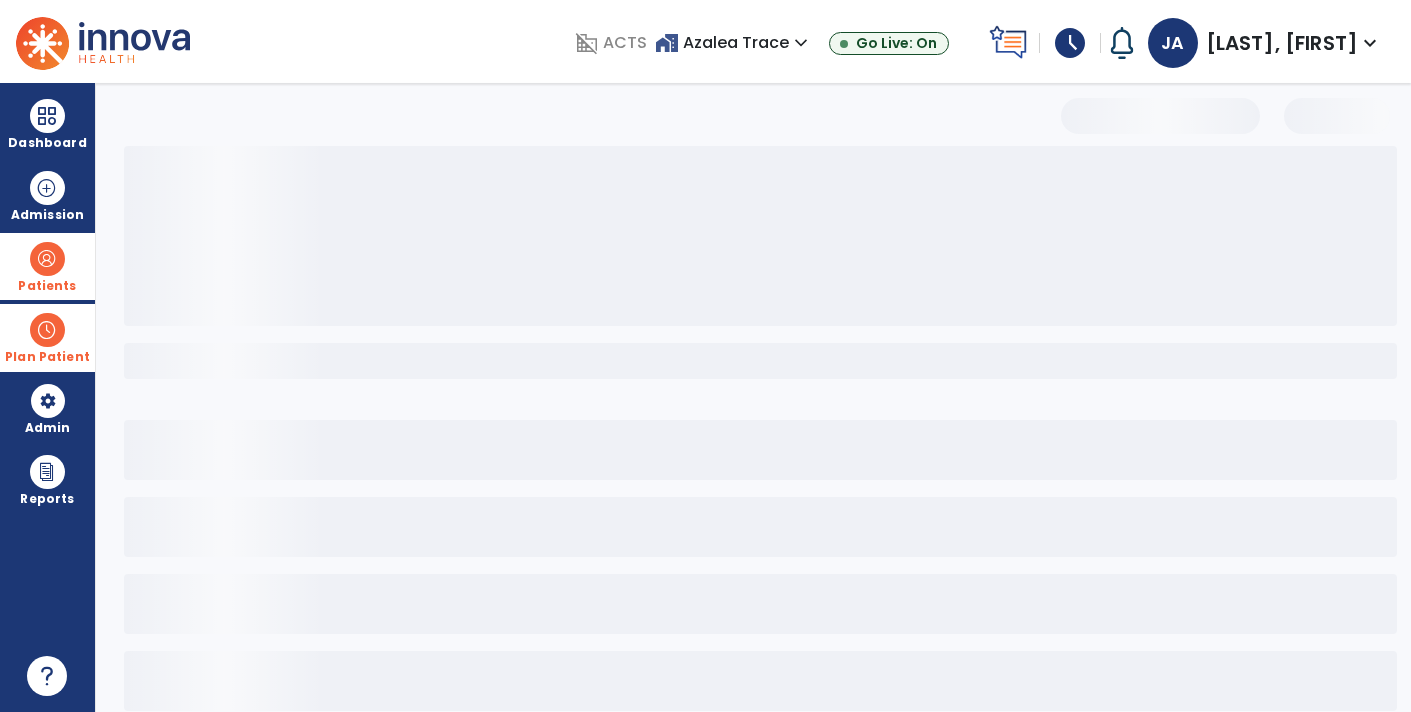 select on "***" 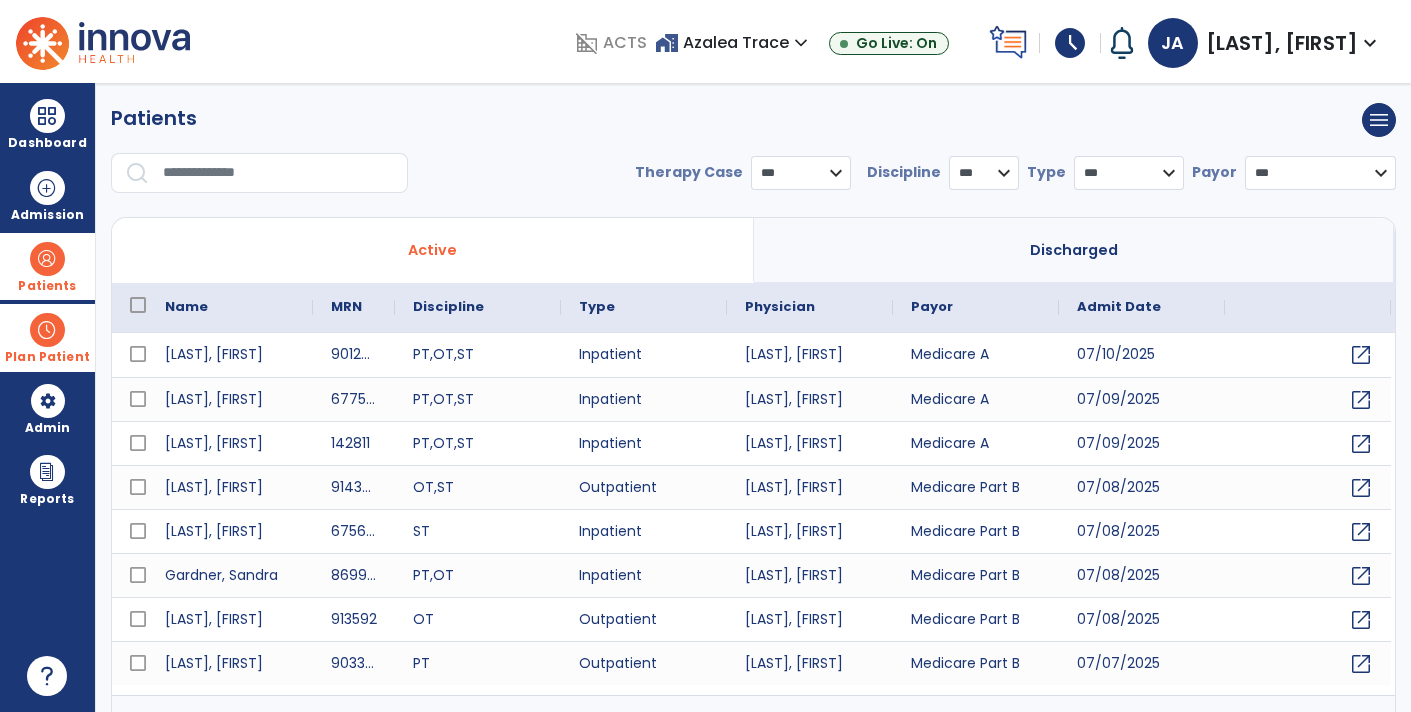 click at bounding box center (278, 173) 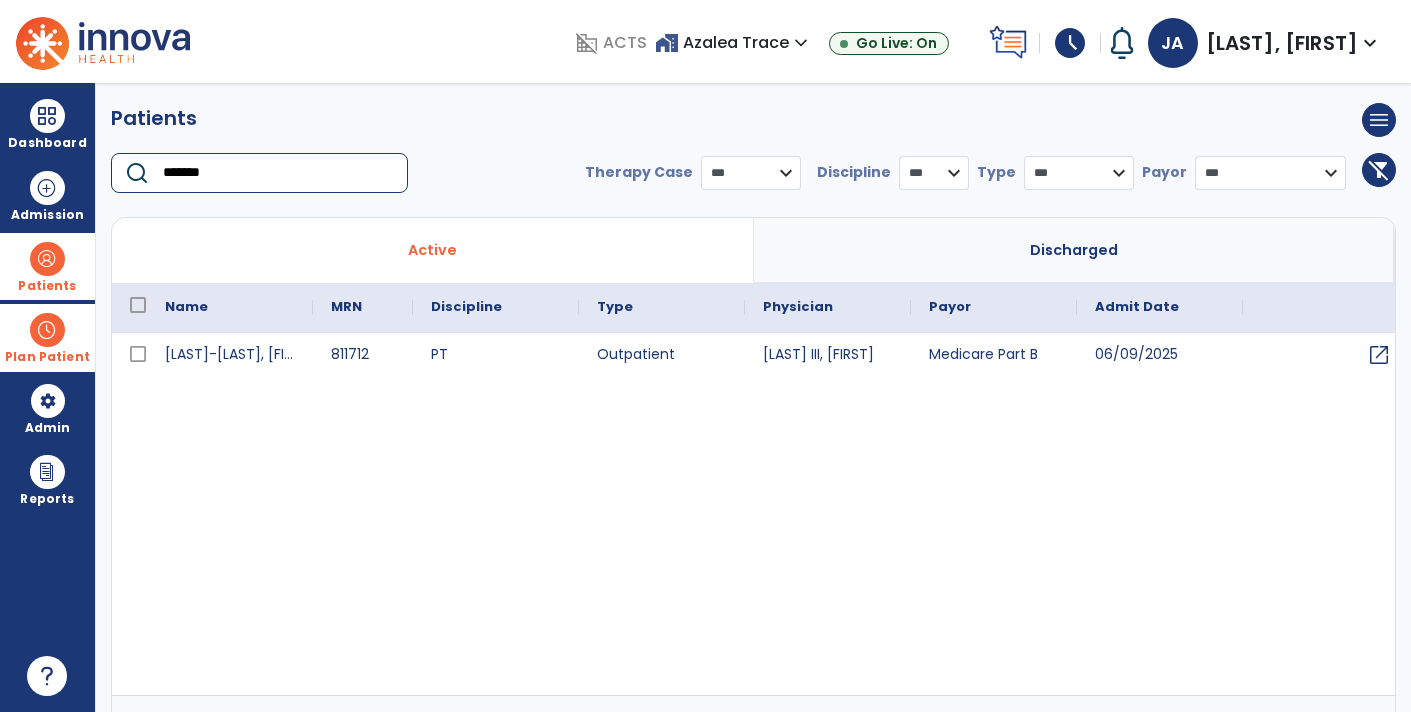 type on "*******" 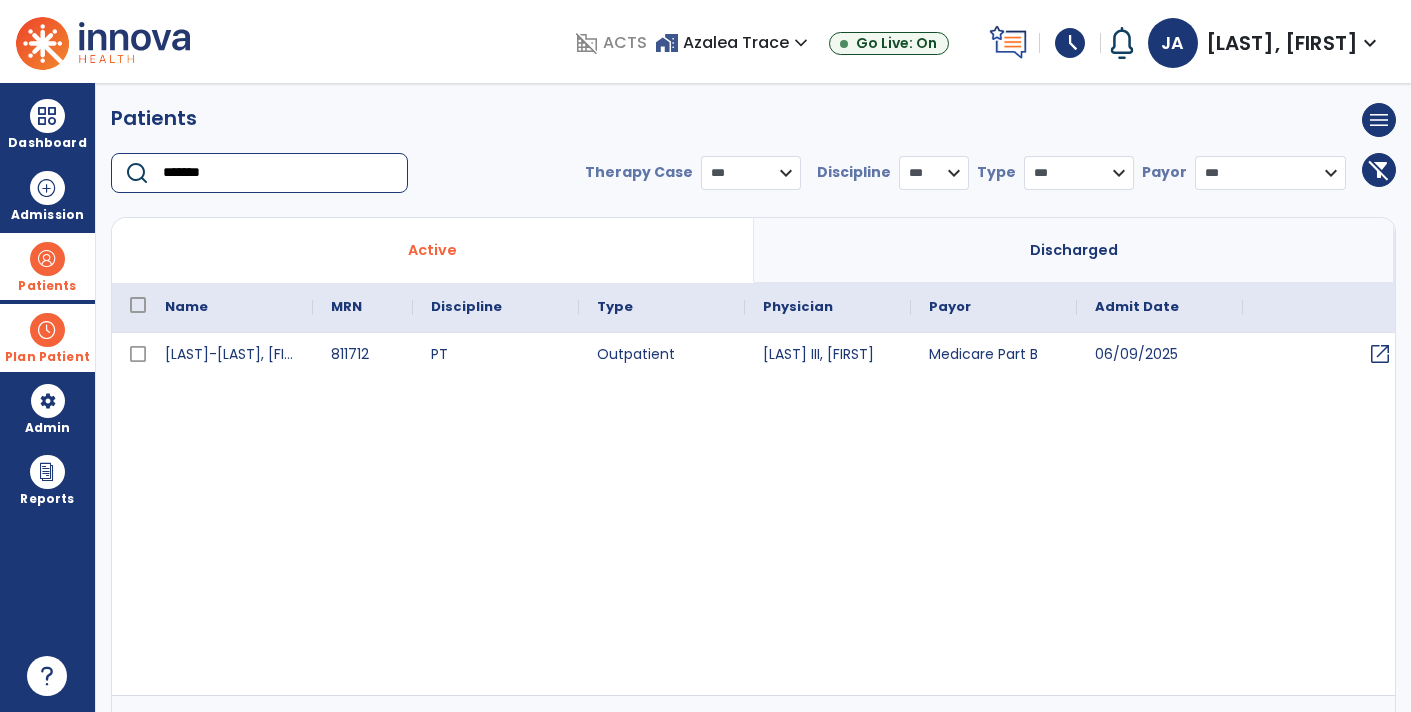 click on "open_in_new" at bounding box center (1380, 354) 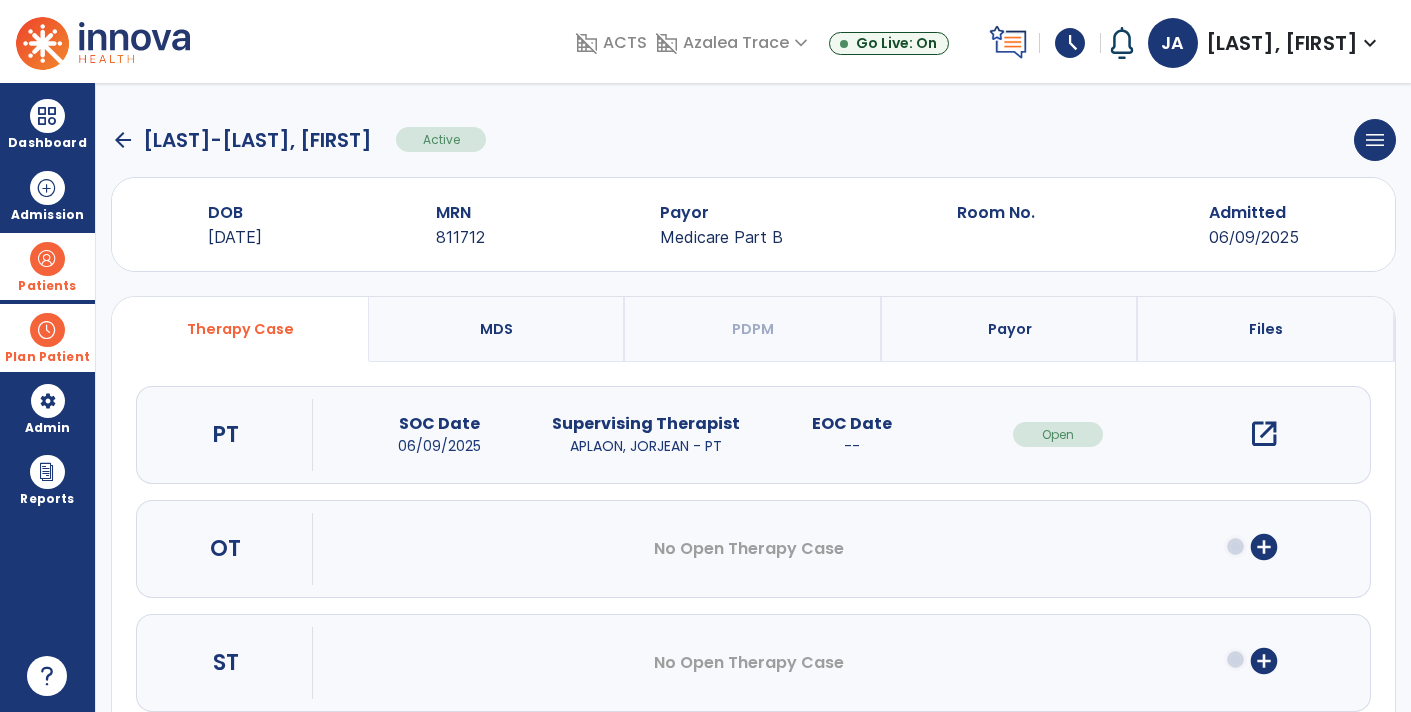 click on "open_in_new" at bounding box center [1264, 434] 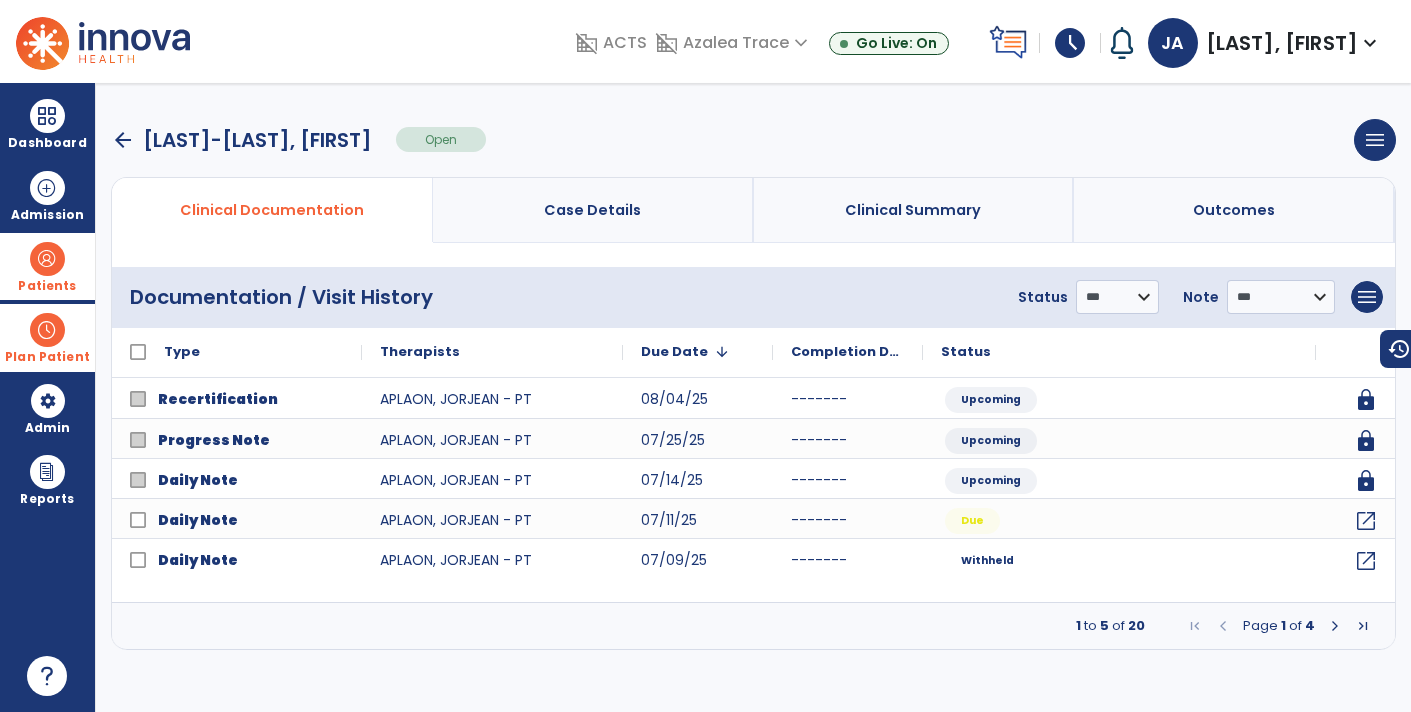 click on "arrow_back" at bounding box center [123, 140] 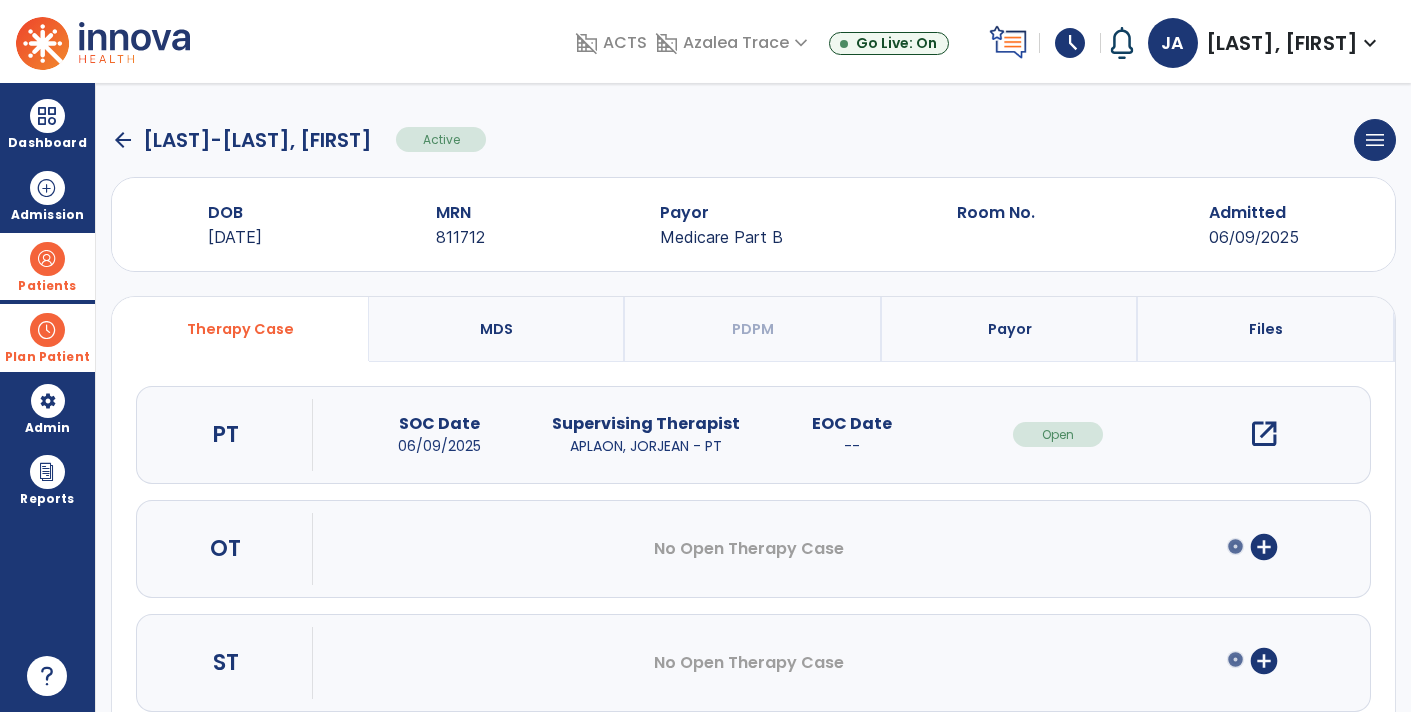 click on "arrow_back" 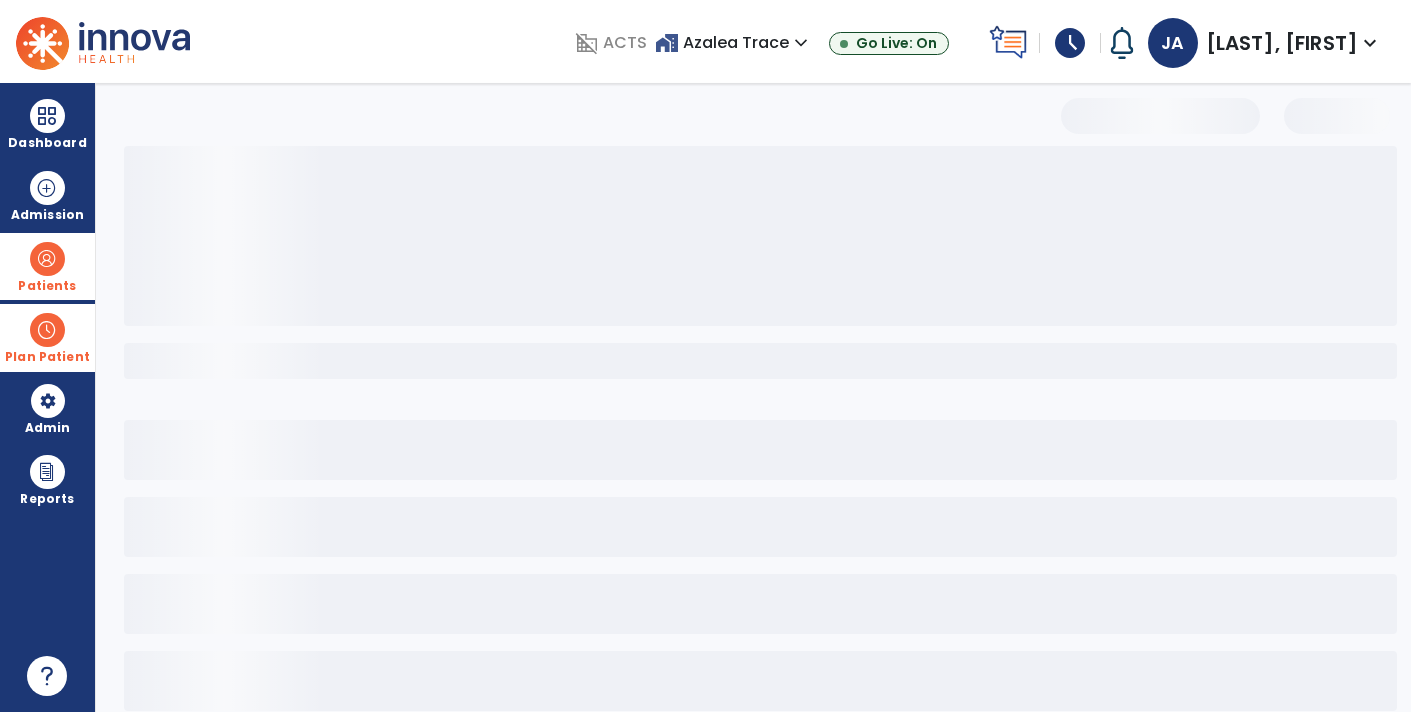 select on "***" 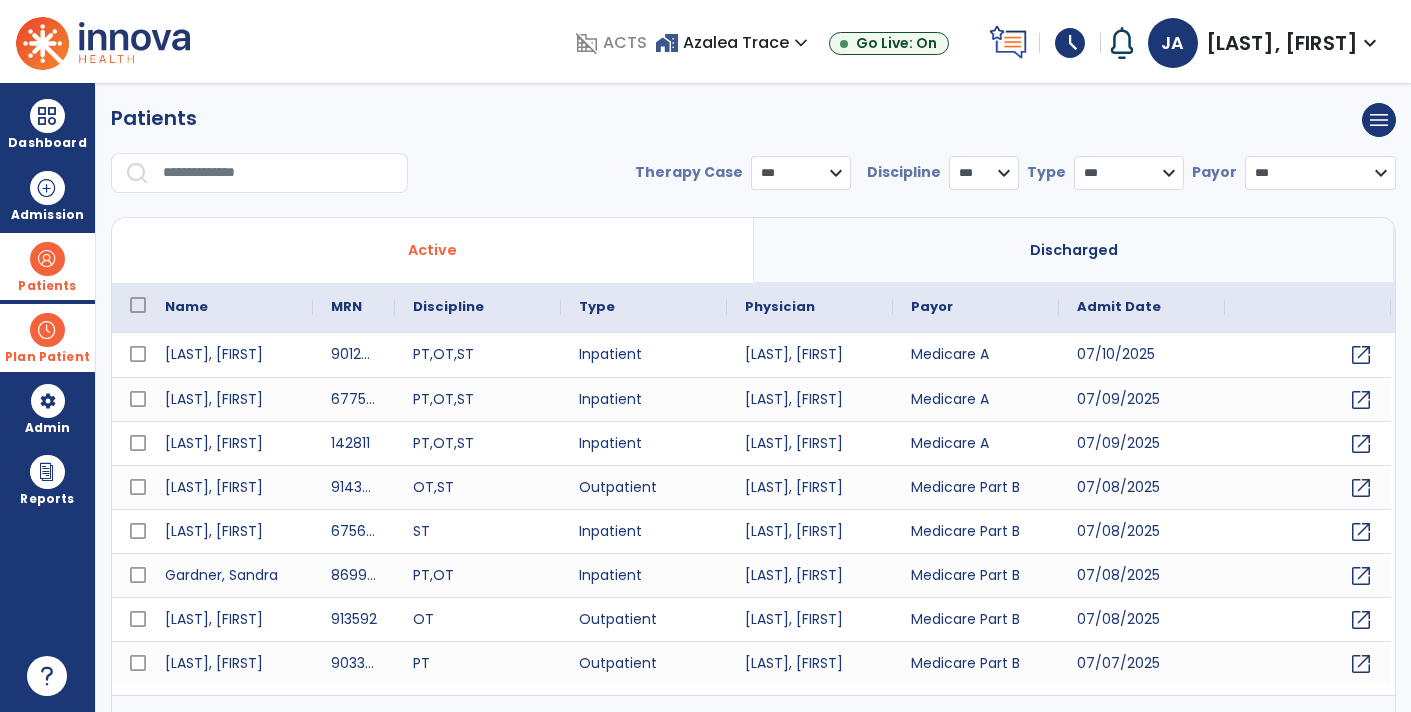click at bounding box center [278, 173] 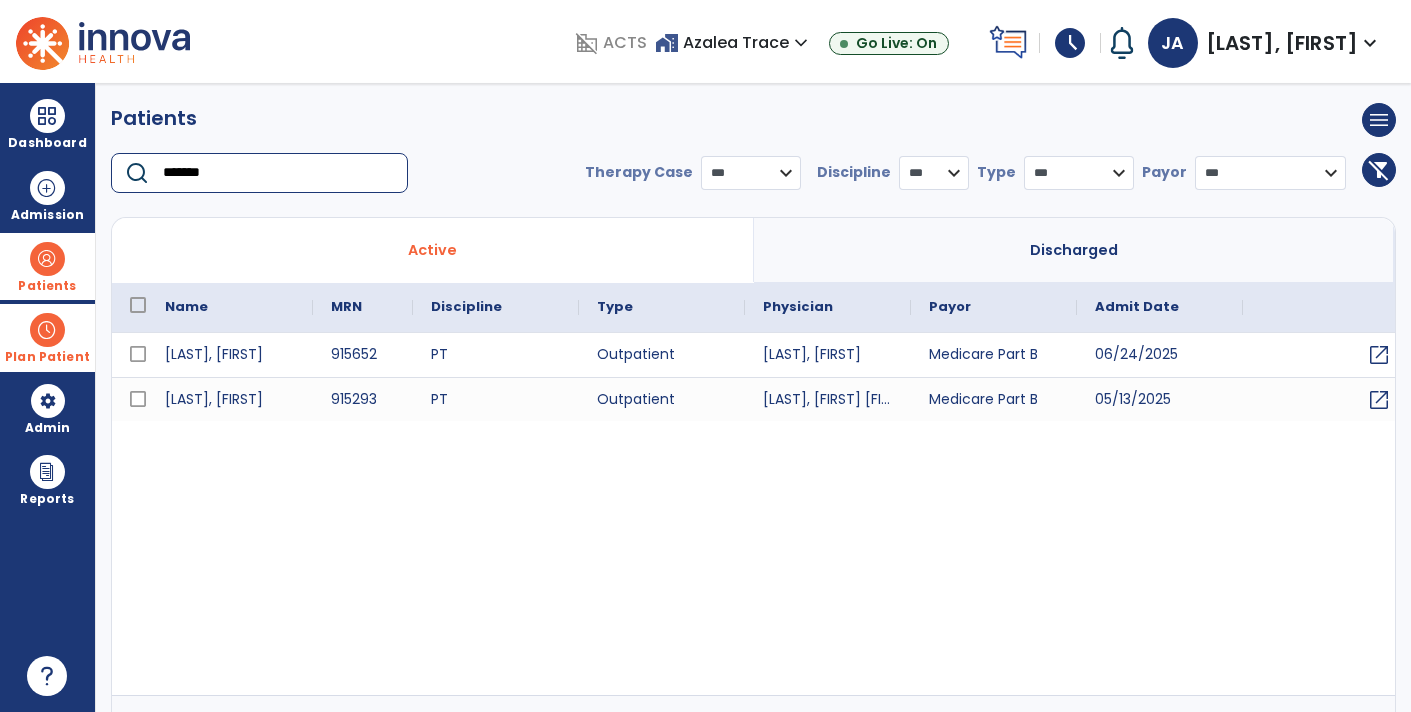 type on "*******" 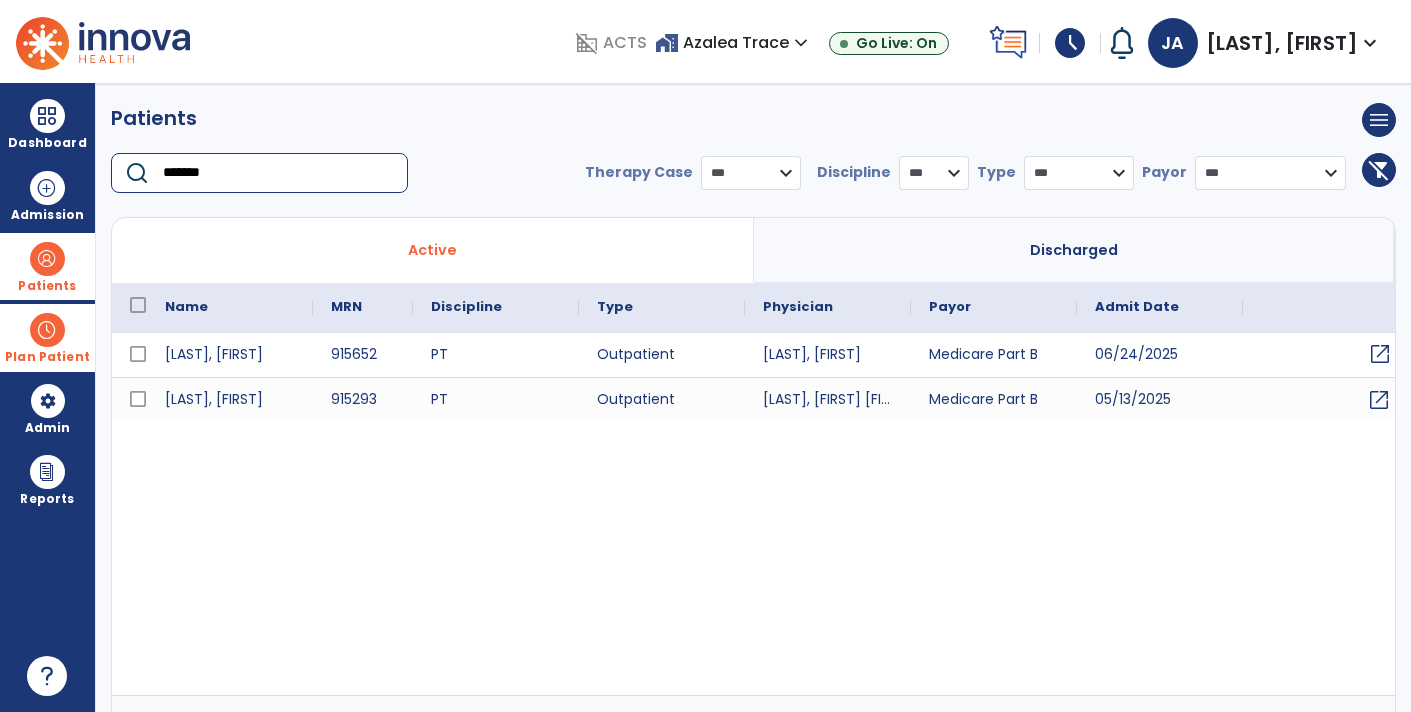 click on "open_in_new" at bounding box center [1380, 354] 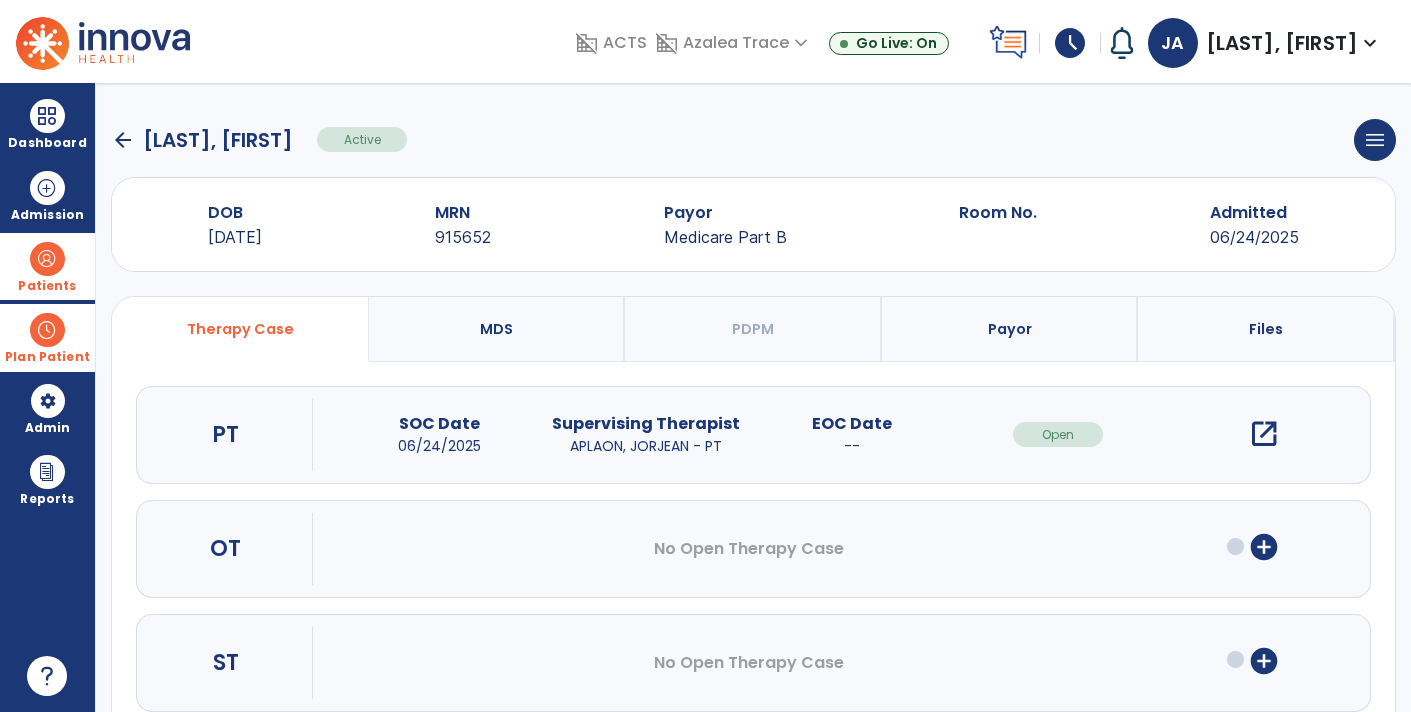 click on "open_in_new" at bounding box center [1264, 434] 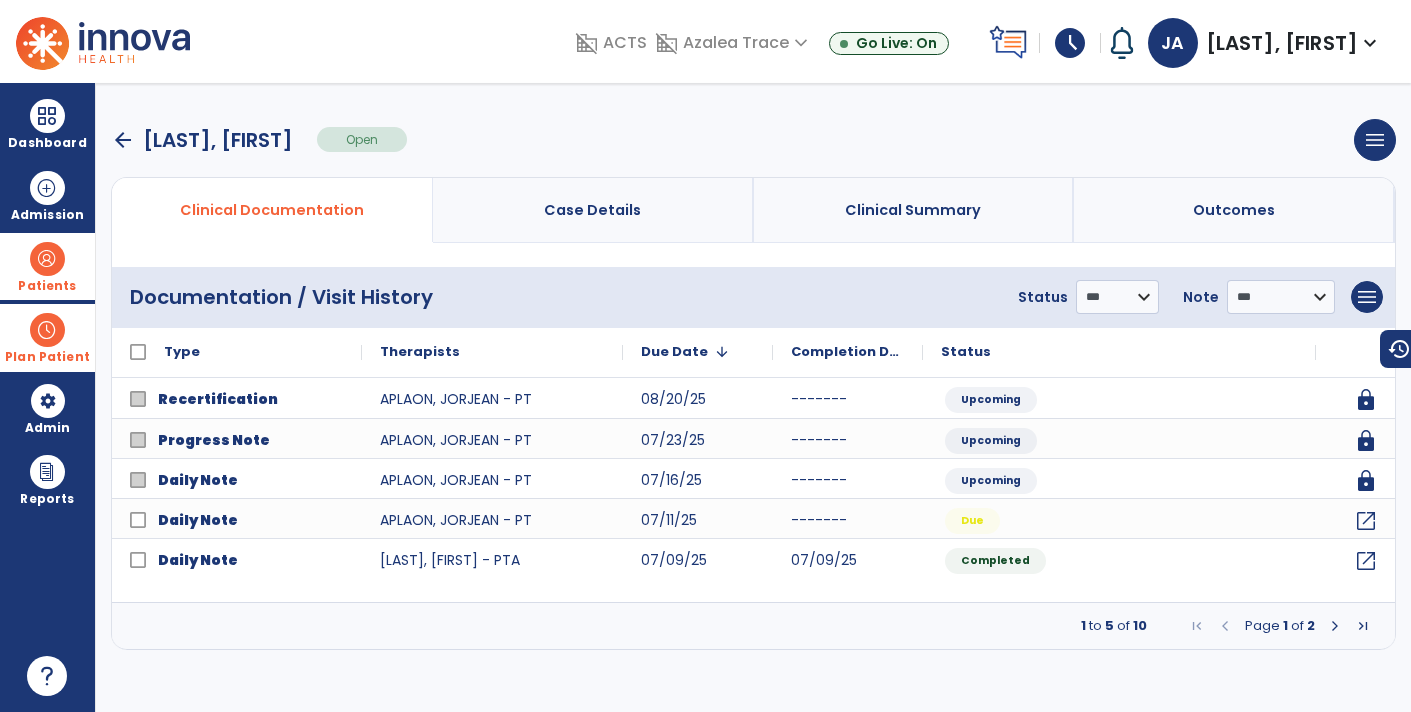 click on "arrow_back" at bounding box center (123, 140) 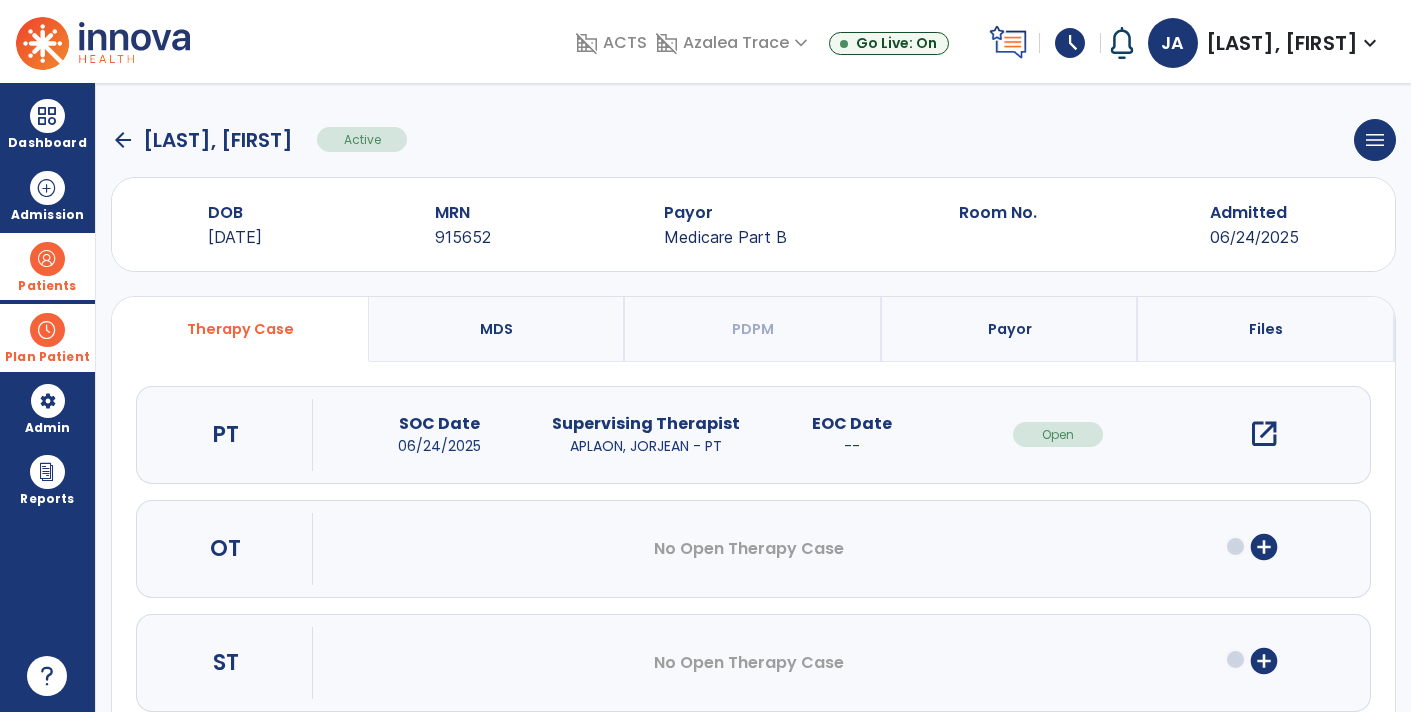 click on "arrow_back" 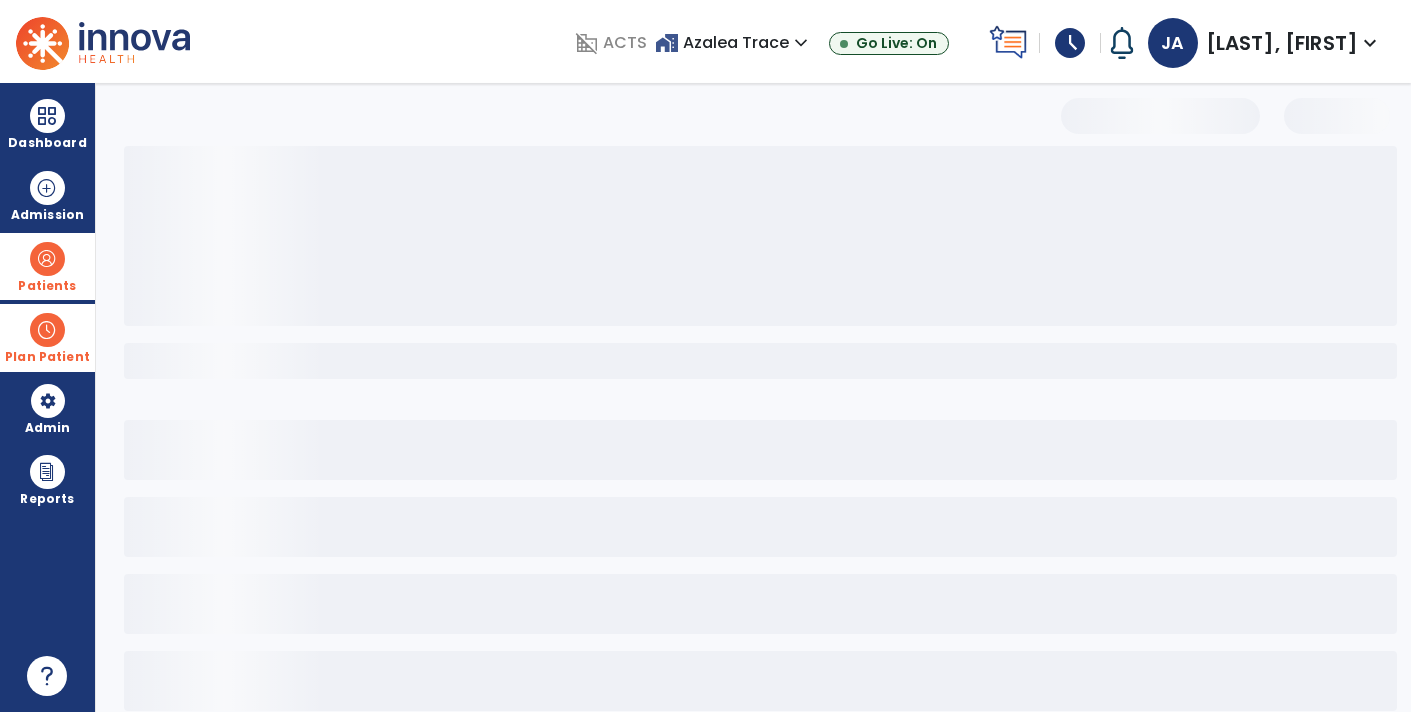 select on "***" 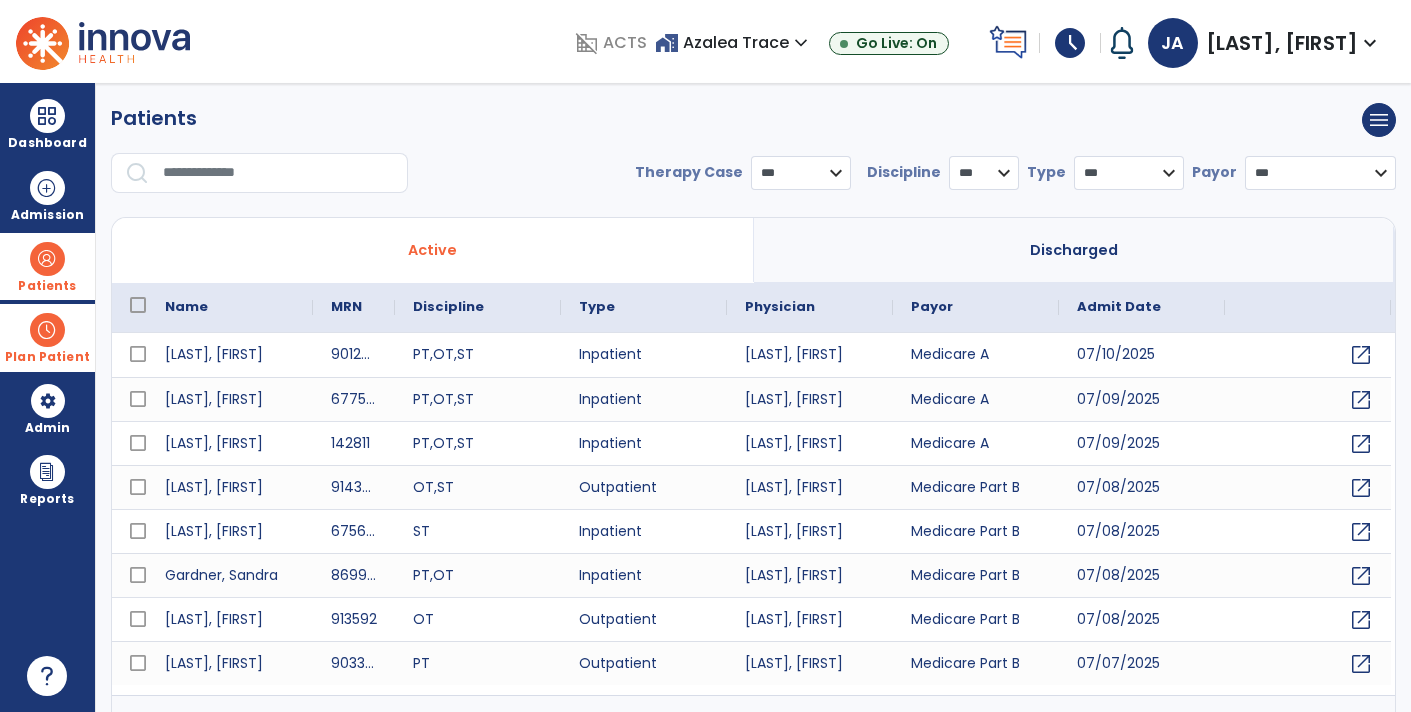 click at bounding box center (278, 173) 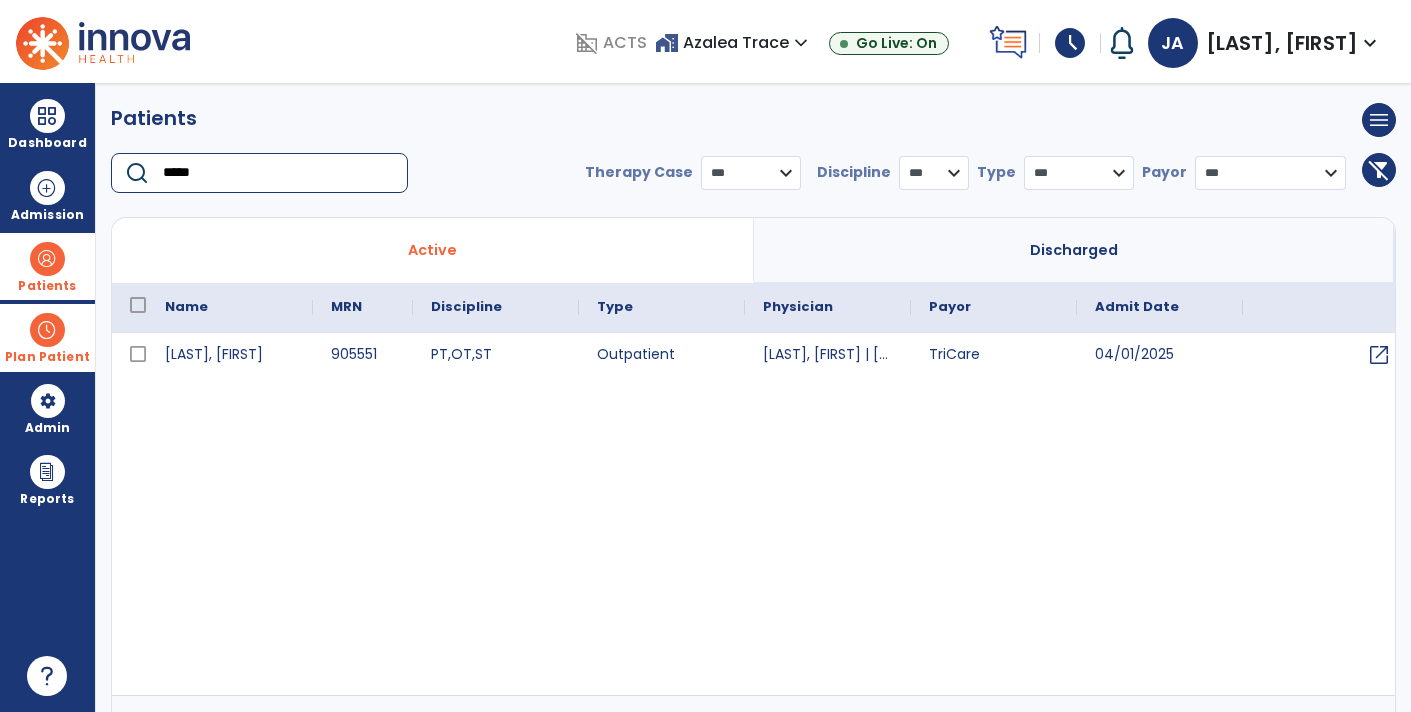 type on "*****" 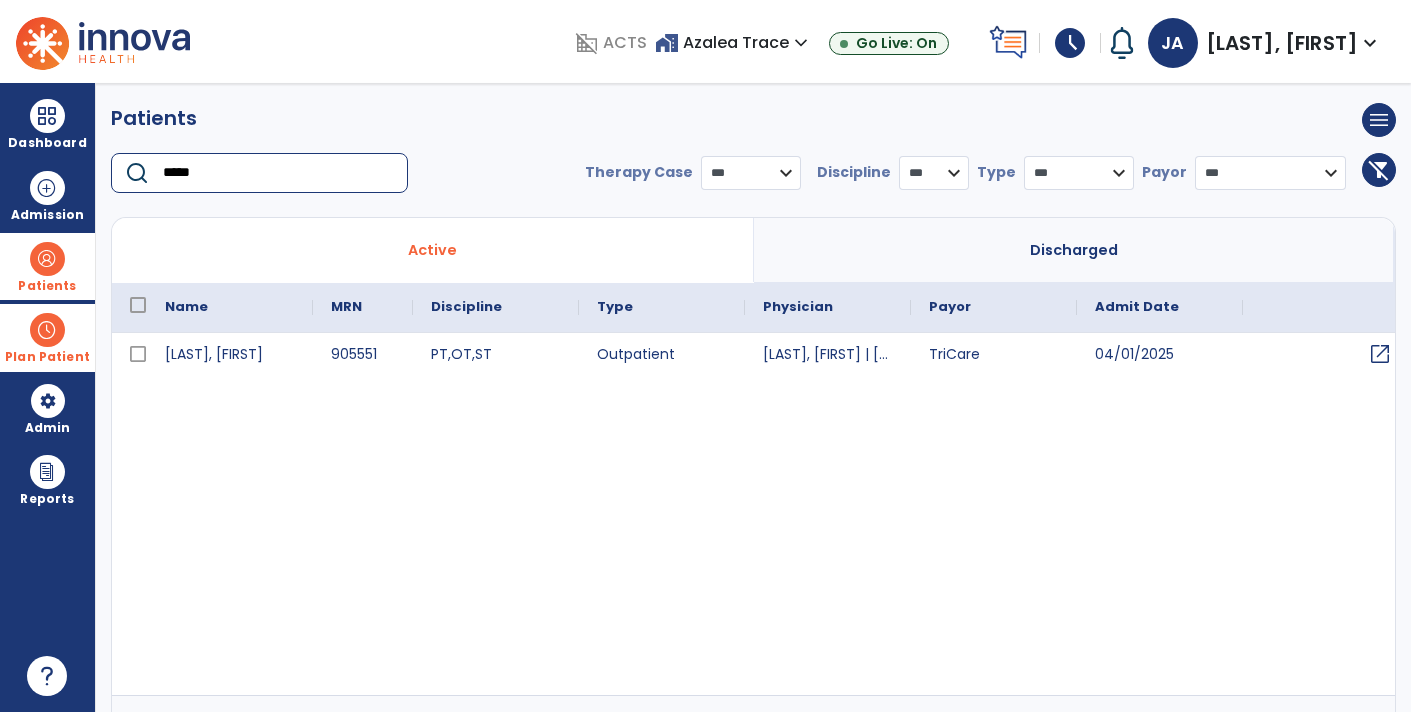 click on "open_in_new" at bounding box center (1380, 354) 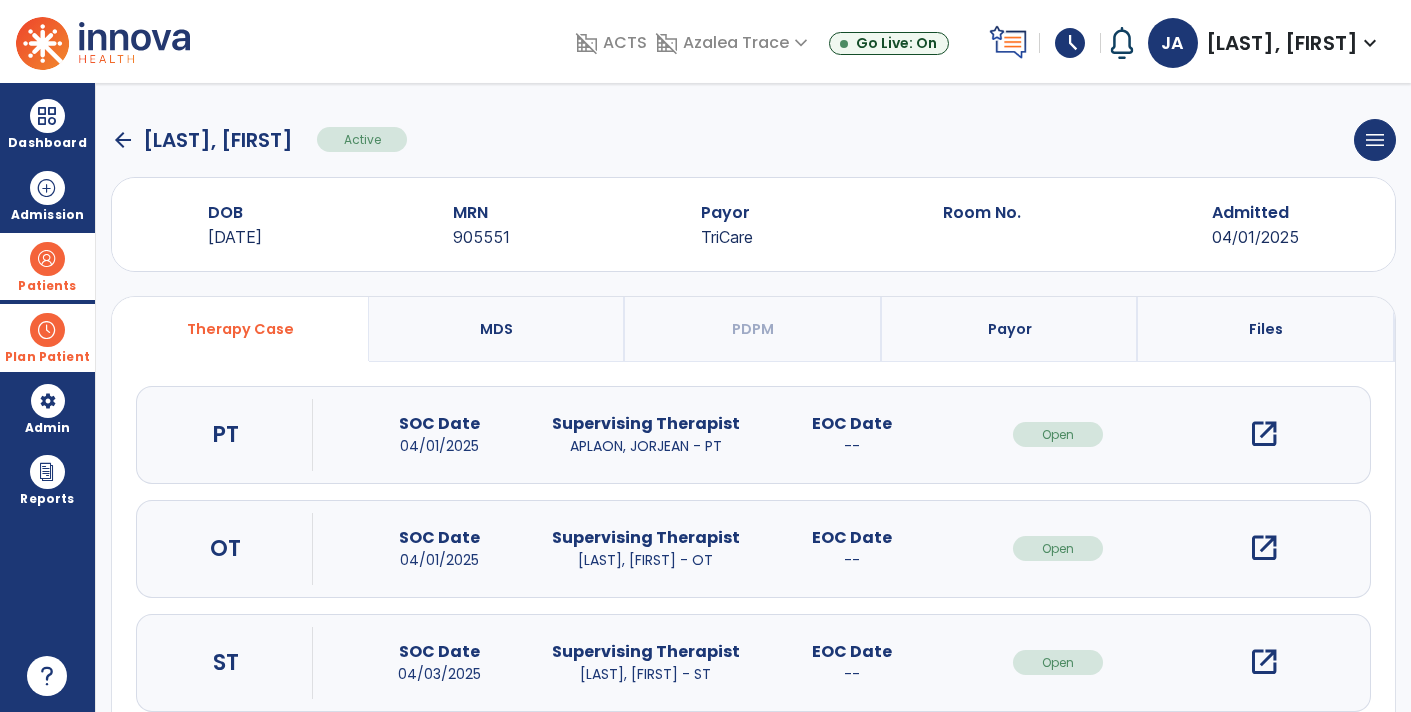 click on "open_in_new" at bounding box center (1264, 434) 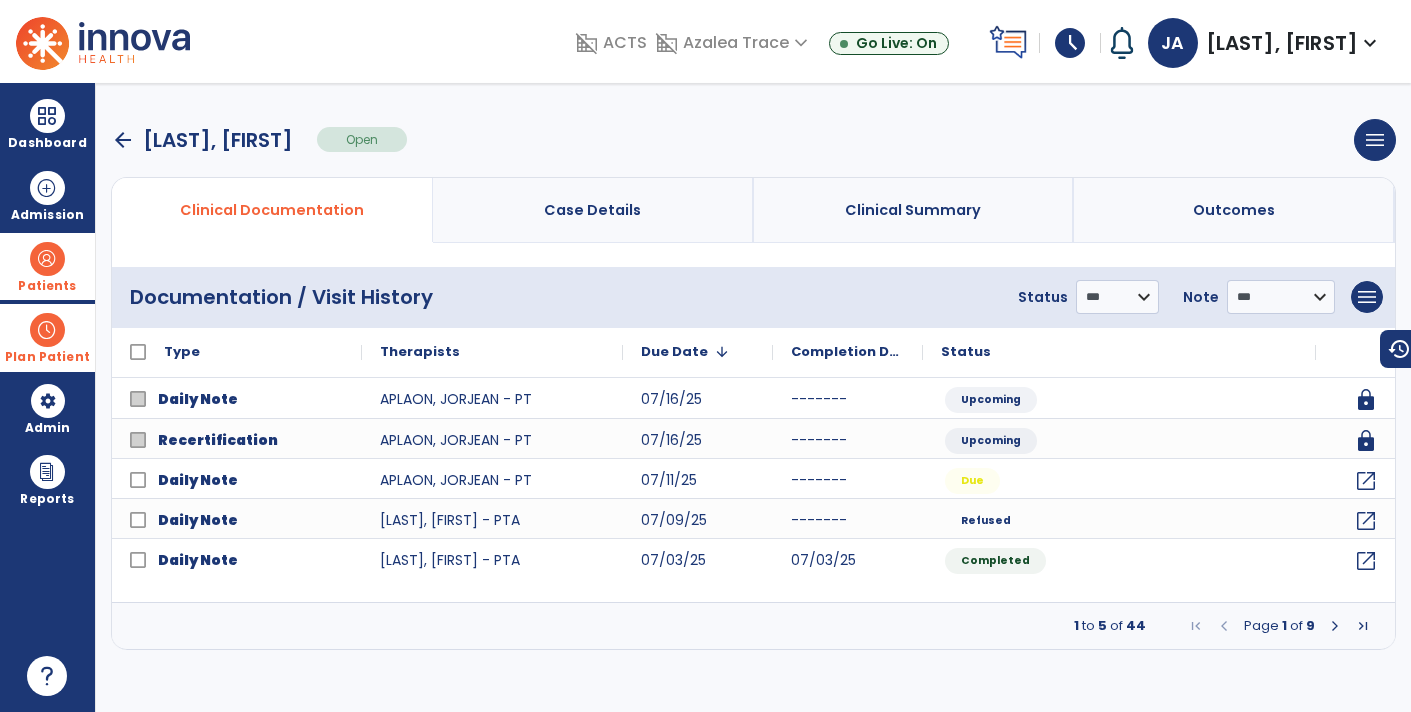 click on "arrow_back" at bounding box center [123, 140] 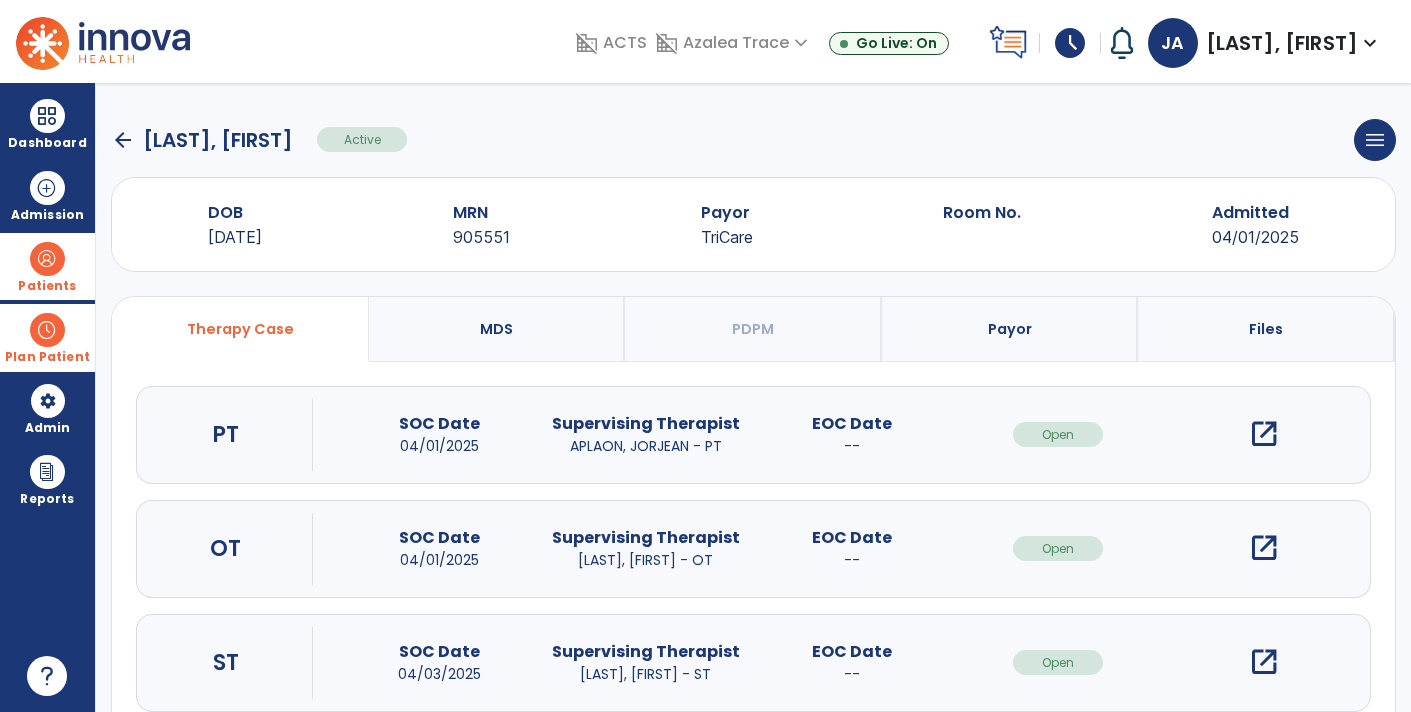 click on "arrow_back" 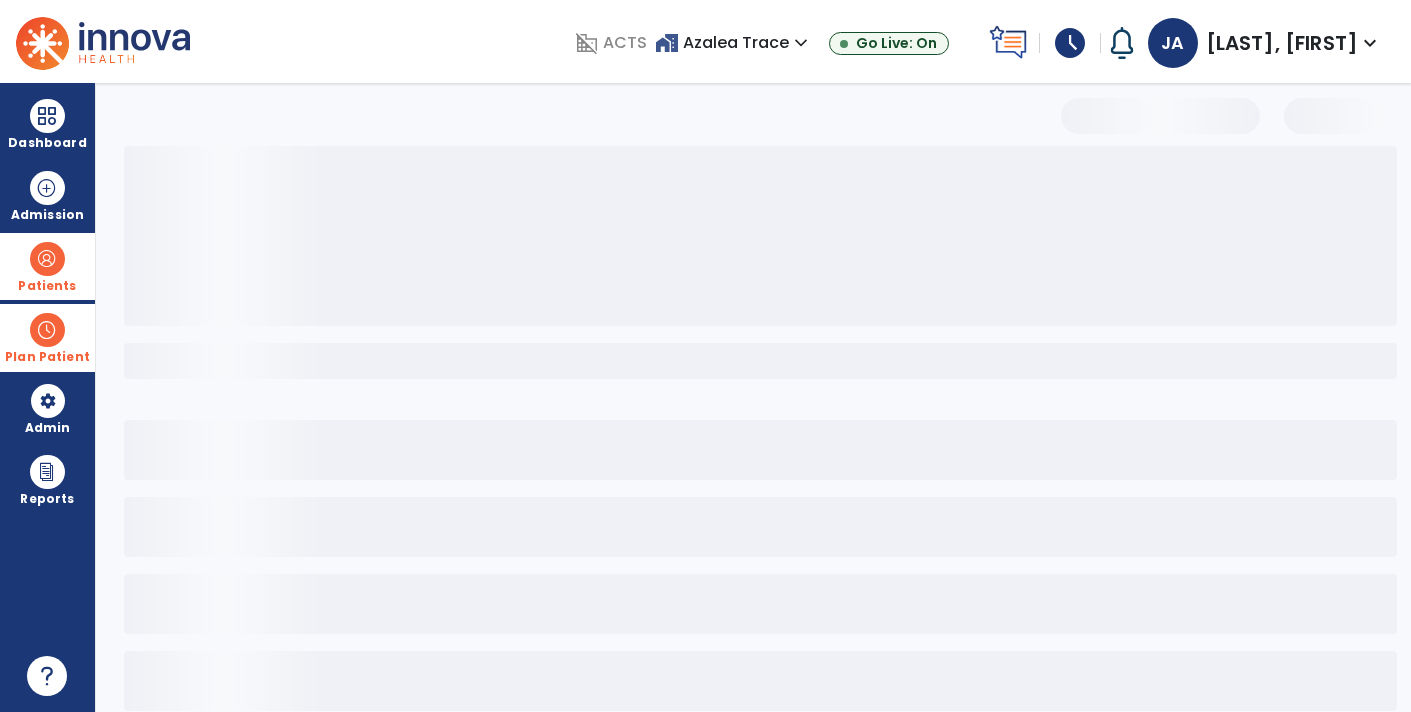 select on "***" 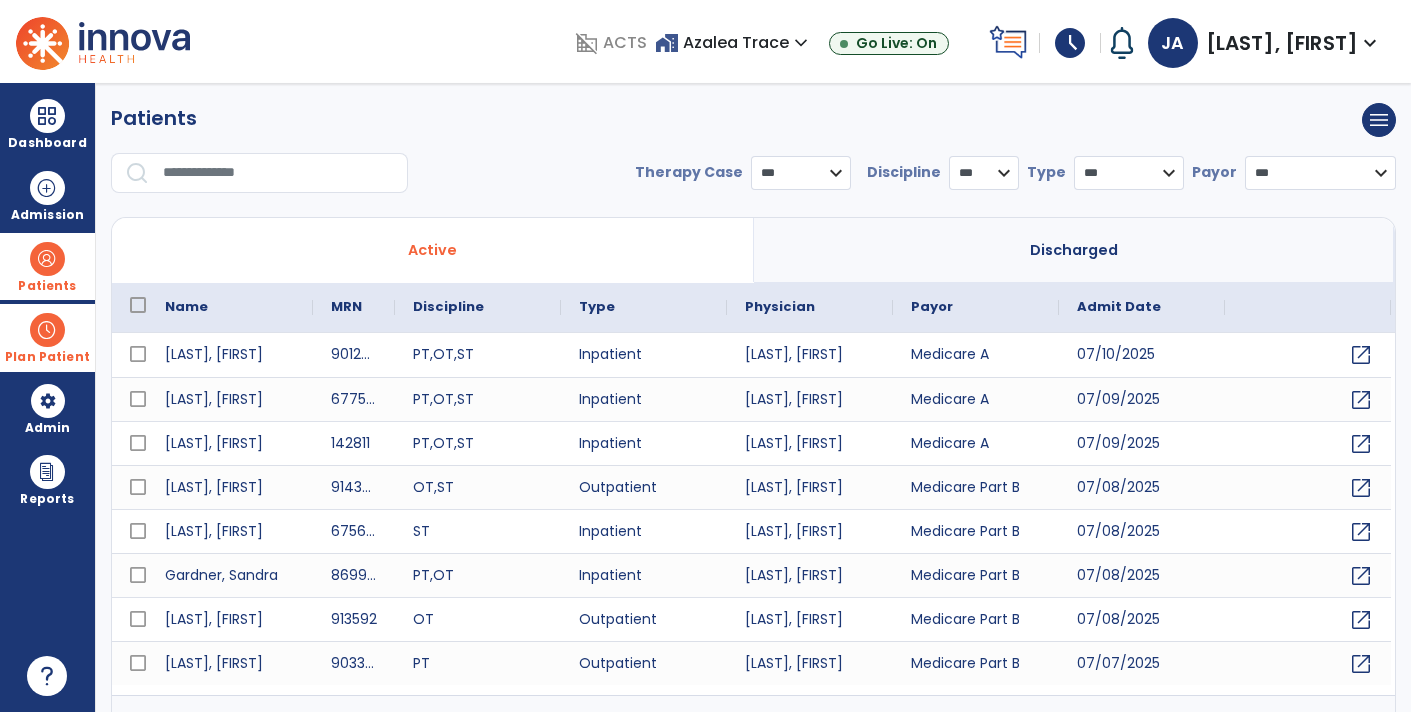 click on "Active" at bounding box center (433, 250) 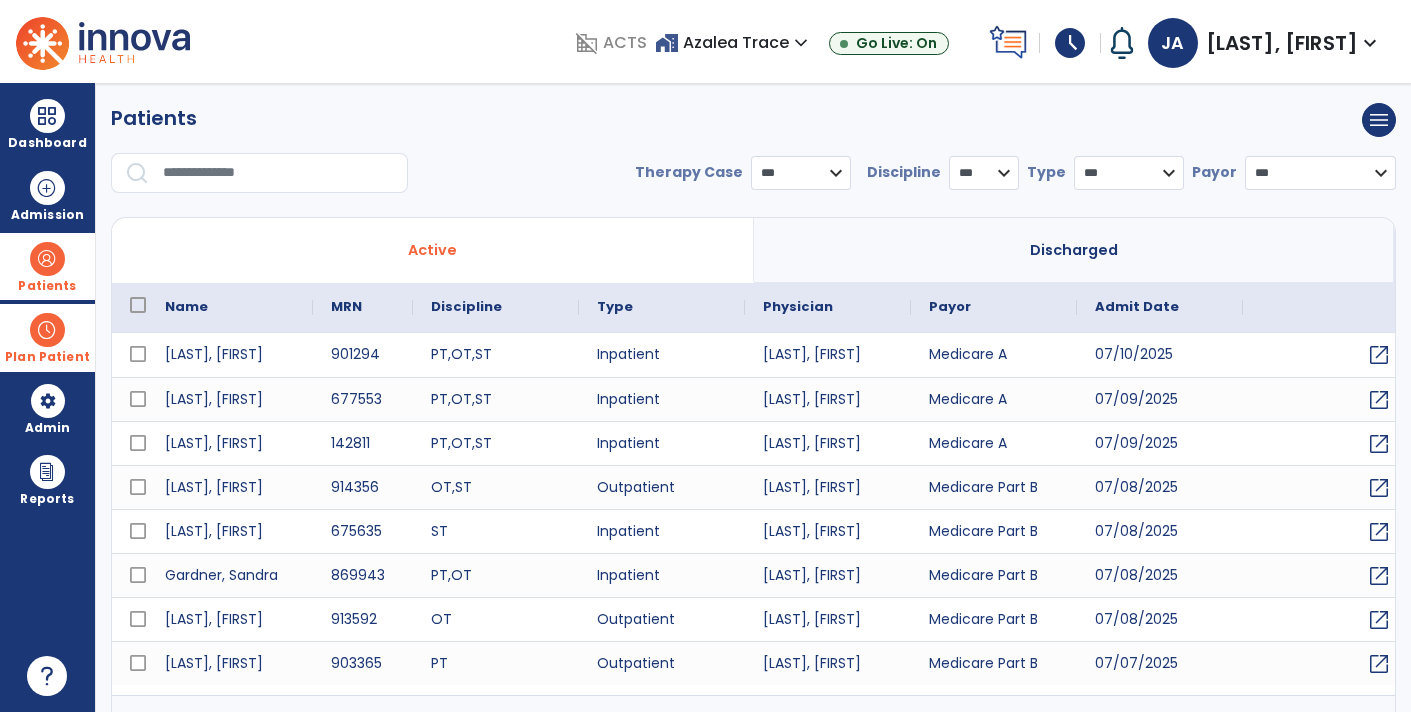 click at bounding box center [278, 173] 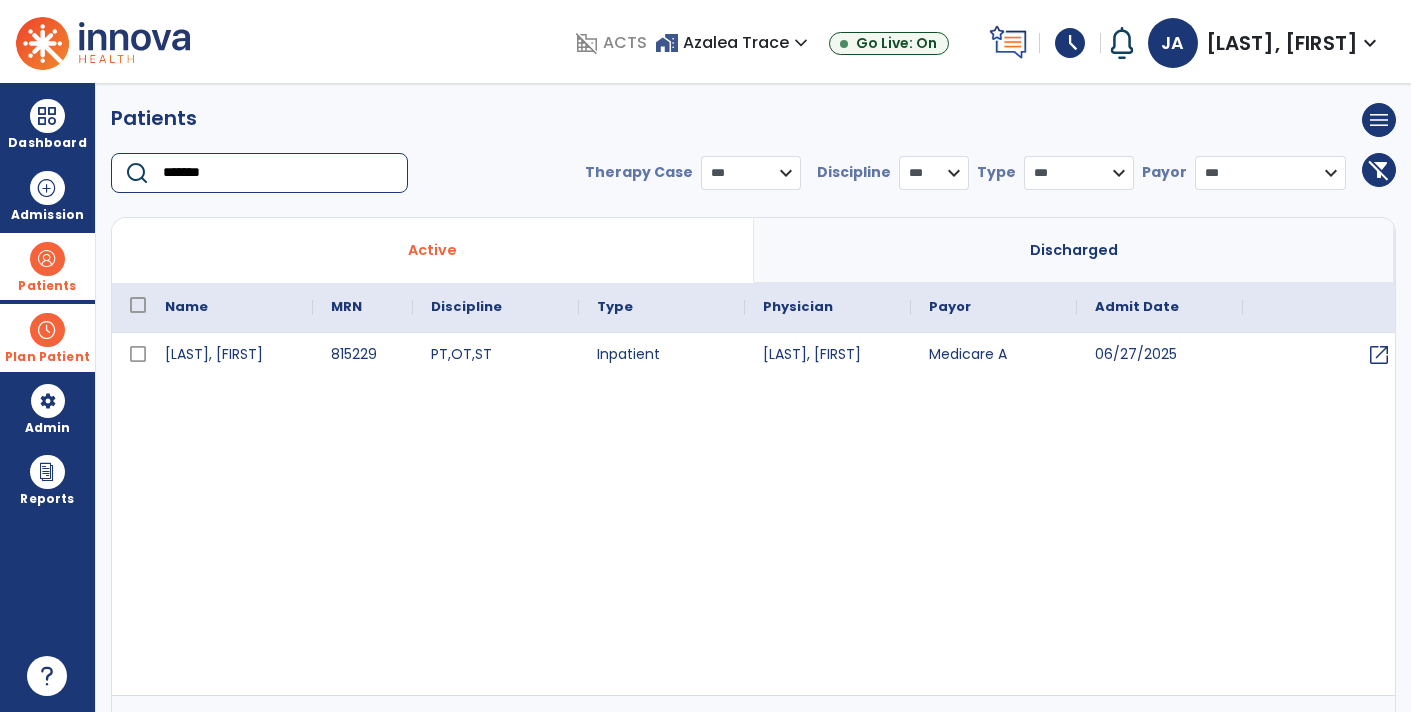 type on "*******" 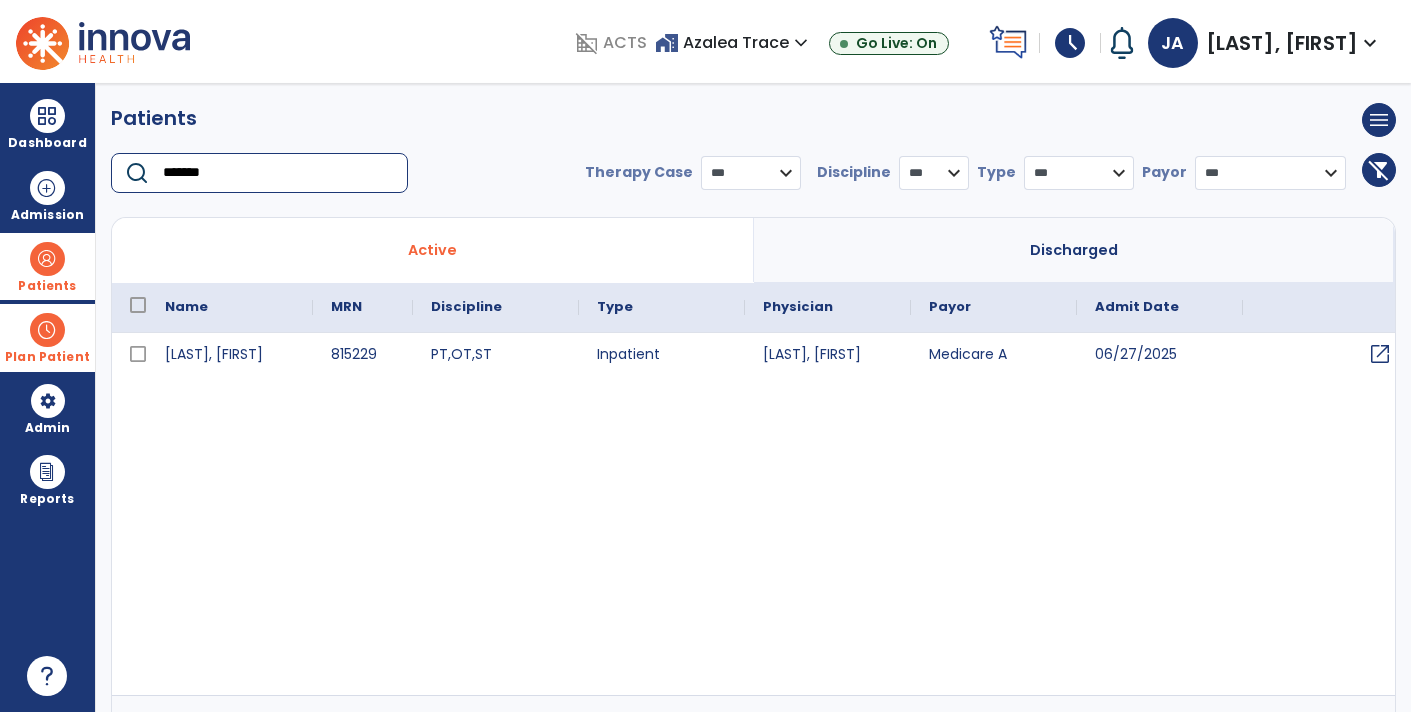 click on "open_in_new" at bounding box center [1380, 354] 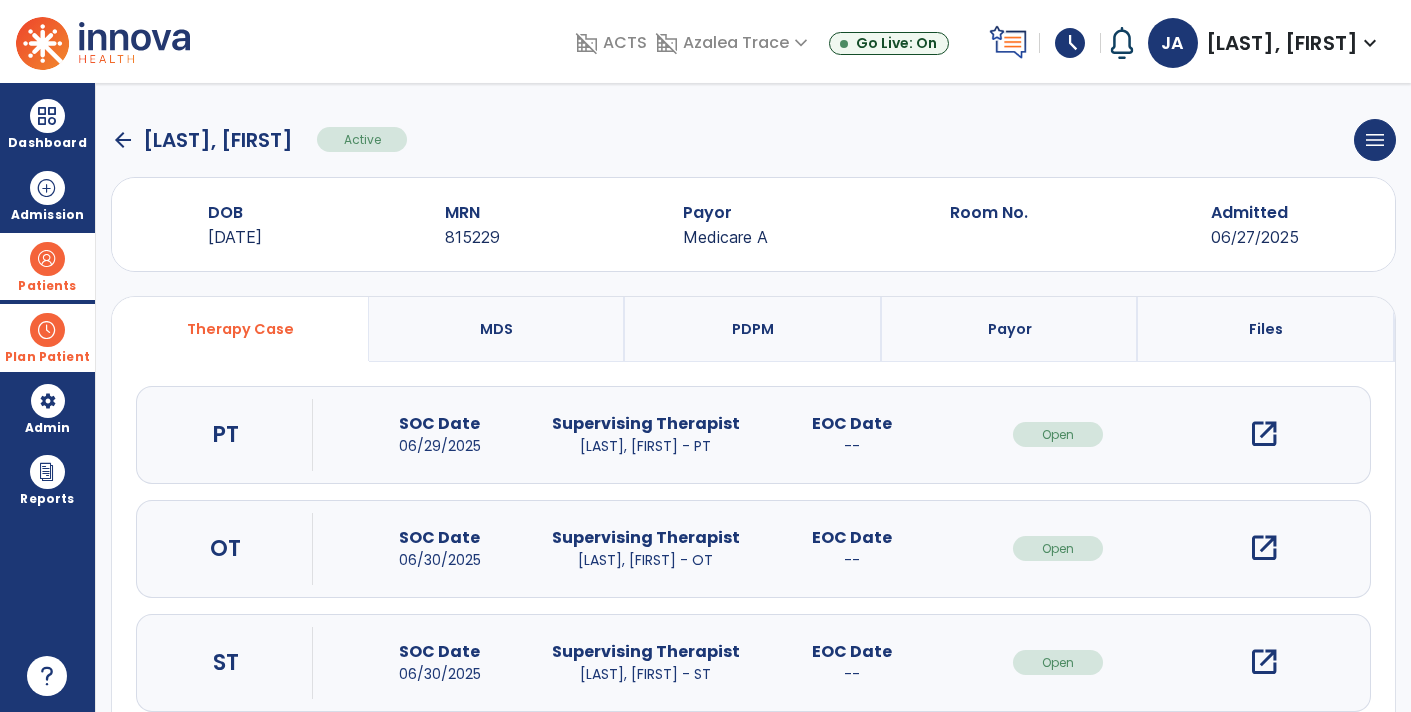 click on "open_in_new" at bounding box center [1264, 434] 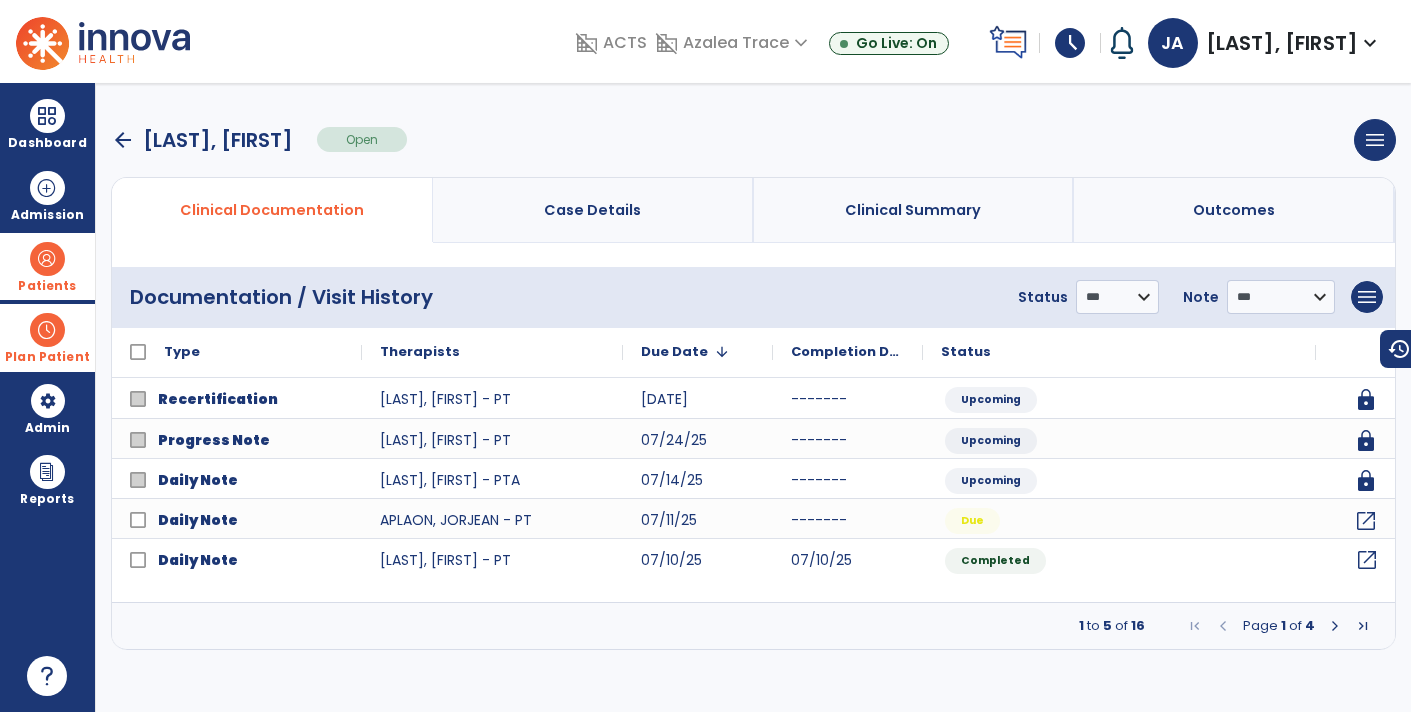 click on "open_in_new" 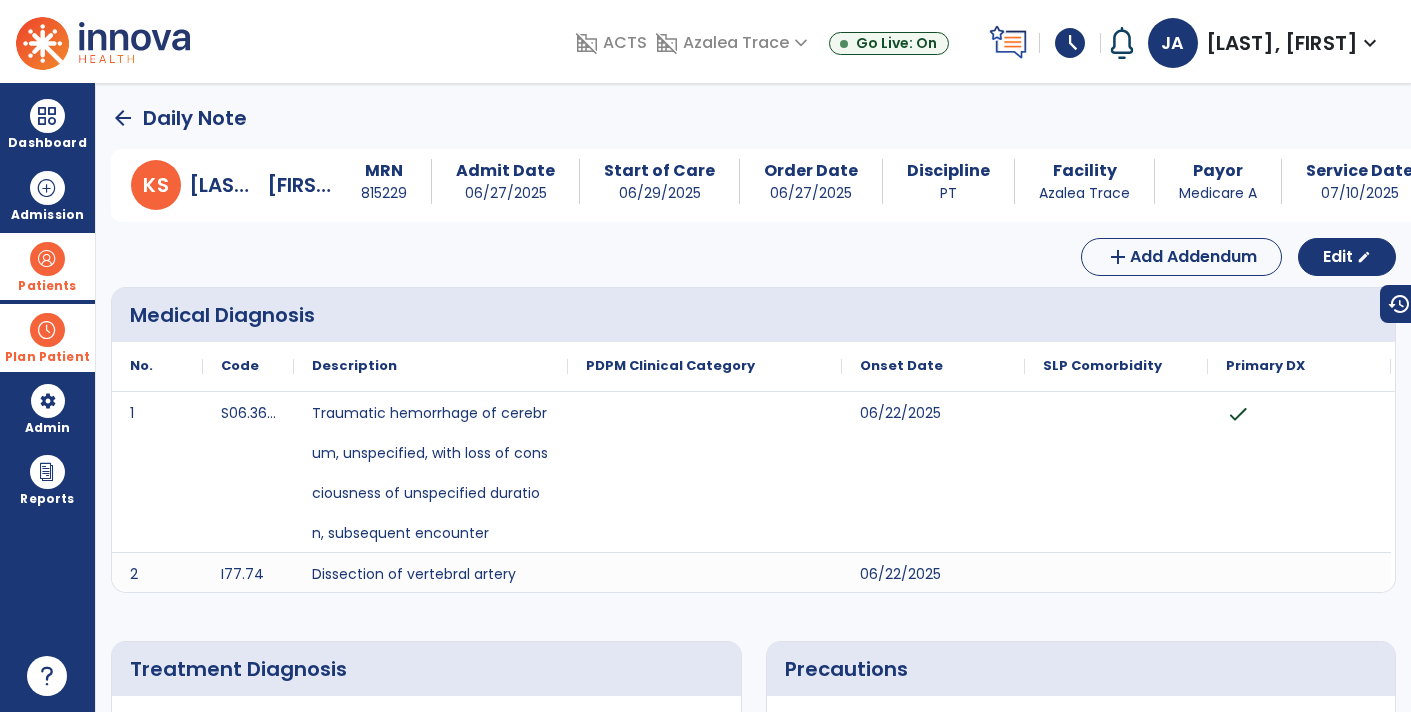 click on "arrow_back" 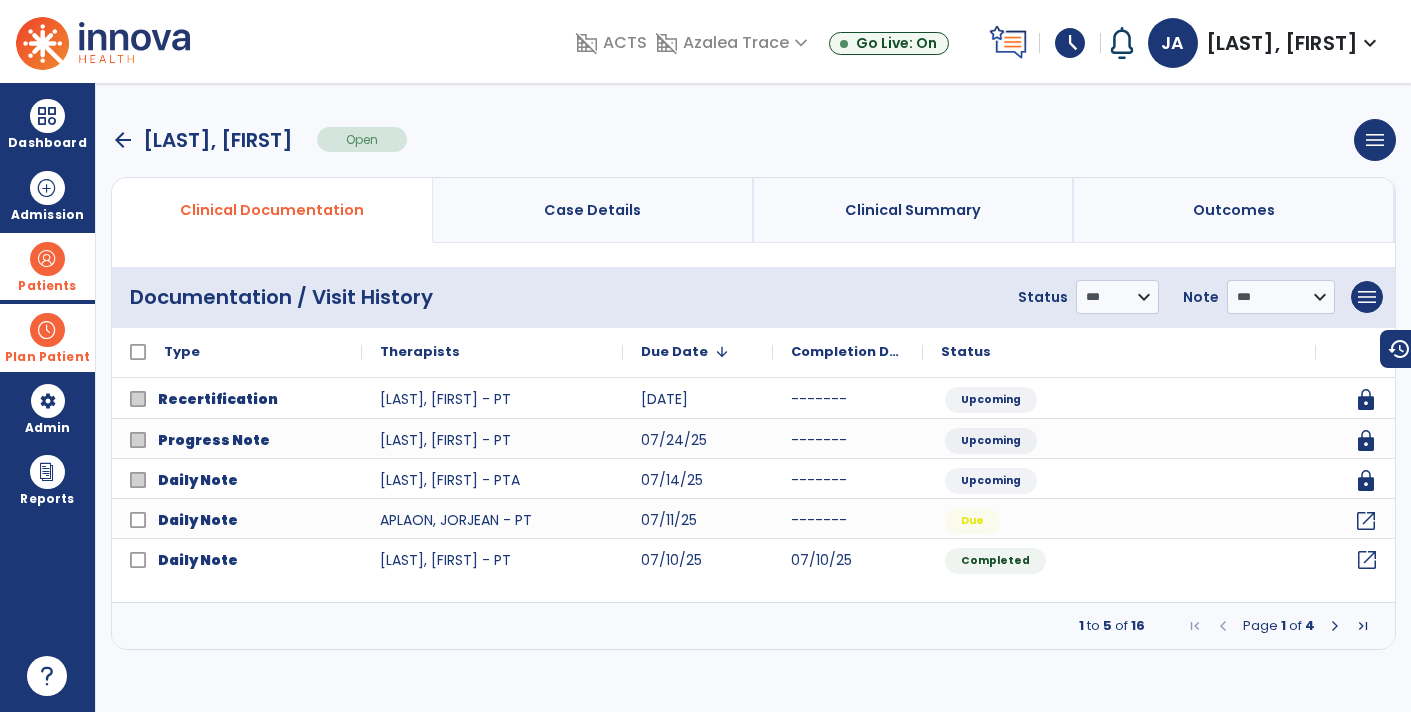 click on "open_in_new" 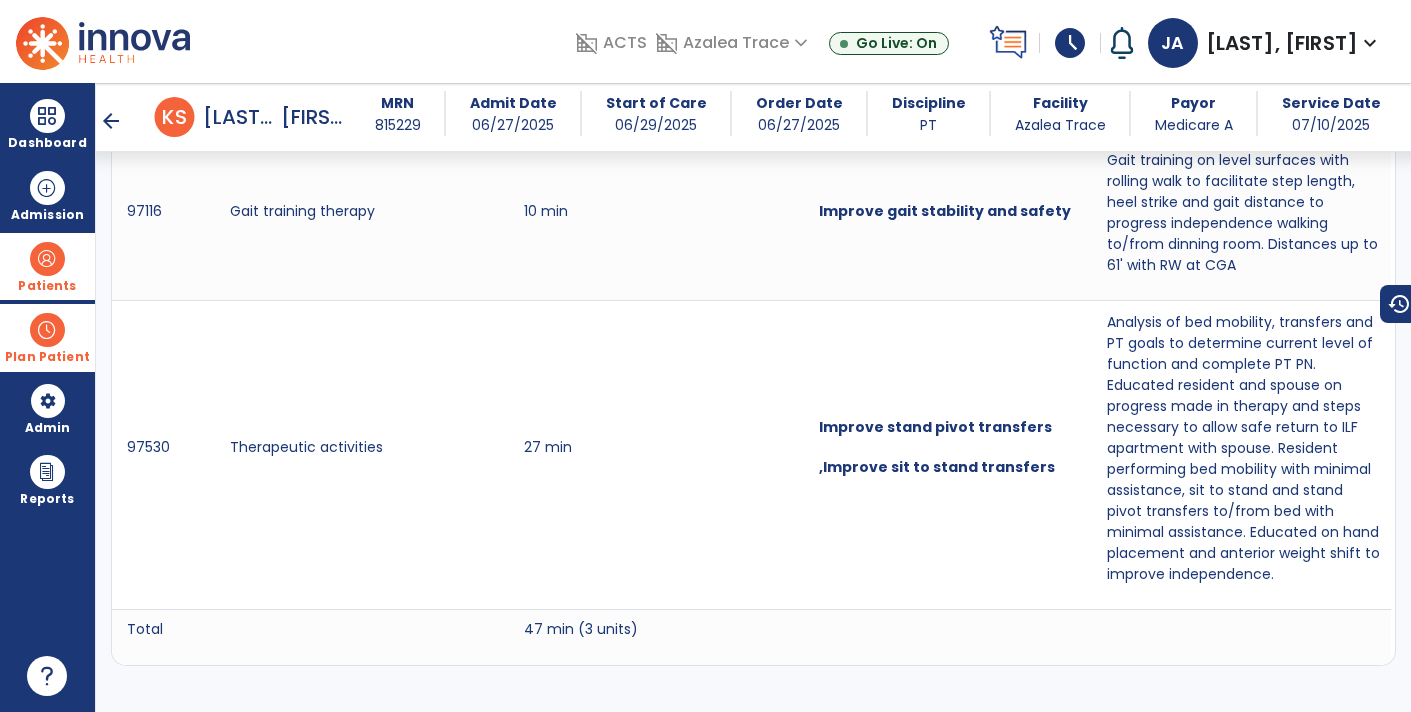 scroll, scrollTop: 1512, scrollLeft: 0, axis: vertical 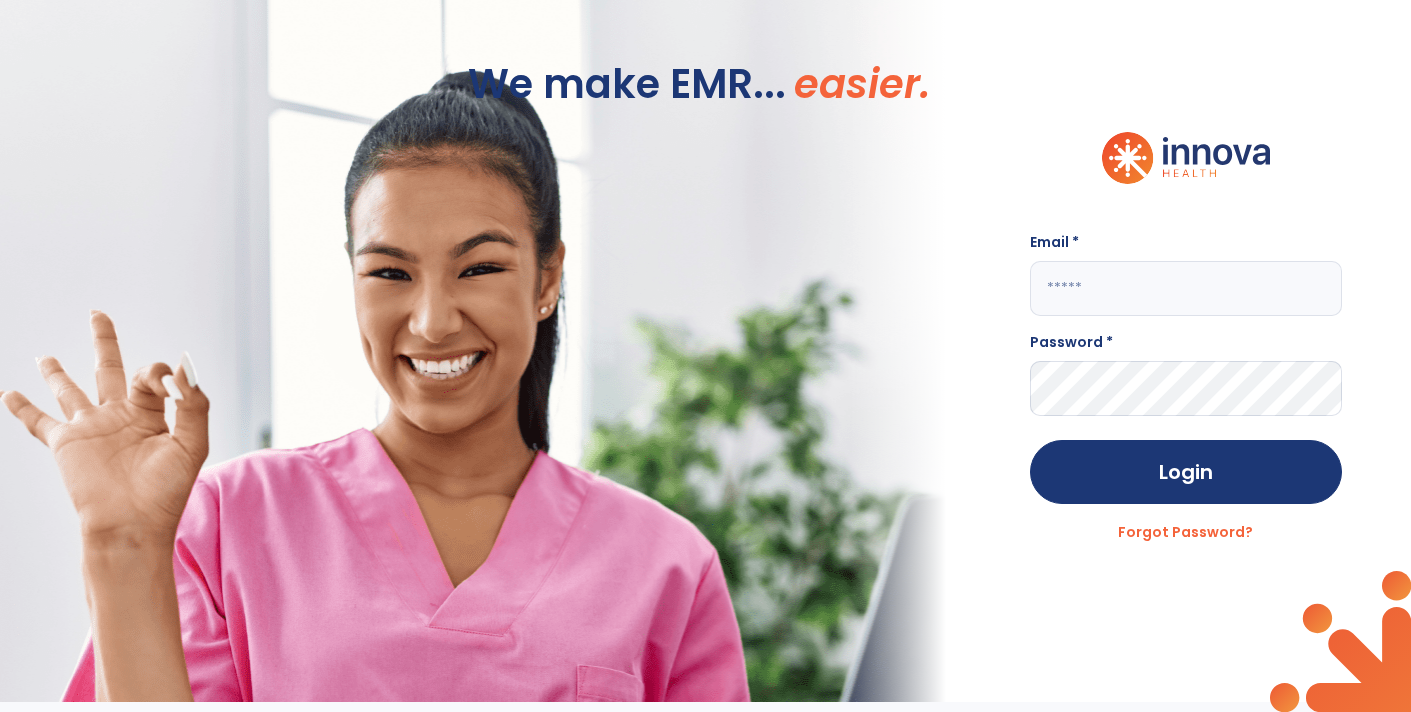type on "**********" 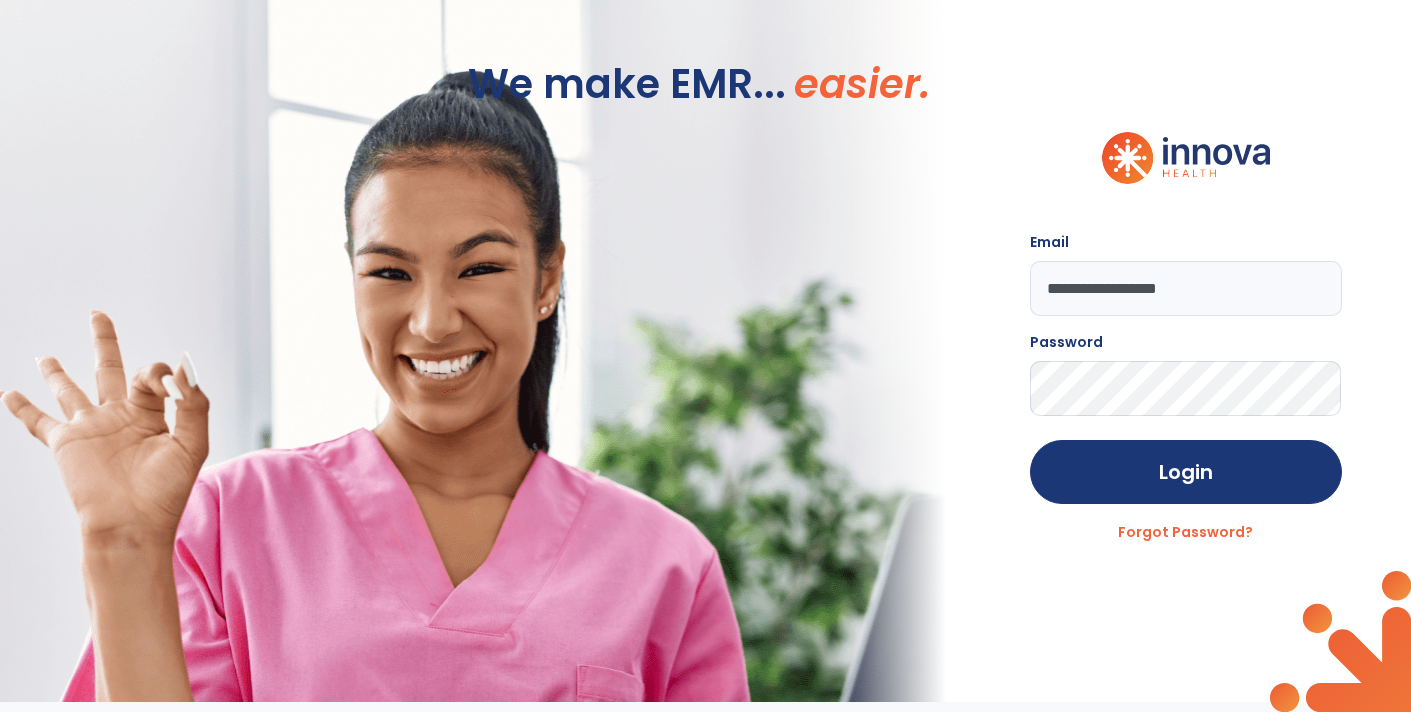 scroll, scrollTop: 0, scrollLeft: 0, axis: both 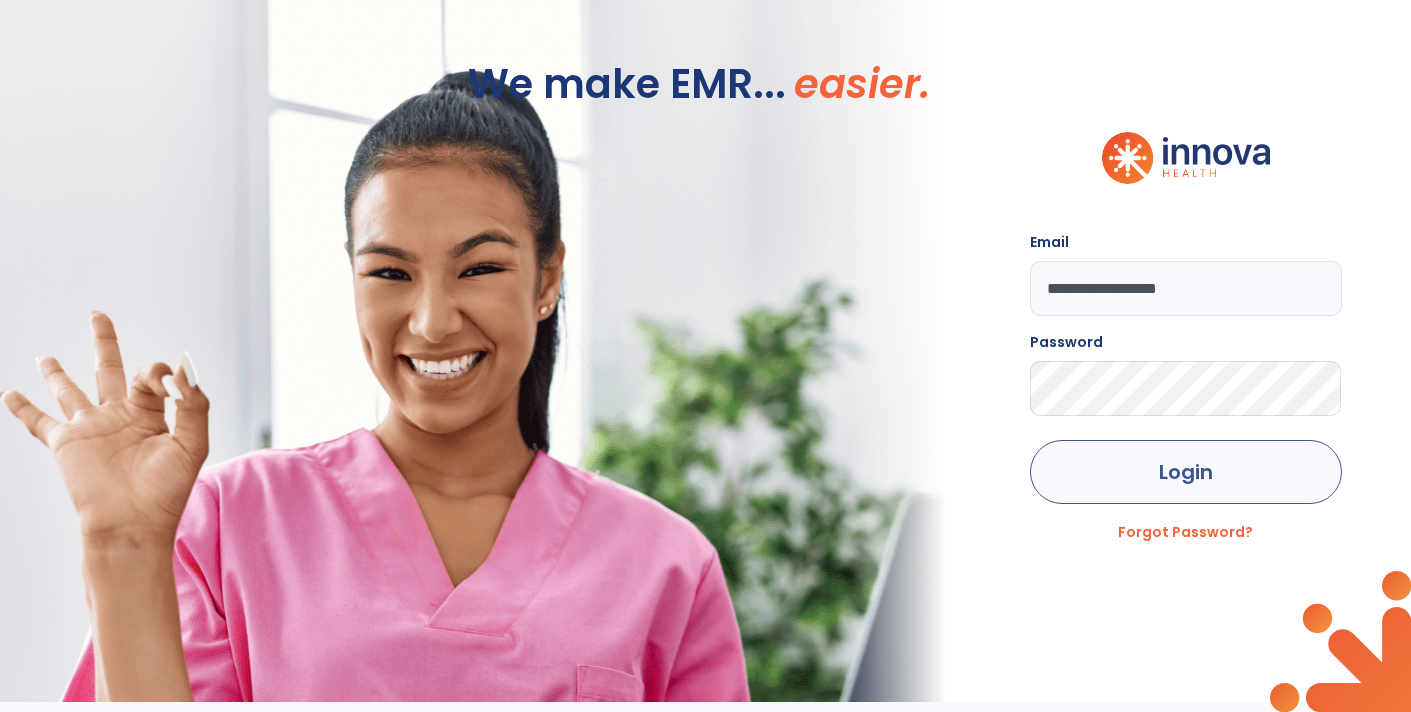 click on "Login" 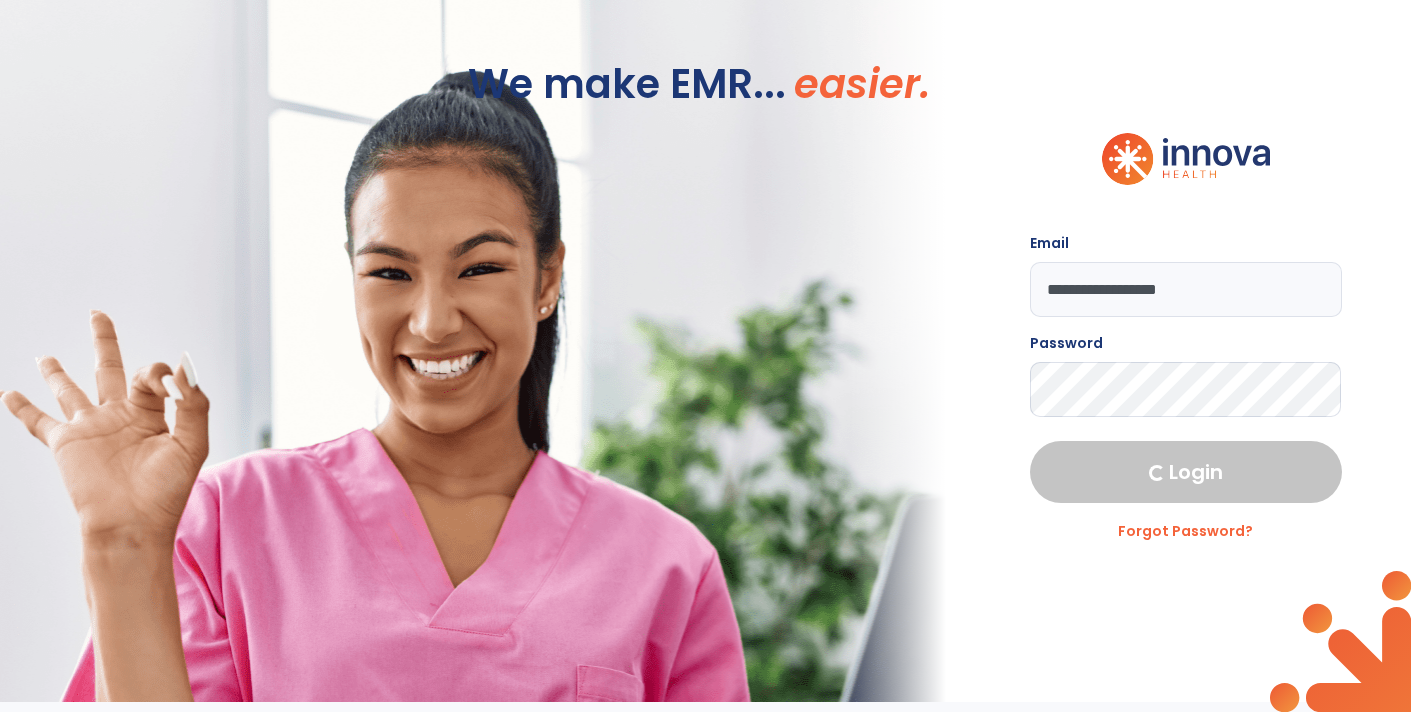select on "****" 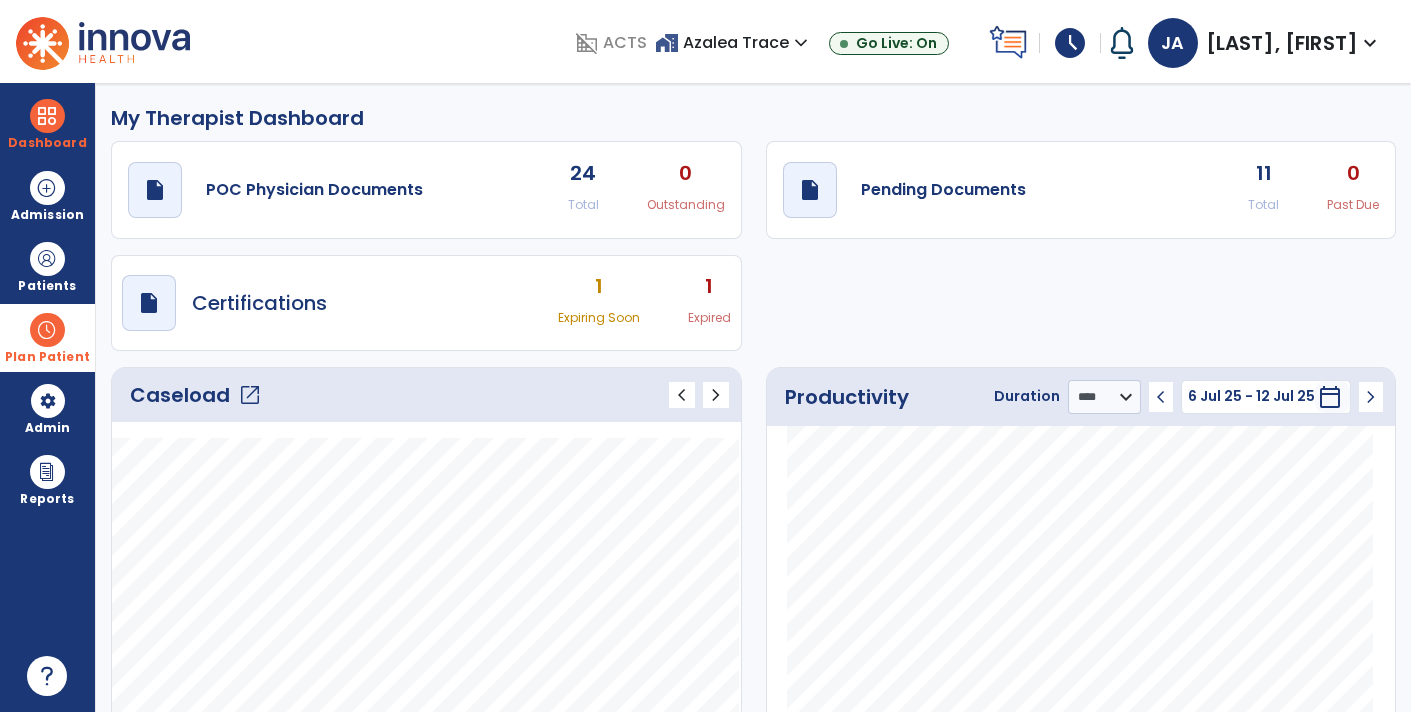 click at bounding box center [47, 330] 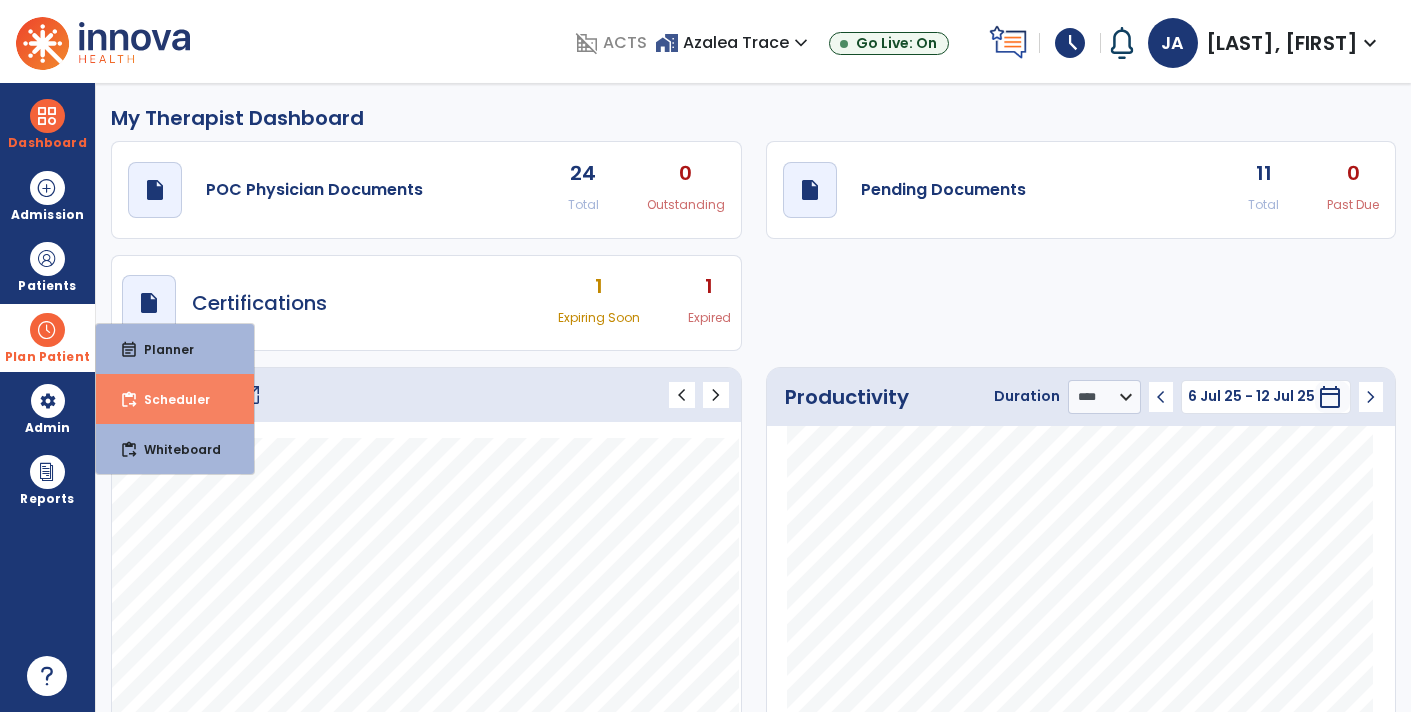 click on "Scheduler" at bounding box center [169, 399] 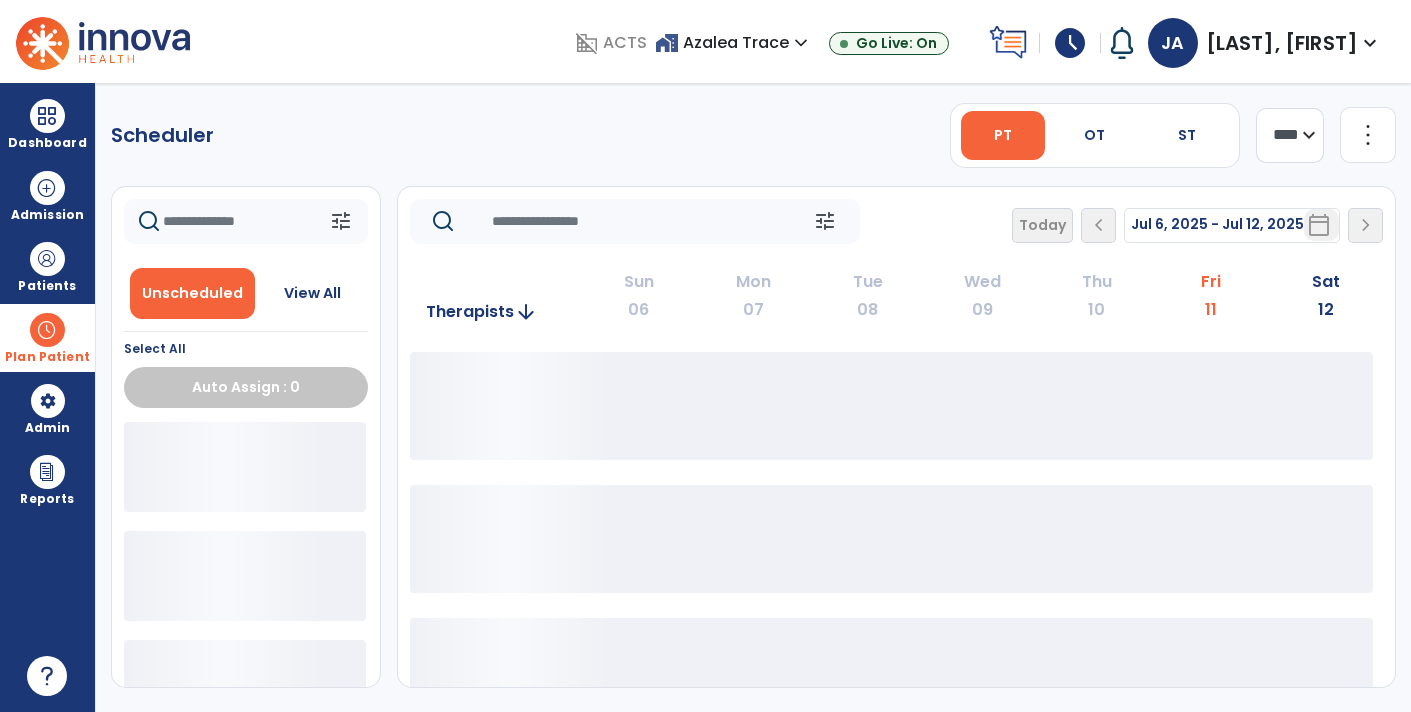 scroll, scrollTop: 0, scrollLeft: 0, axis: both 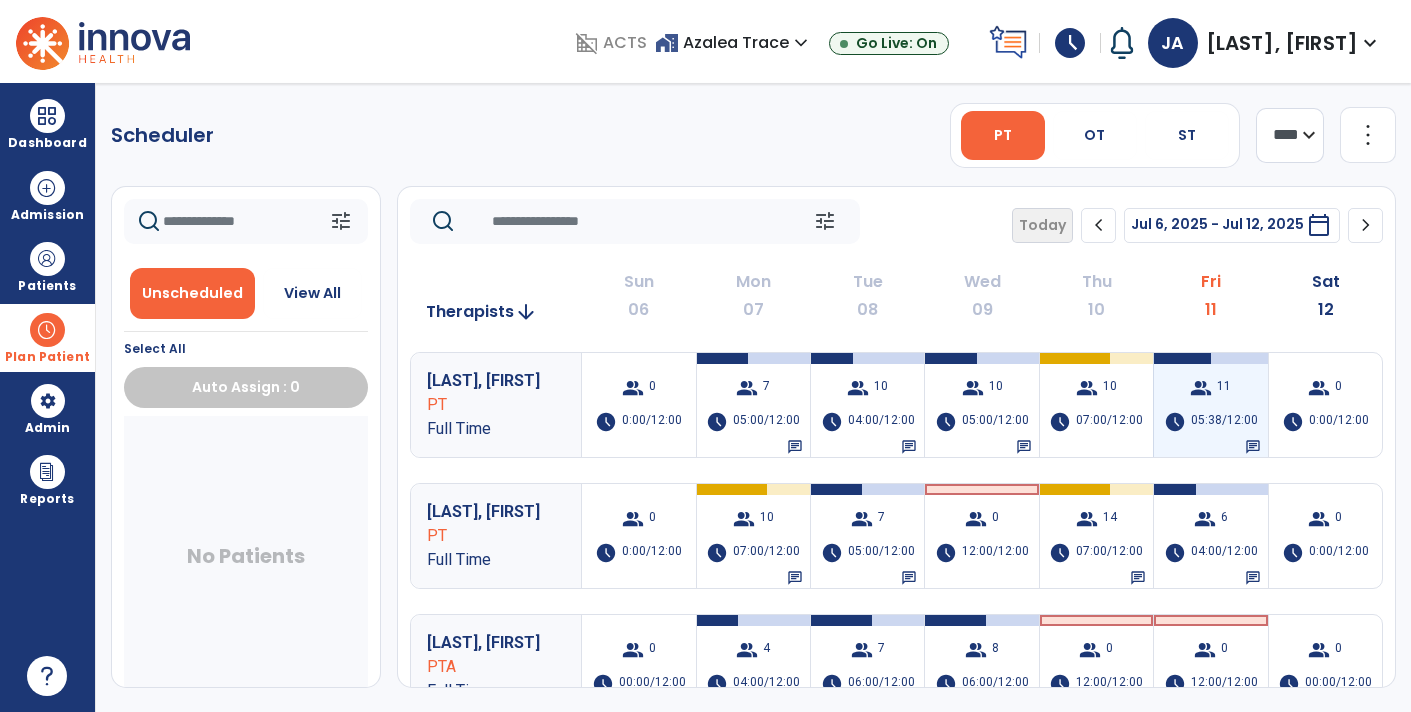 click on "05:38/12:00" at bounding box center (1224, 422) 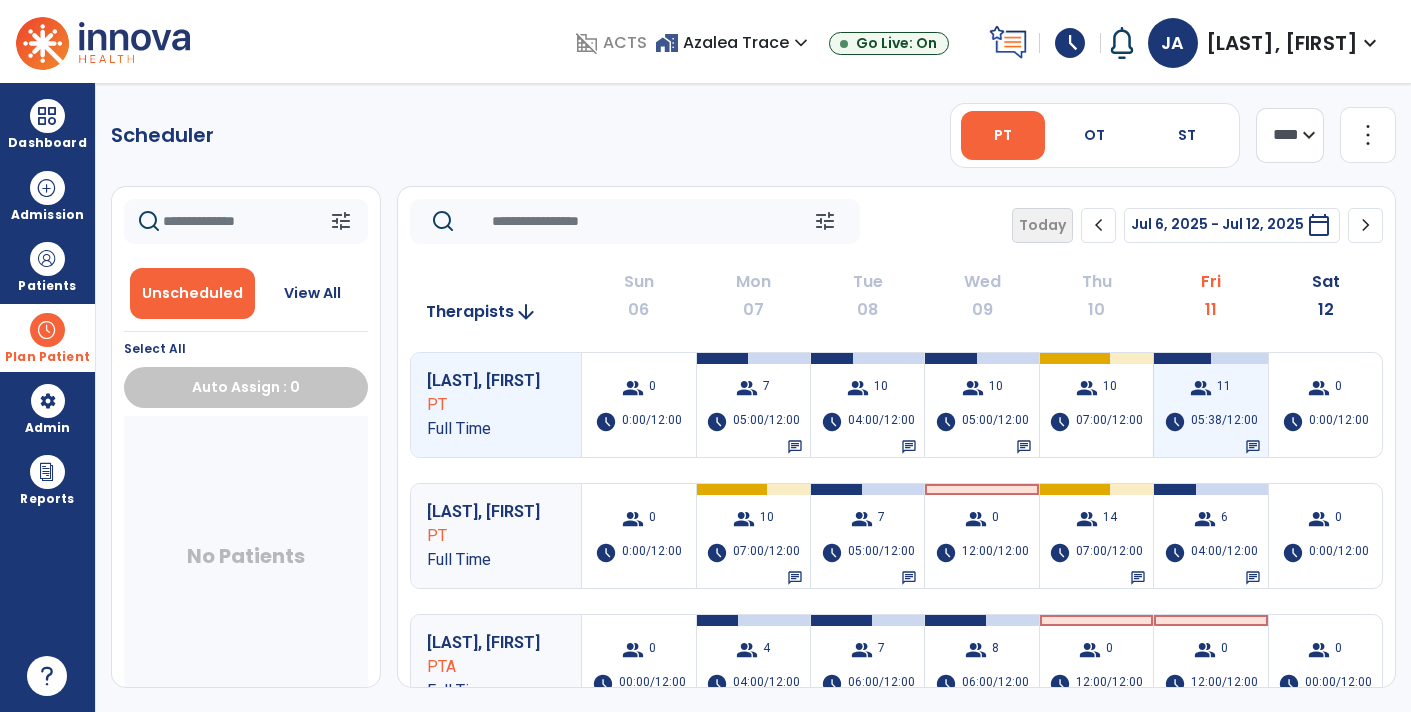 click on "group  11  schedule  05:38/12:00   chat" at bounding box center (1210, 405) 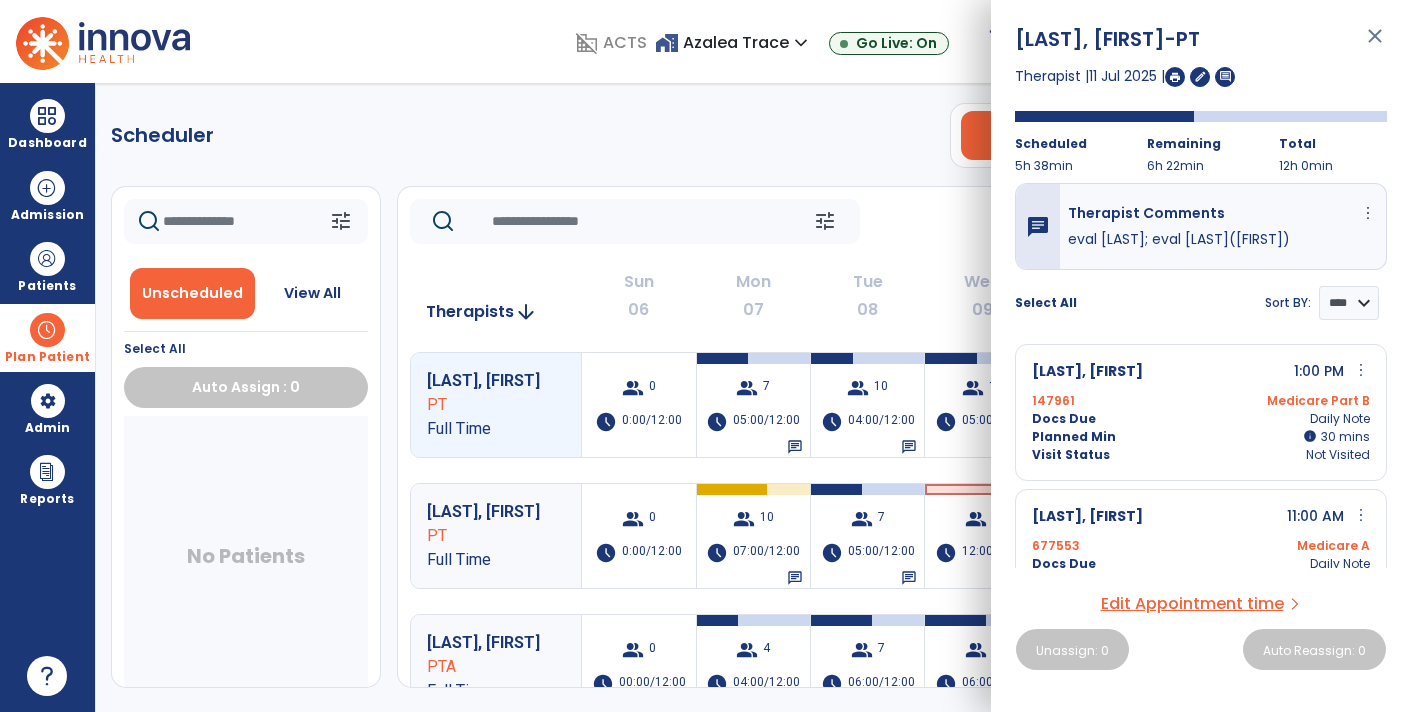 click on "Edit Appointment time" at bounding box center [1192, 604] 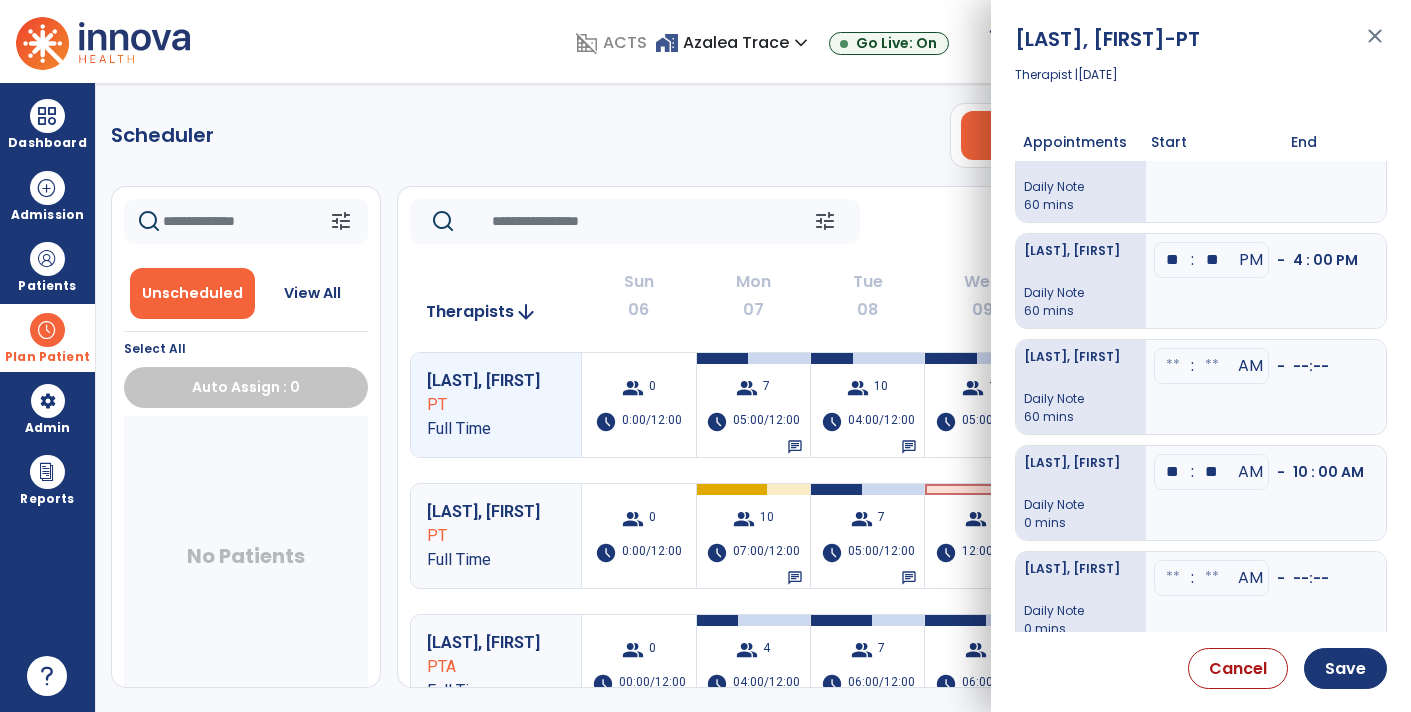 scroll, scrollTop: 496, scrollLeft: 0, axis: vertical 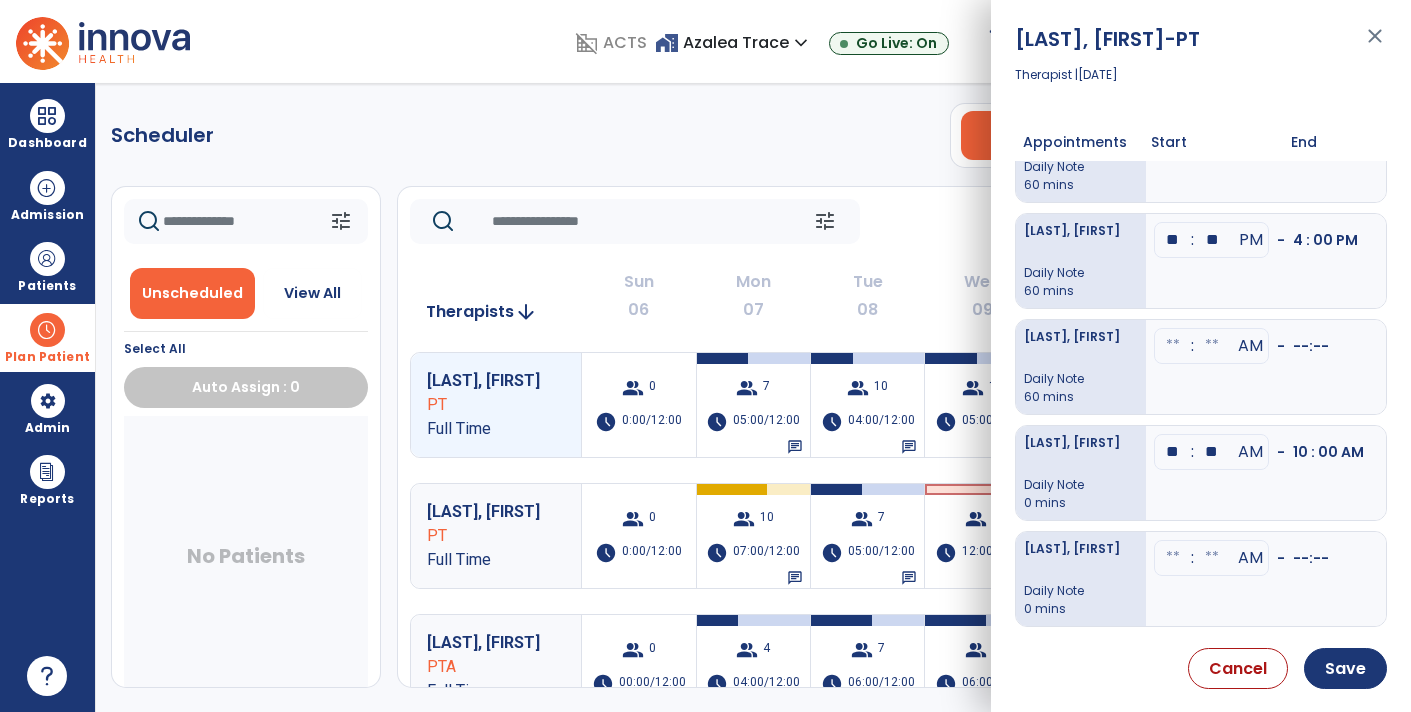 click at bounding box center [1212, -308] 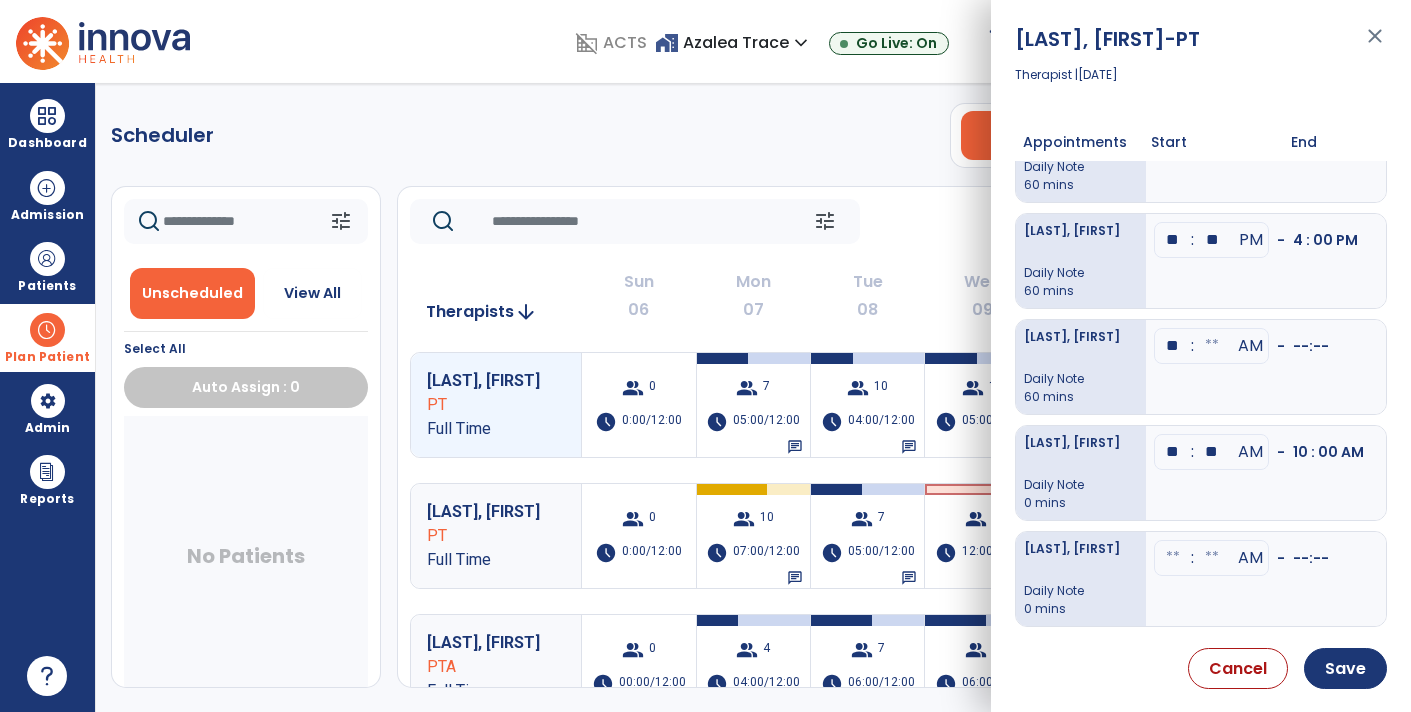 type on "**" 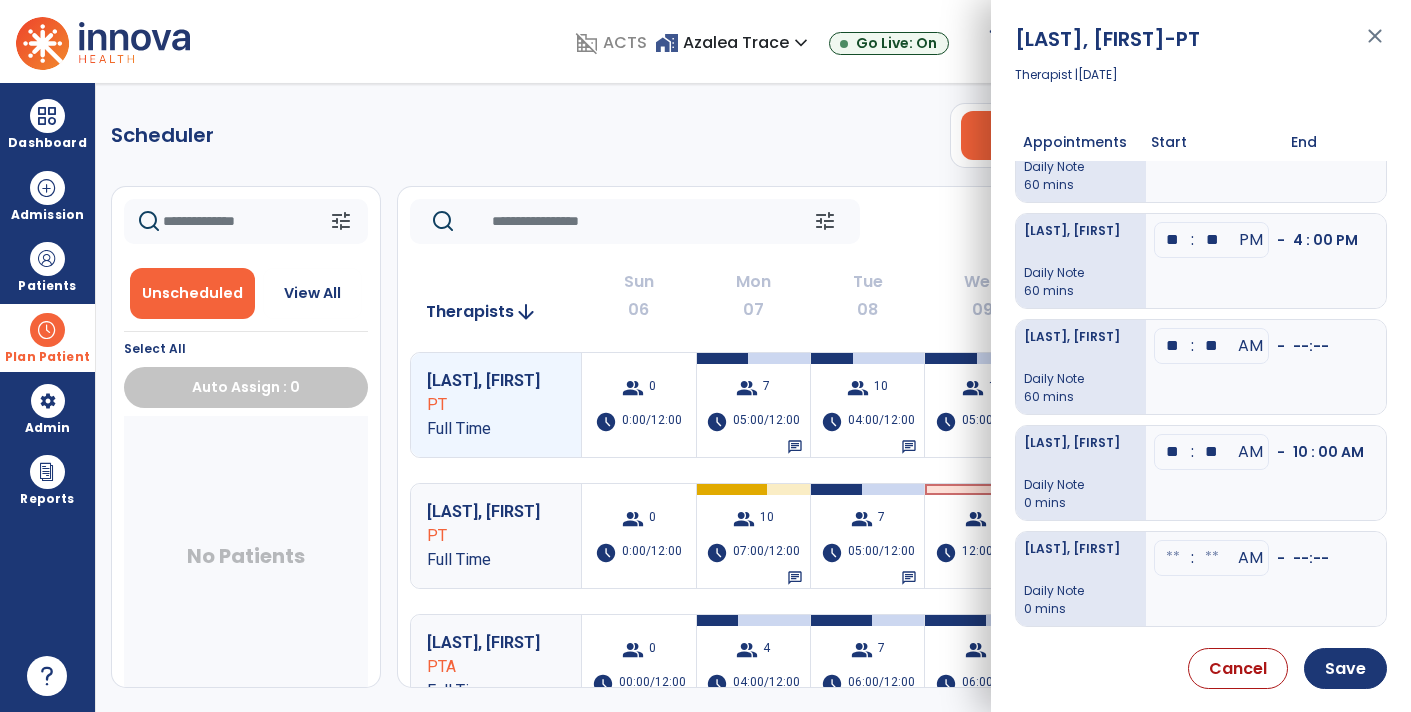 type on "**" 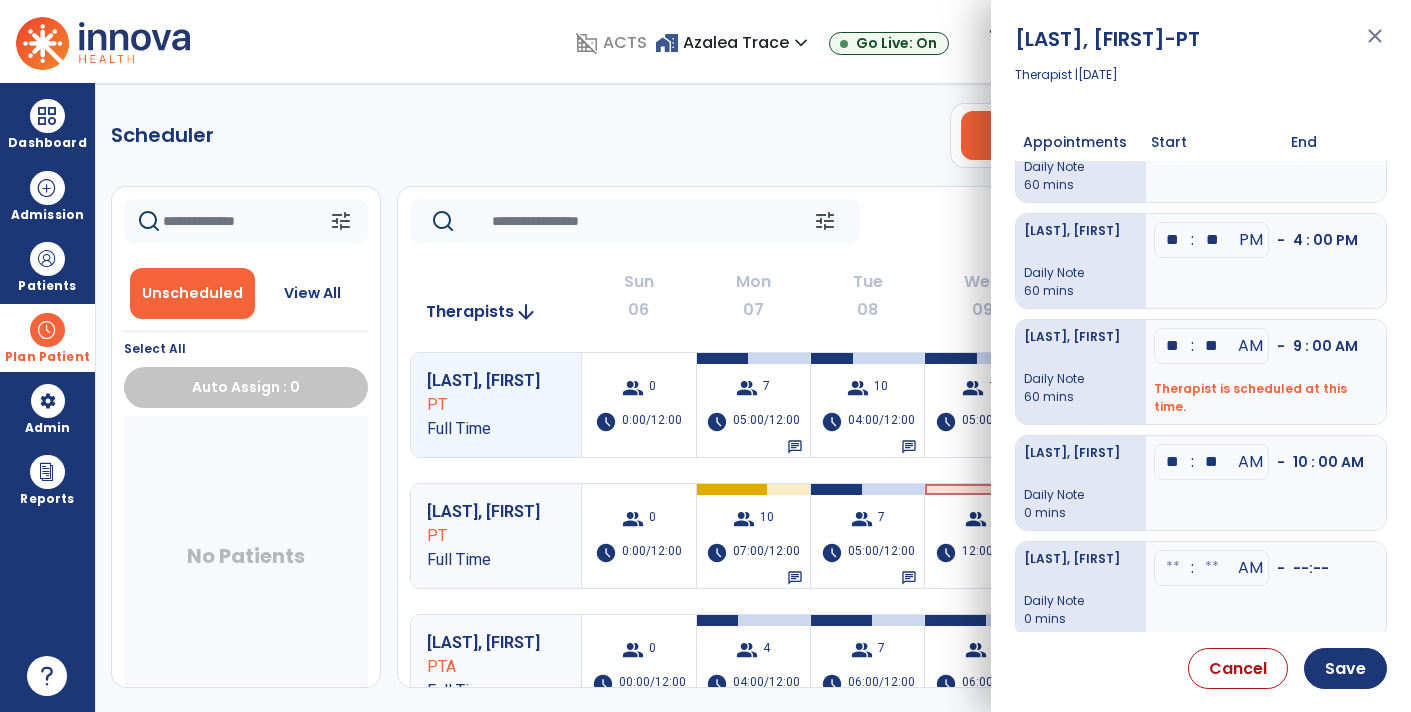 click on "- 9 : 00 AM" at bounding box center [1317, 346] 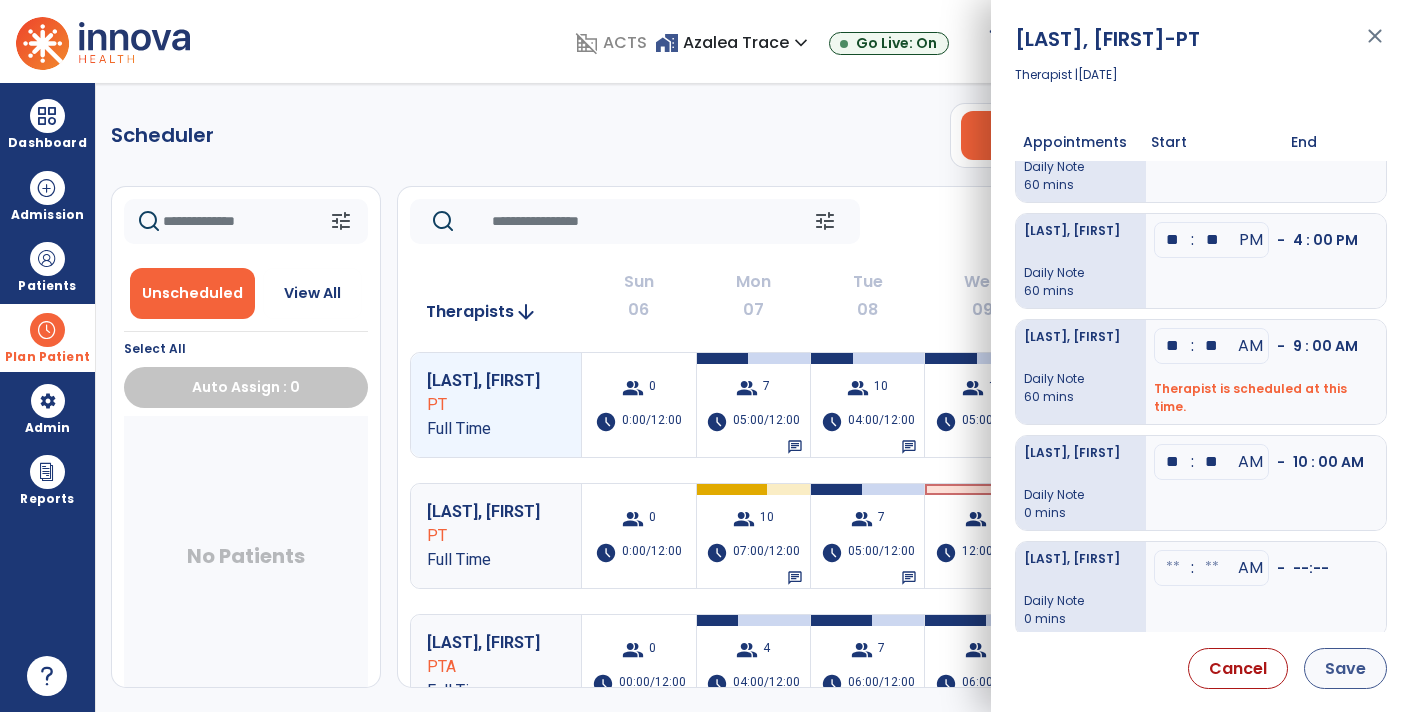 click on "Save" at bounding box center [1345, 668] 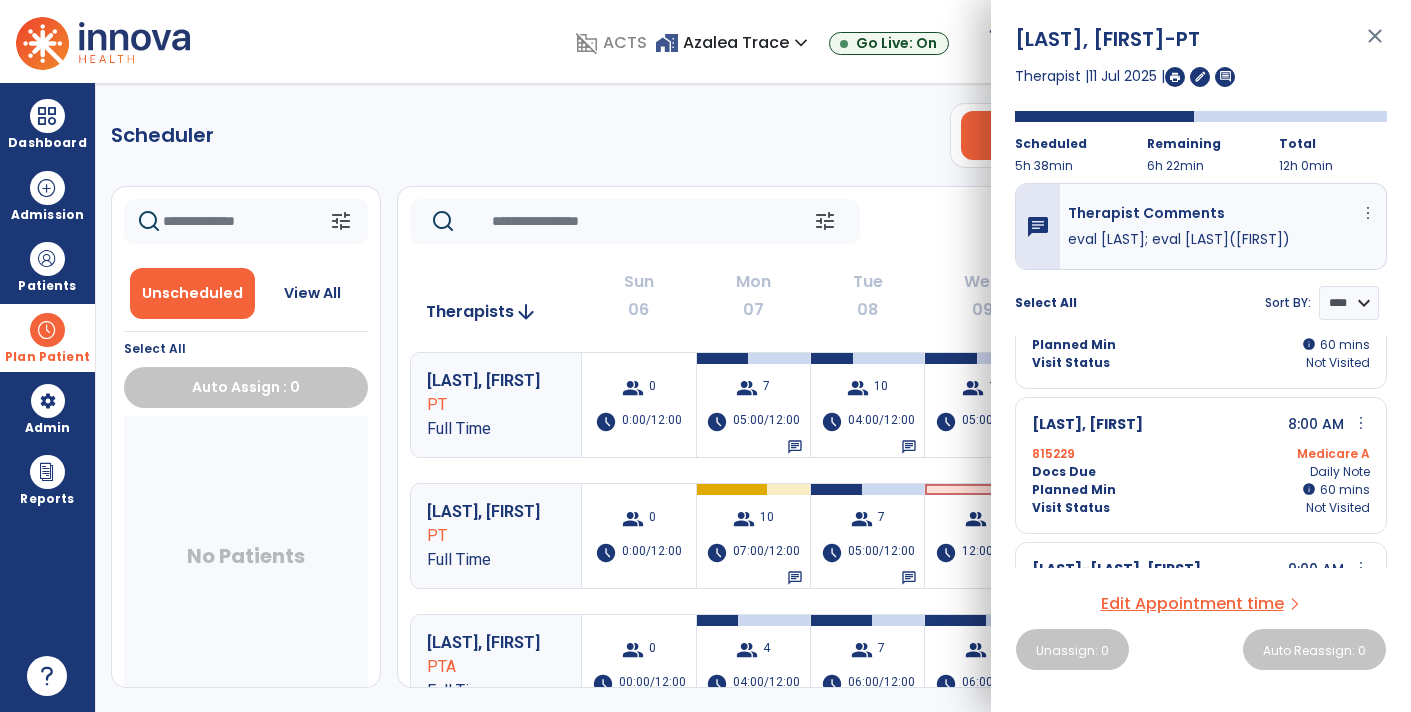 scroll, scrollTop: 98, scrollLeft: 0, axis: vertical 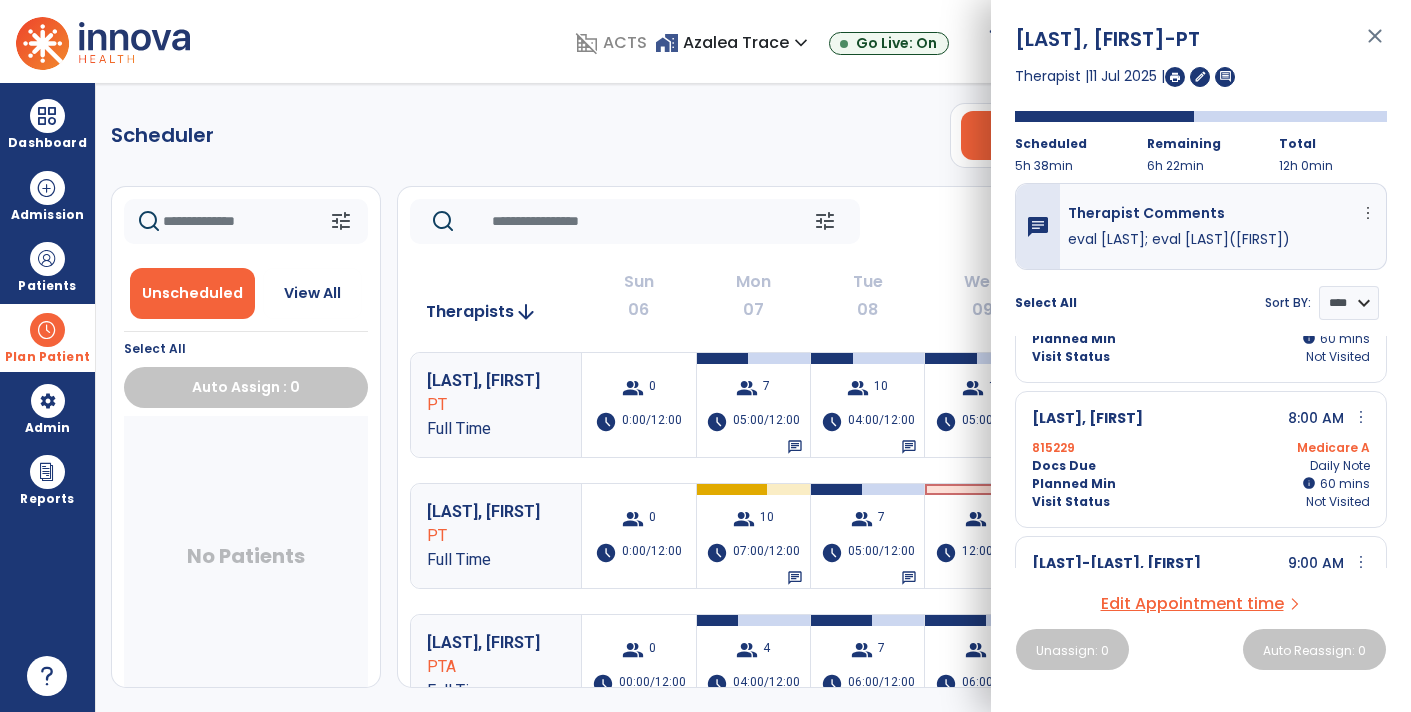 click on "more_vert" at bounding box center (1361, 417) 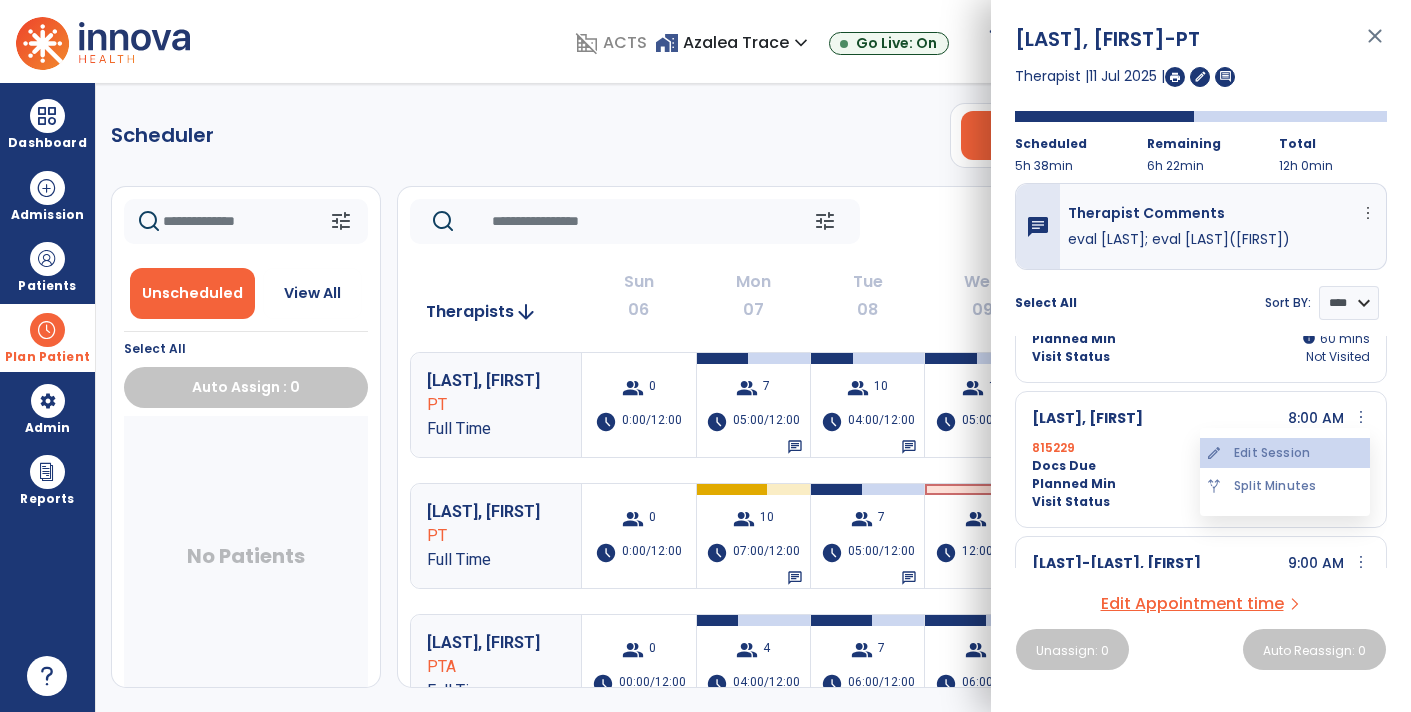 click on "edit   Edit Session" at bounding box center [1285, 453] 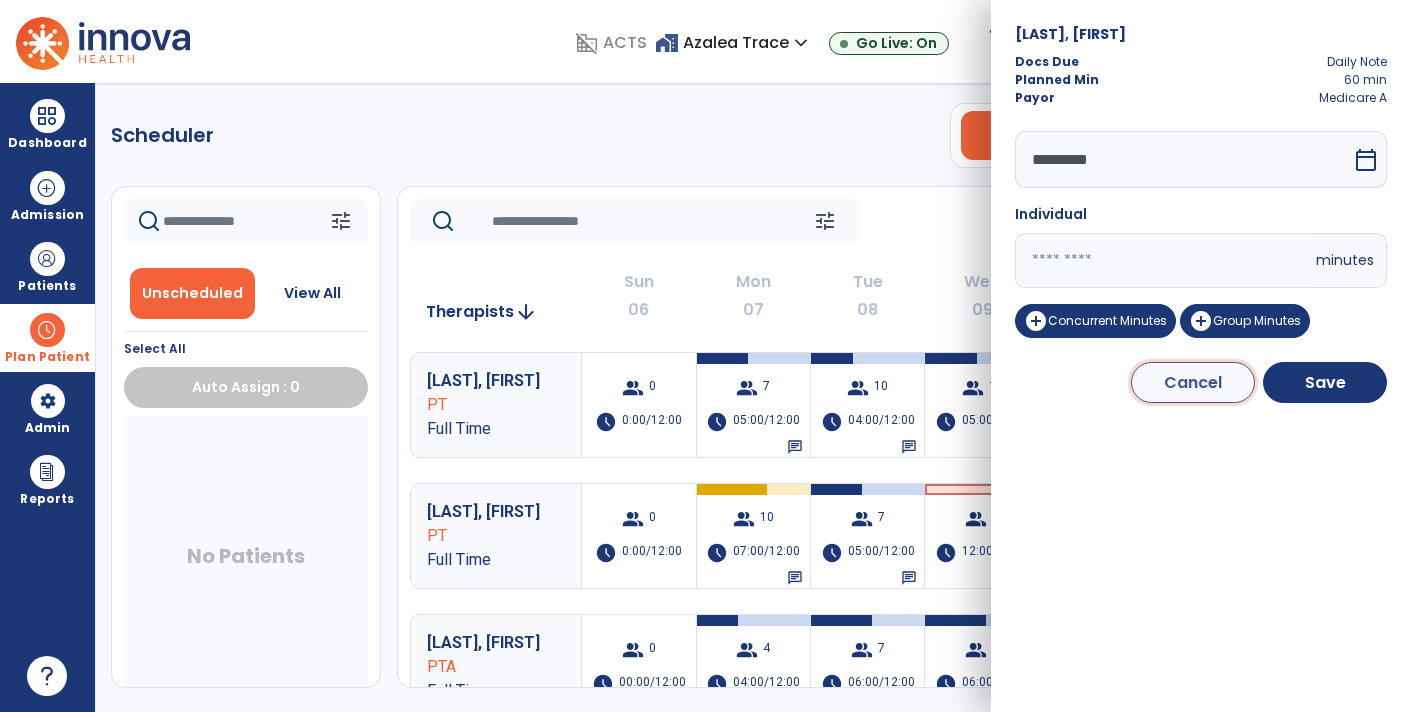 click on "Cancel" at bounding box center (1193, 382) 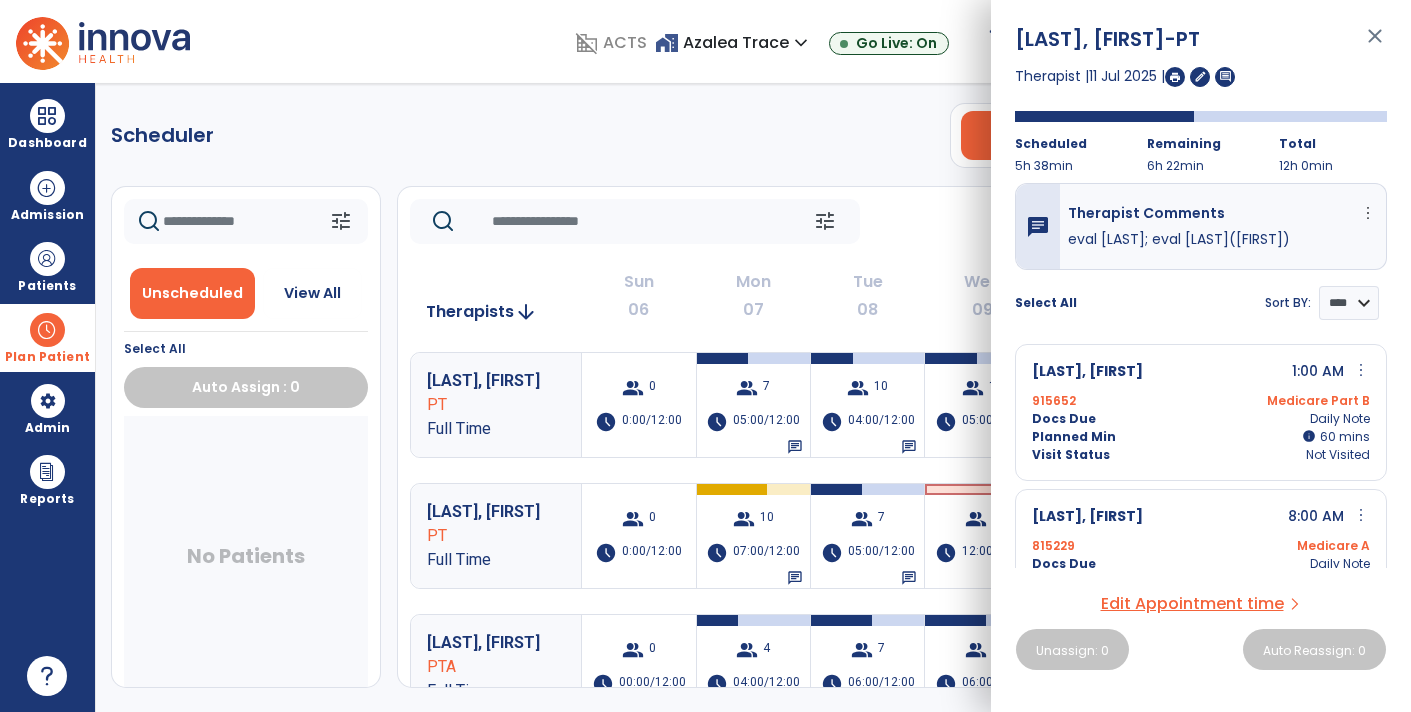 click on "Edit Appointment time" at bounding box center [1192, 604] 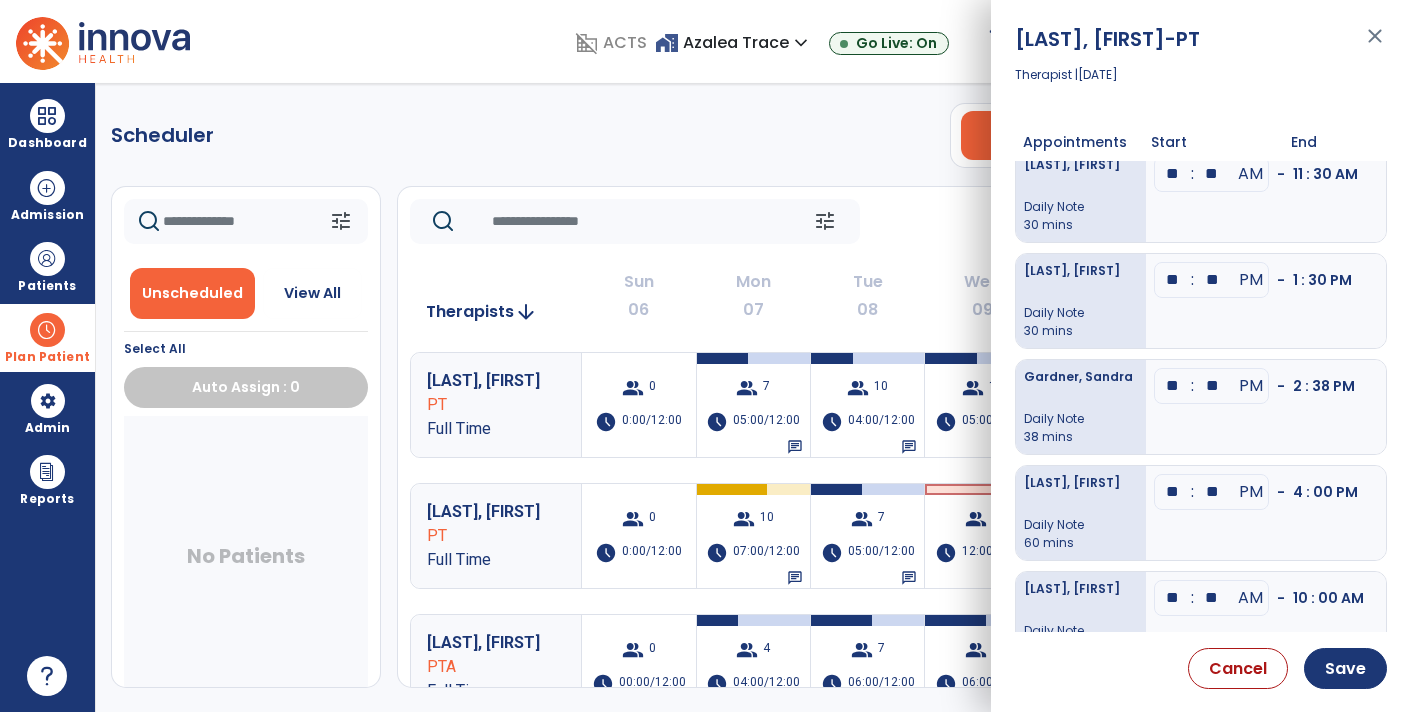 scroll, scrollTop: 357, scrollLeft: 0, axis: vertical 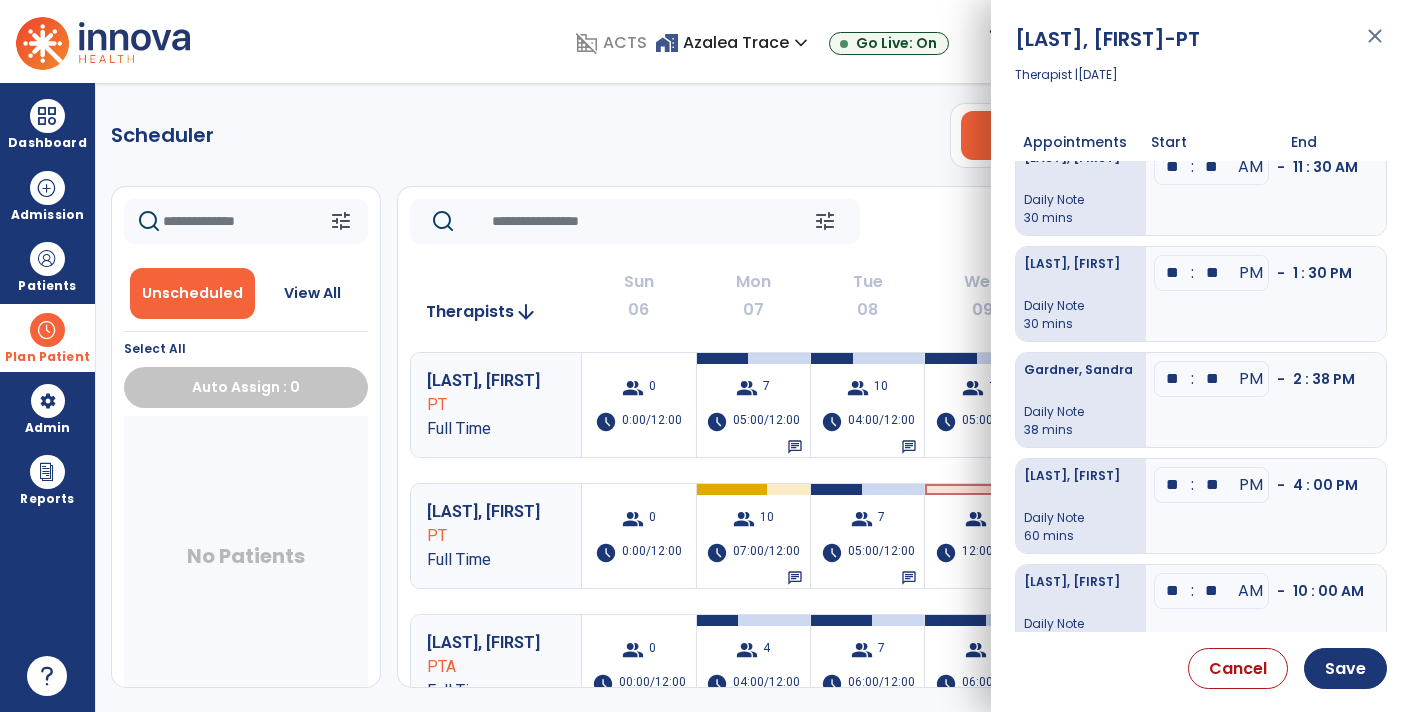 click on "**" at bounding box center (1212, -169) 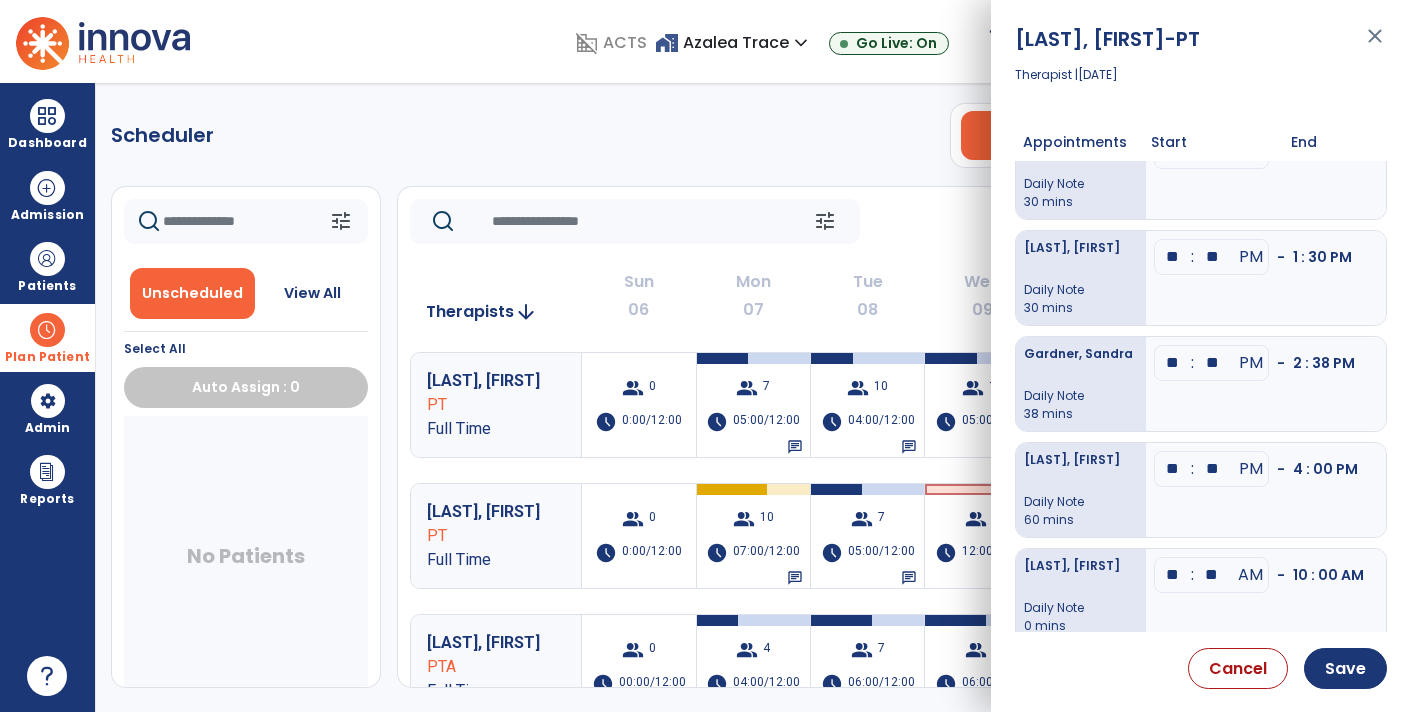 scroll, scrollTop: 355, scrollLeft: 0, axis: vertical 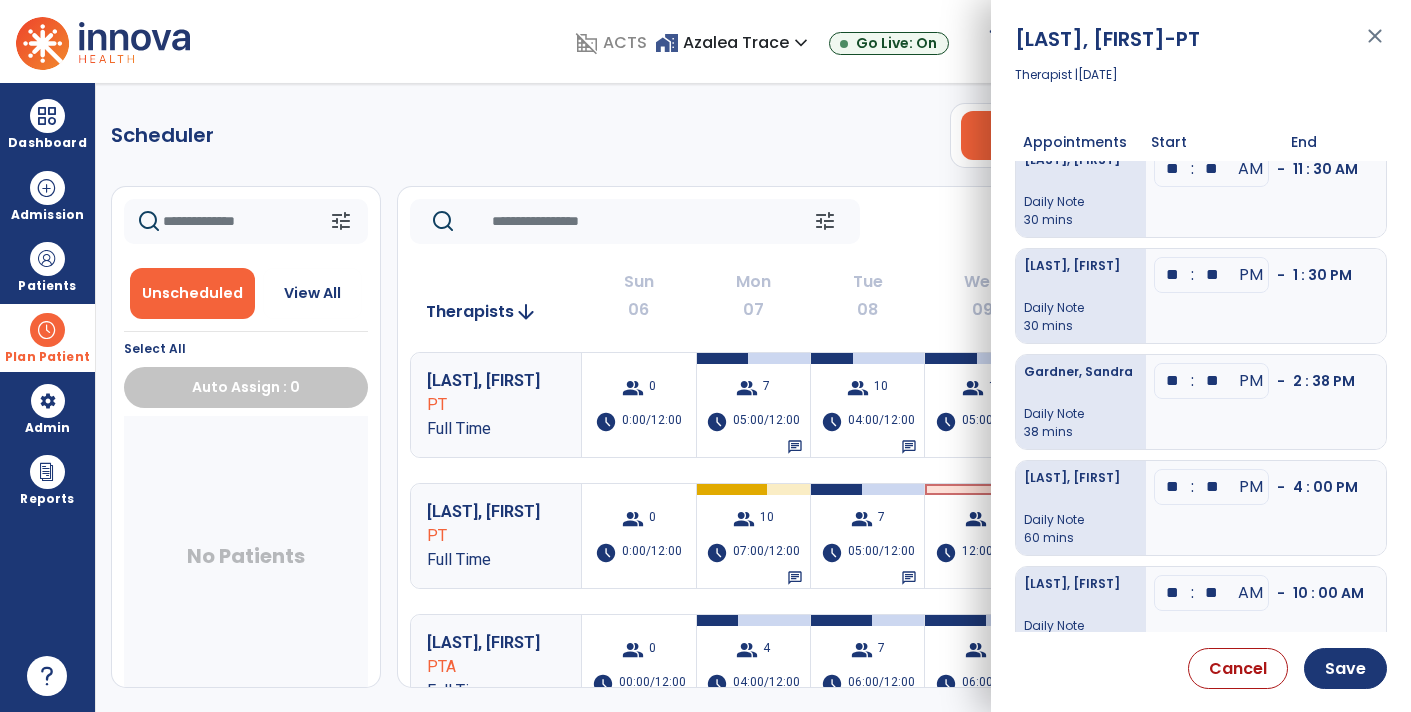 type on "**" 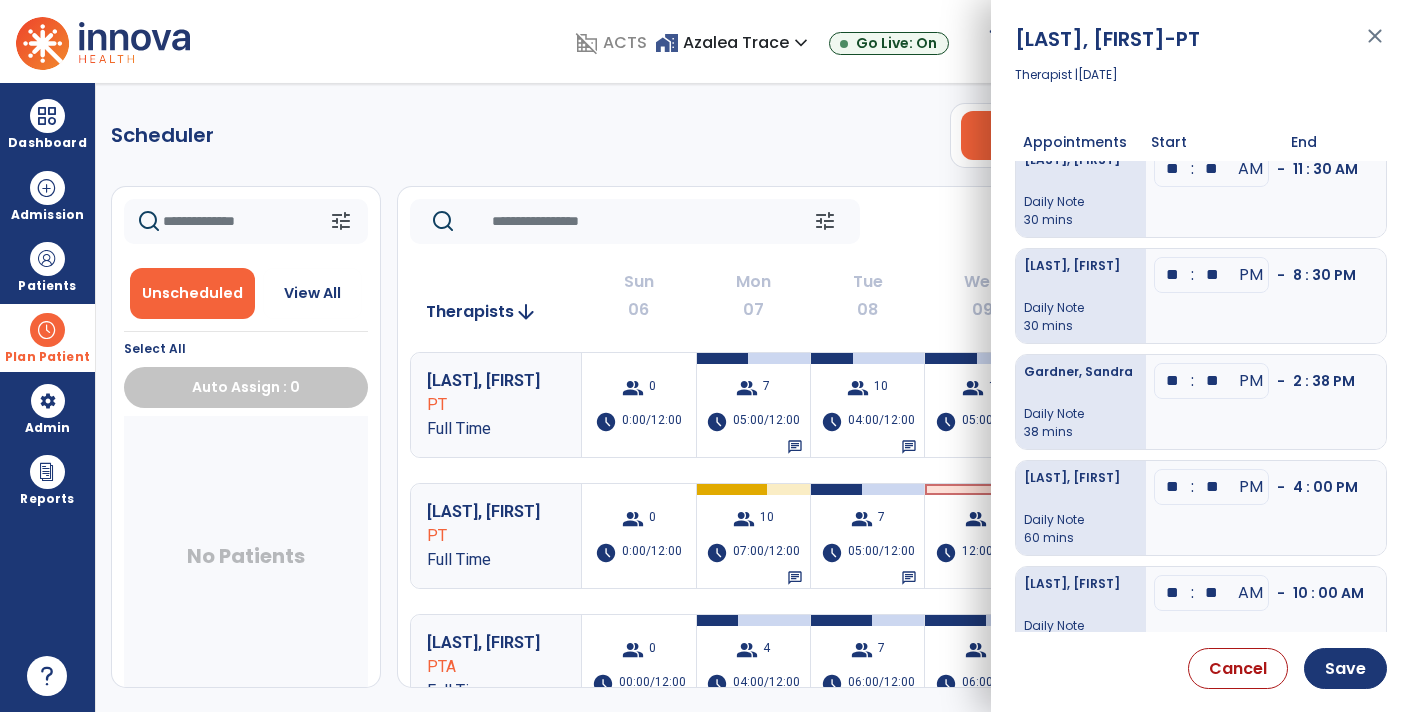 type on "**" 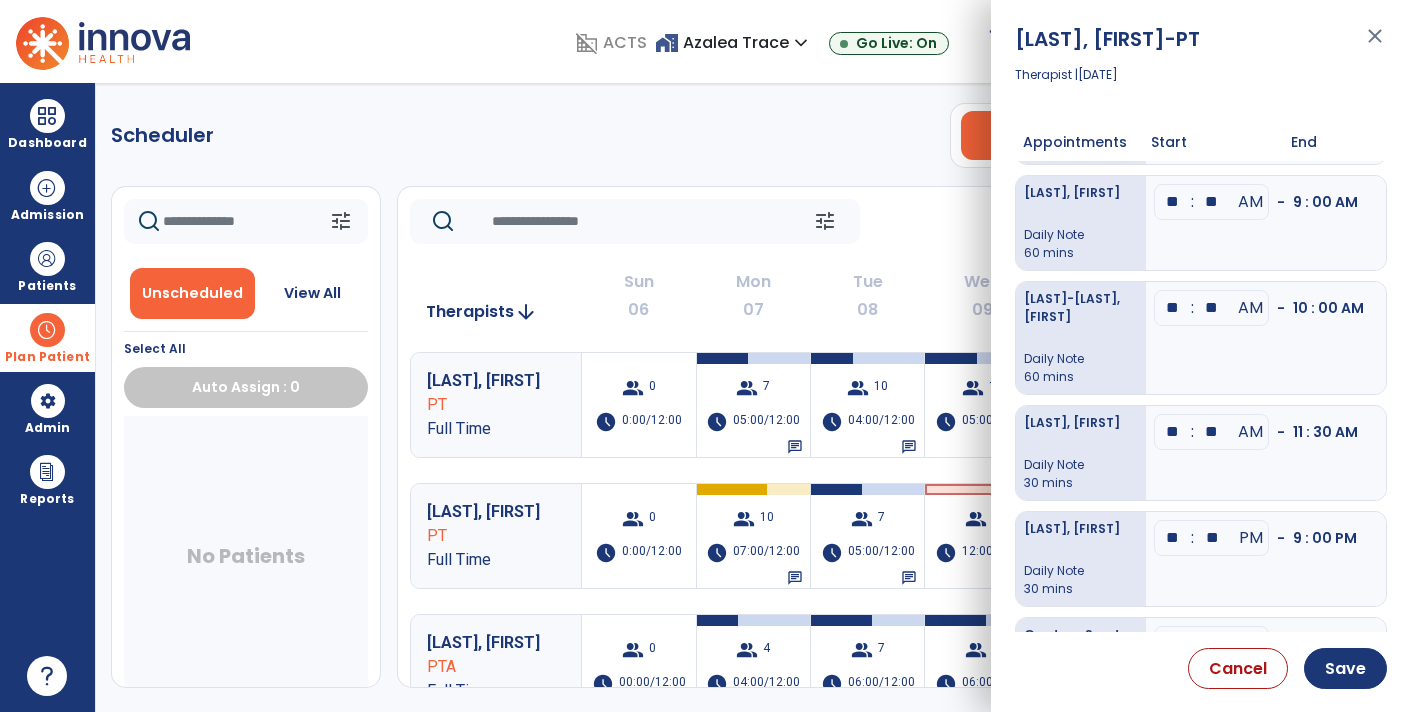 scroll, scrollTop: 0, scrollLeft: 0, axis: both 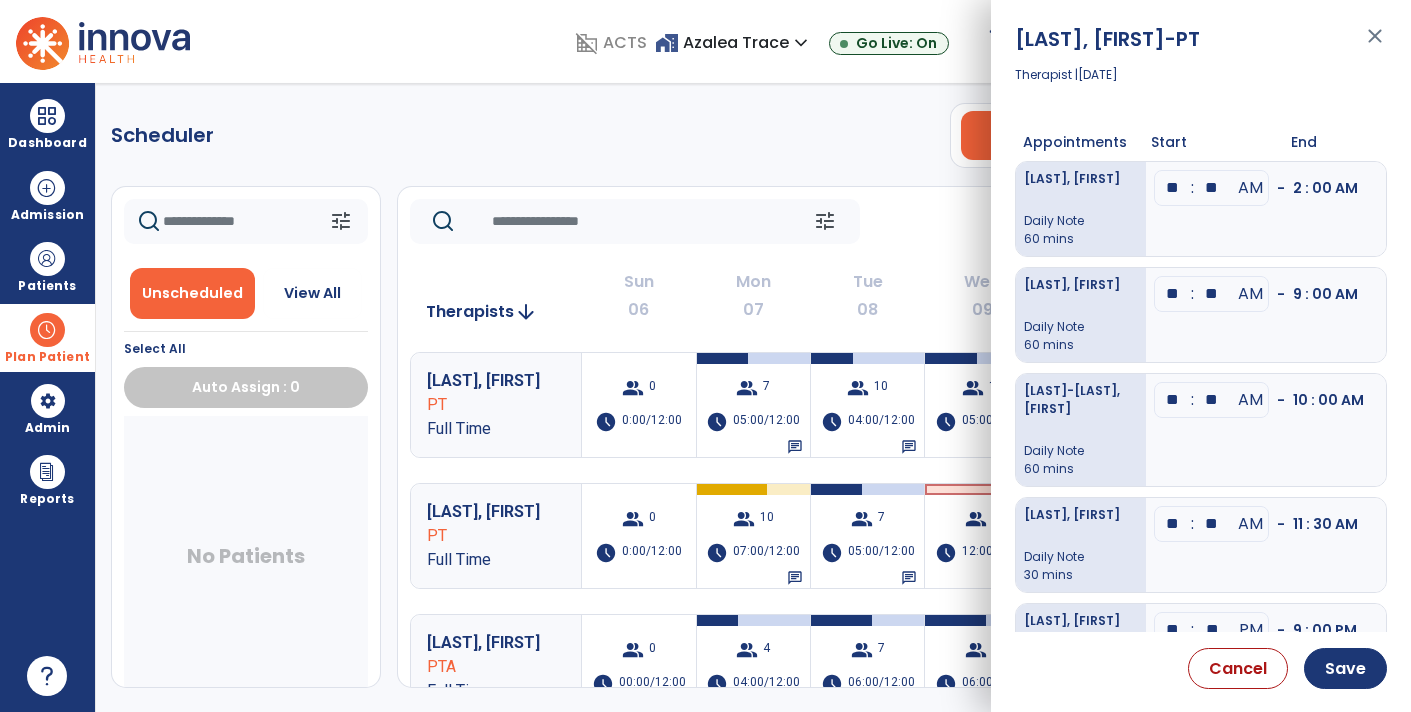 click on "**" at bounding box center [1212, 188] 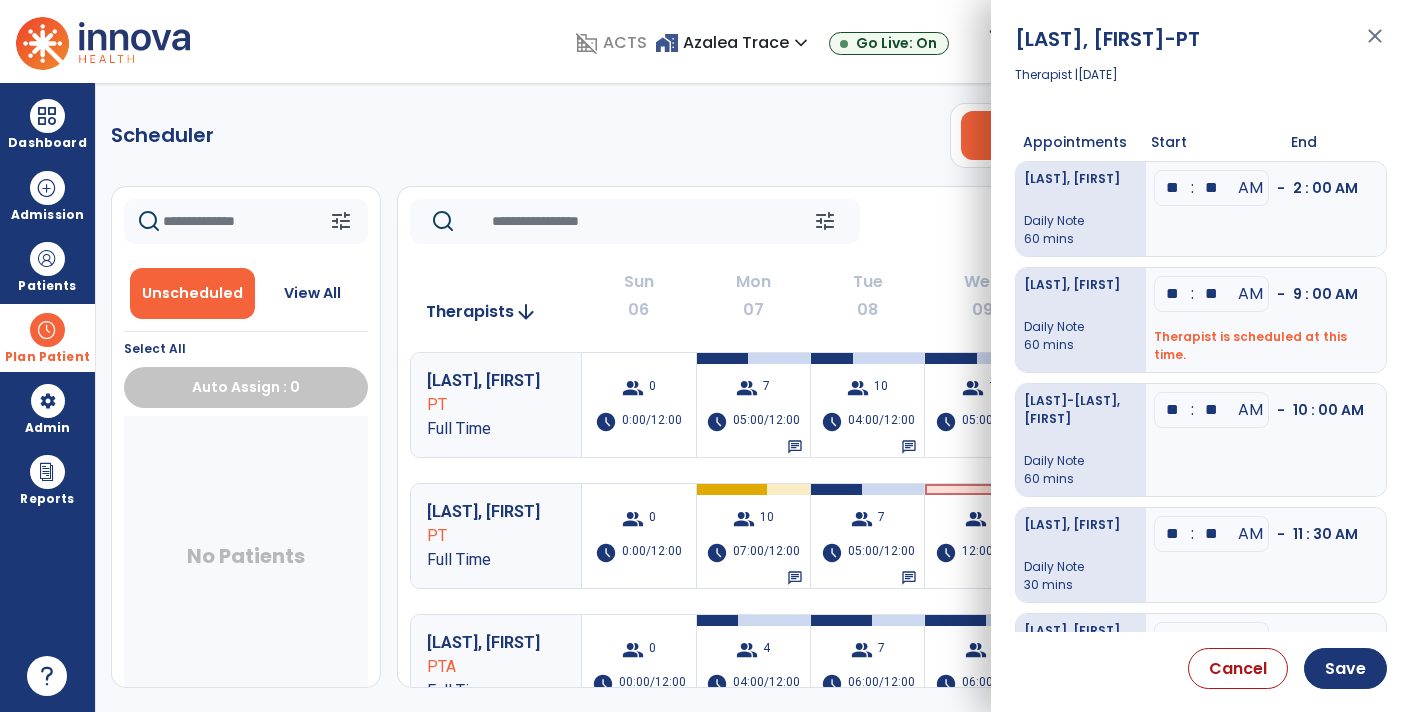click on "**" at bounding box center [1212, 188] 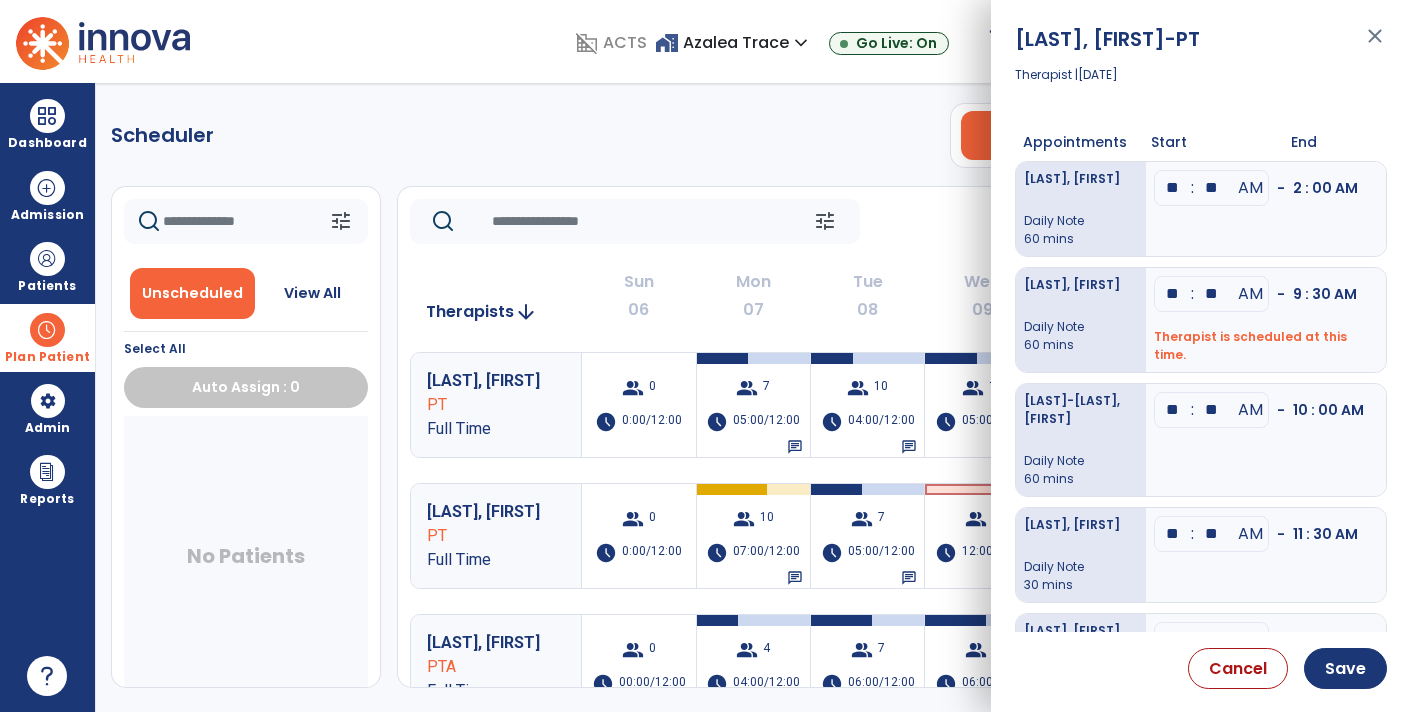 click on "- 9 : 30 AM" at bounding box center (1317, 294) 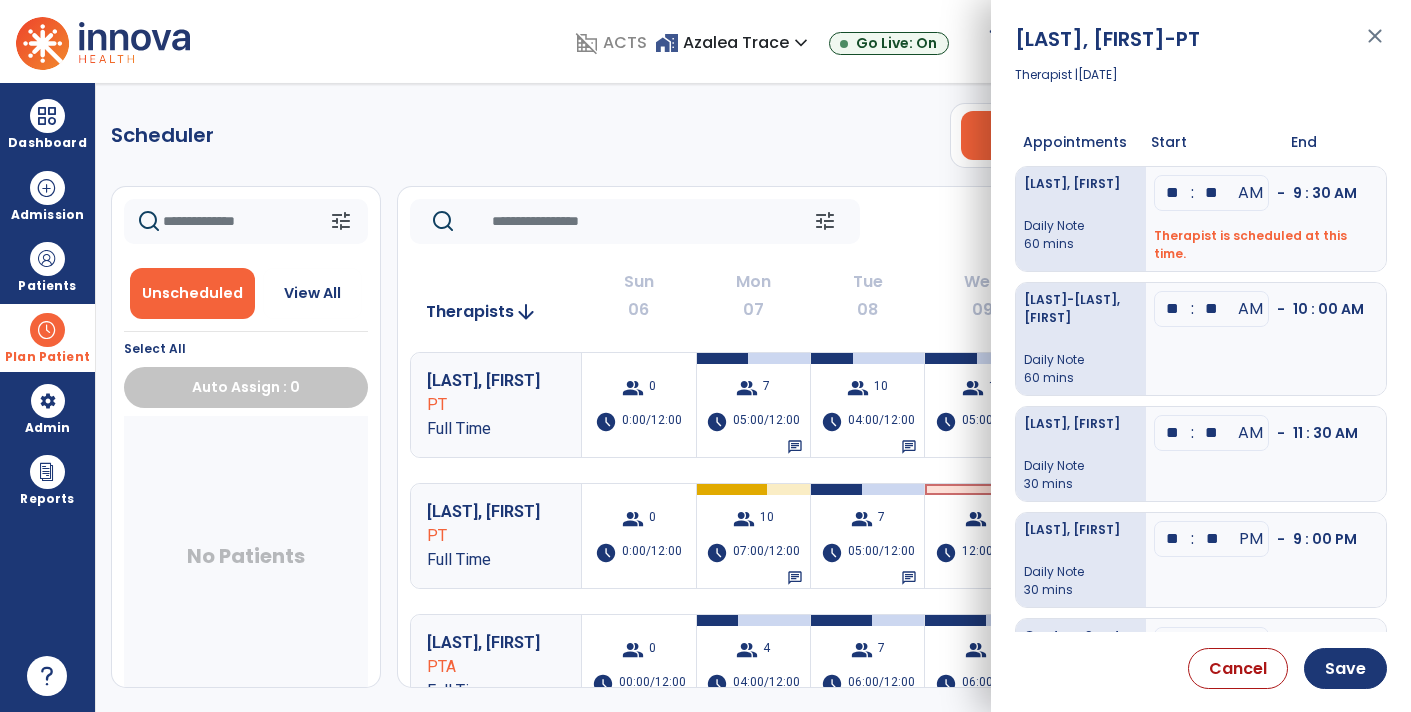 scroll, scrollTop: 151, scrollLeft: 0, axis: vertical 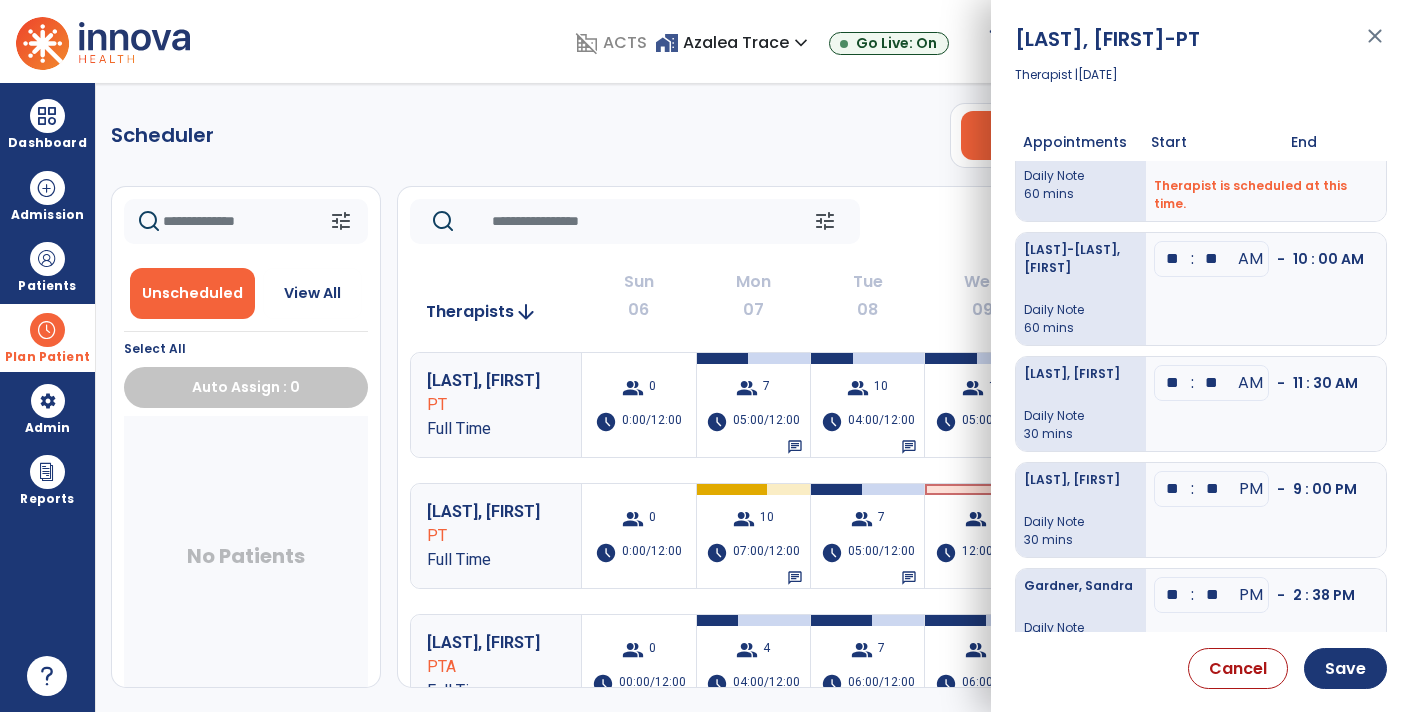 click on "**" at bounding box center [1212, 143] 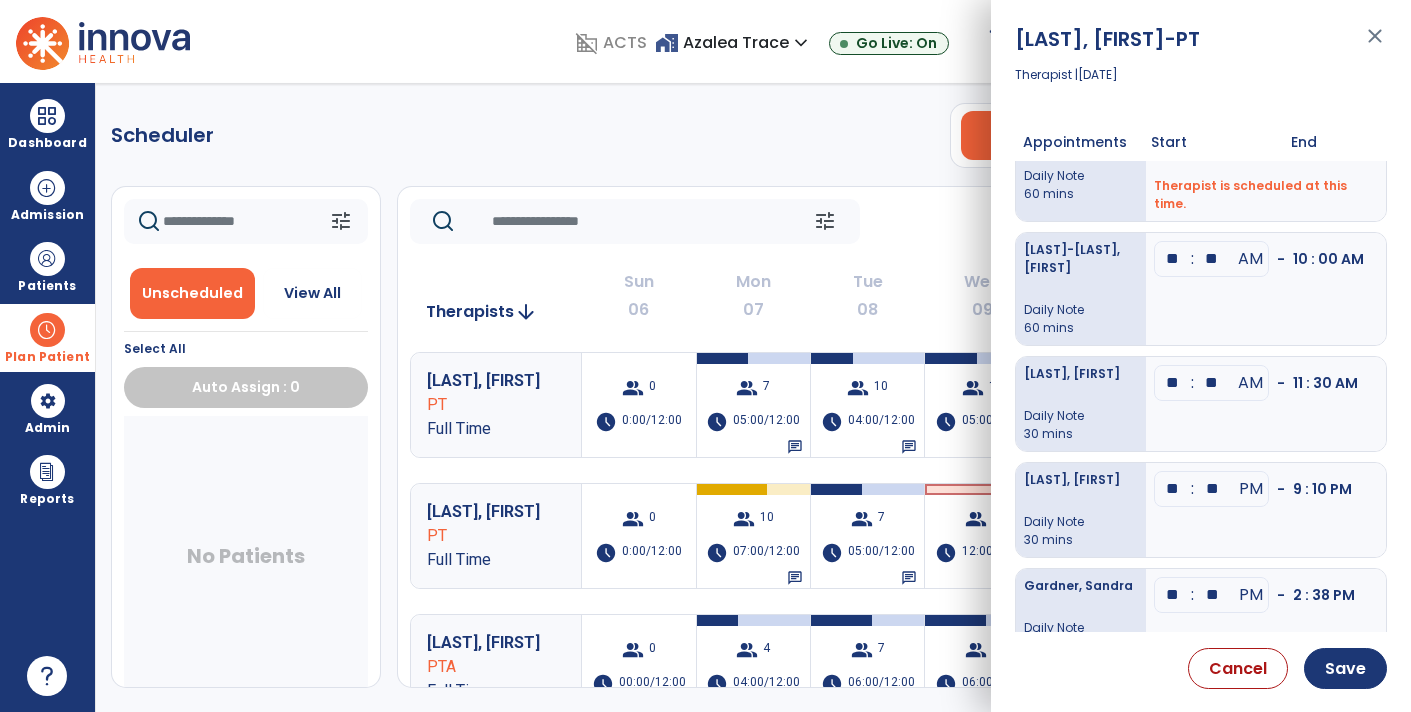 click on "**" at bounding box center [1212, 143] 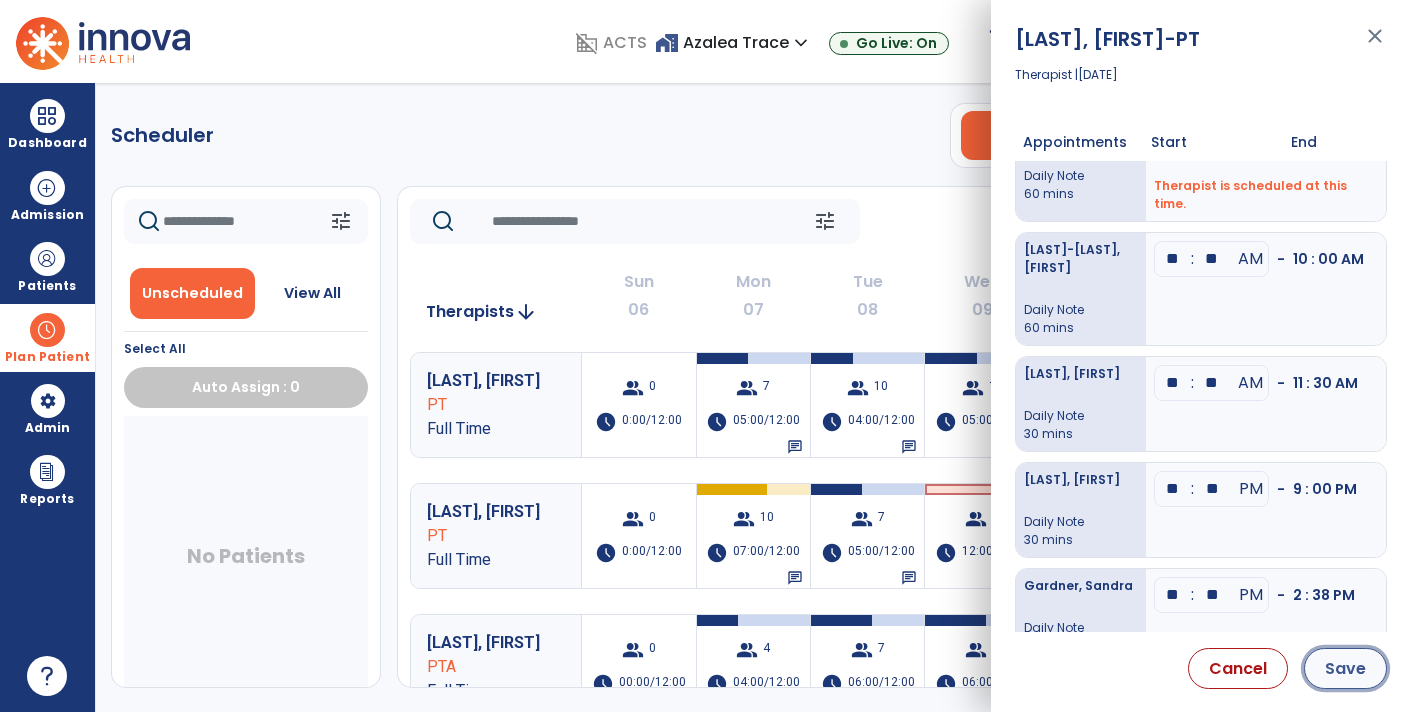 click on "Save" at bounding box center [1345, 668] 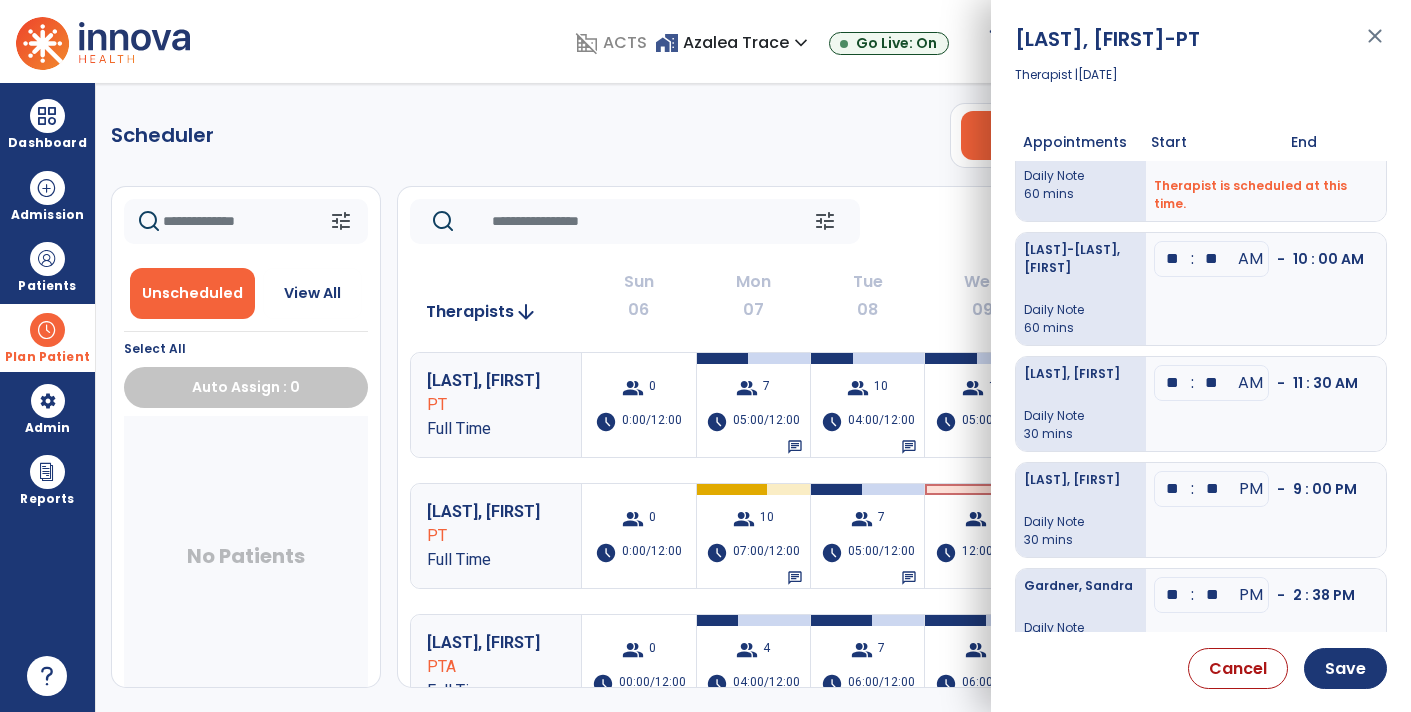 click on "No Patients" at bounding box center (246, 560) 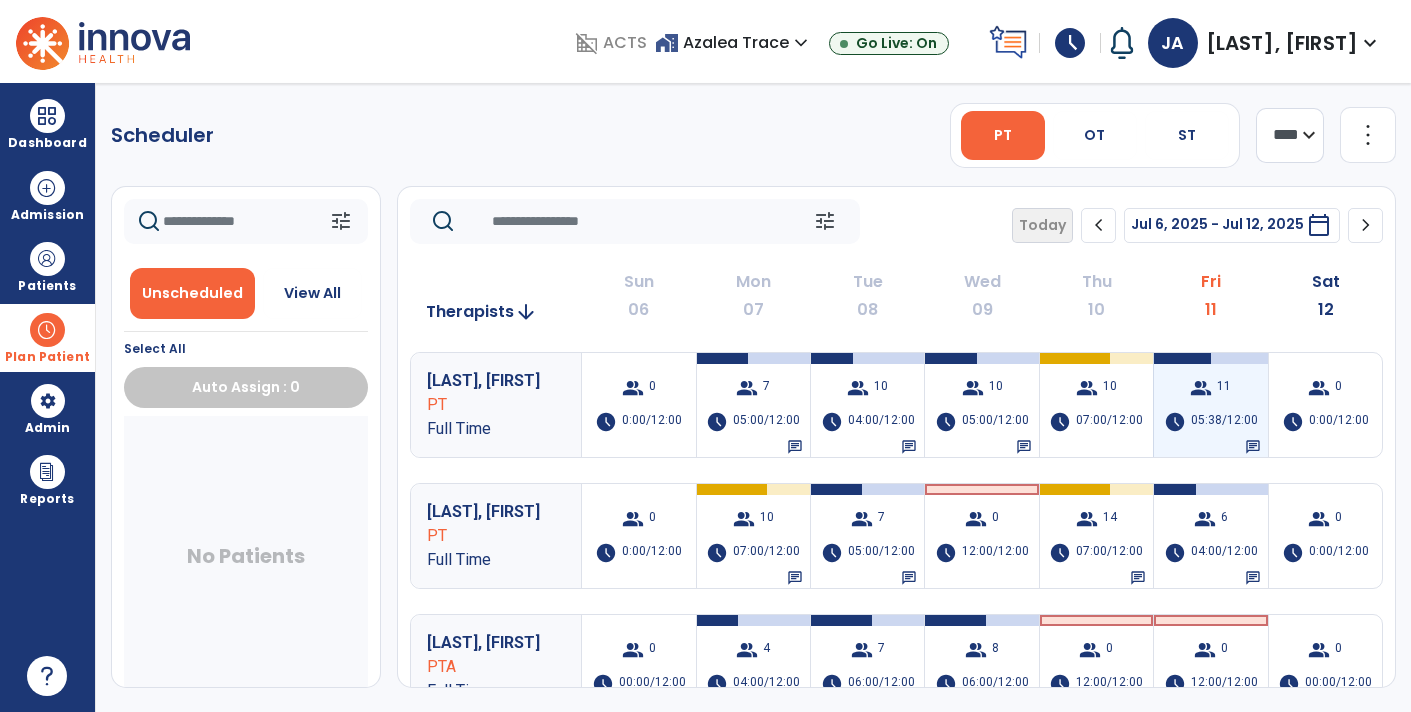 click on "05:38/12:00" at bounding box center (1224, 422) 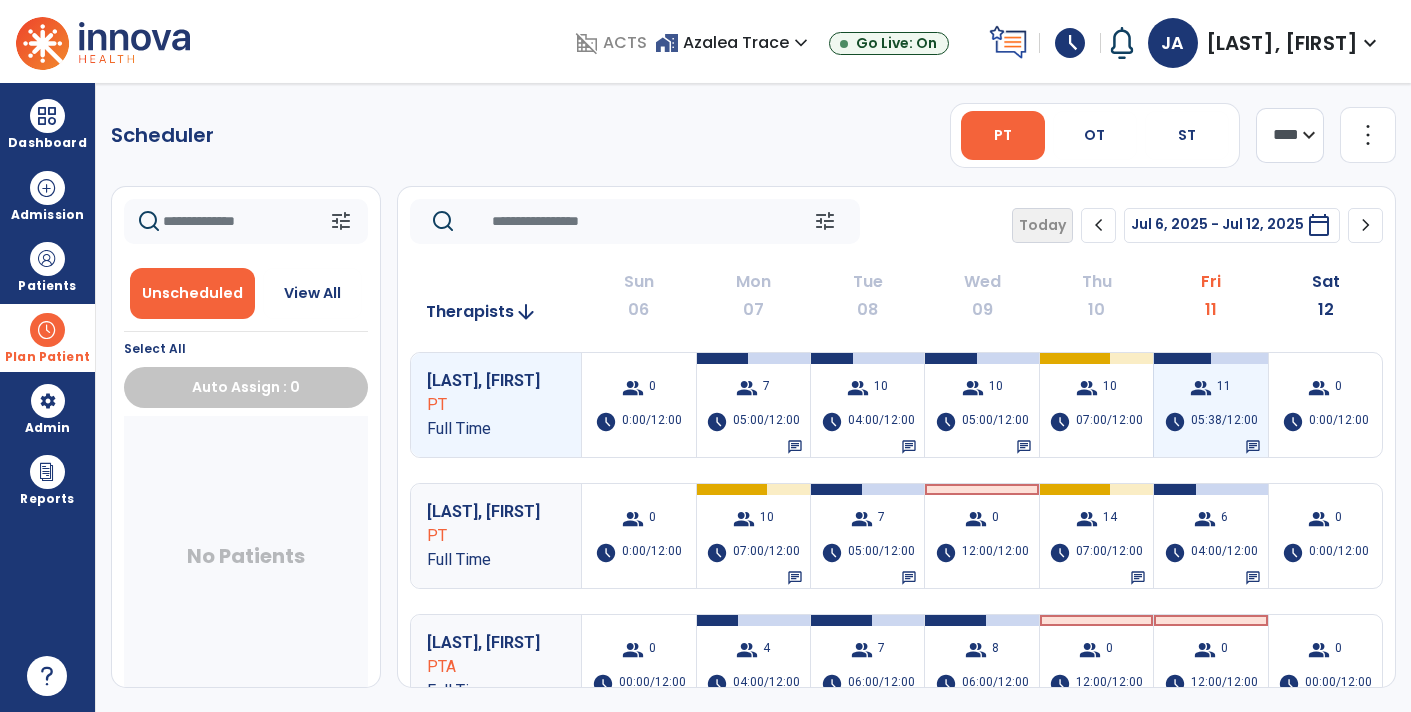 click on "05:38/12:00" at bounding box center (1224, 422) 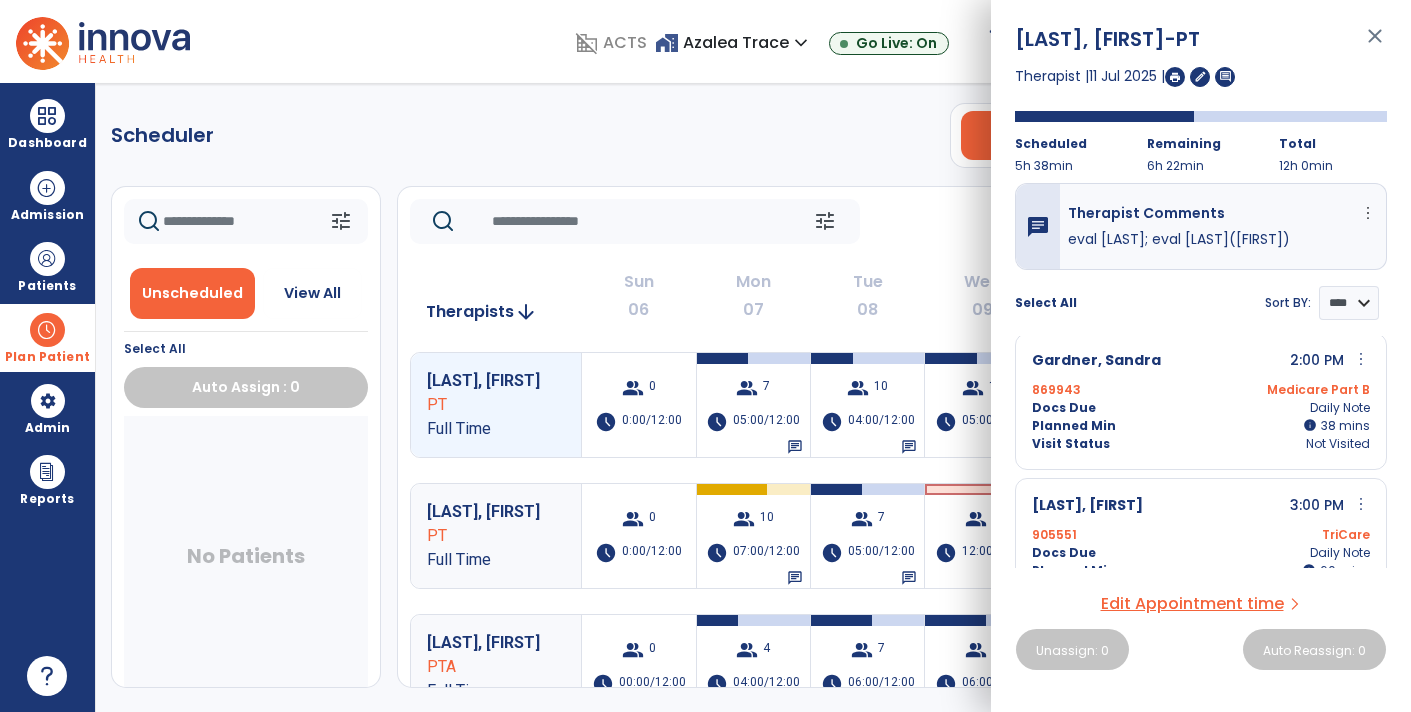 scroll, scrollTop: 678, scrollLeft: 0, axis: vertical 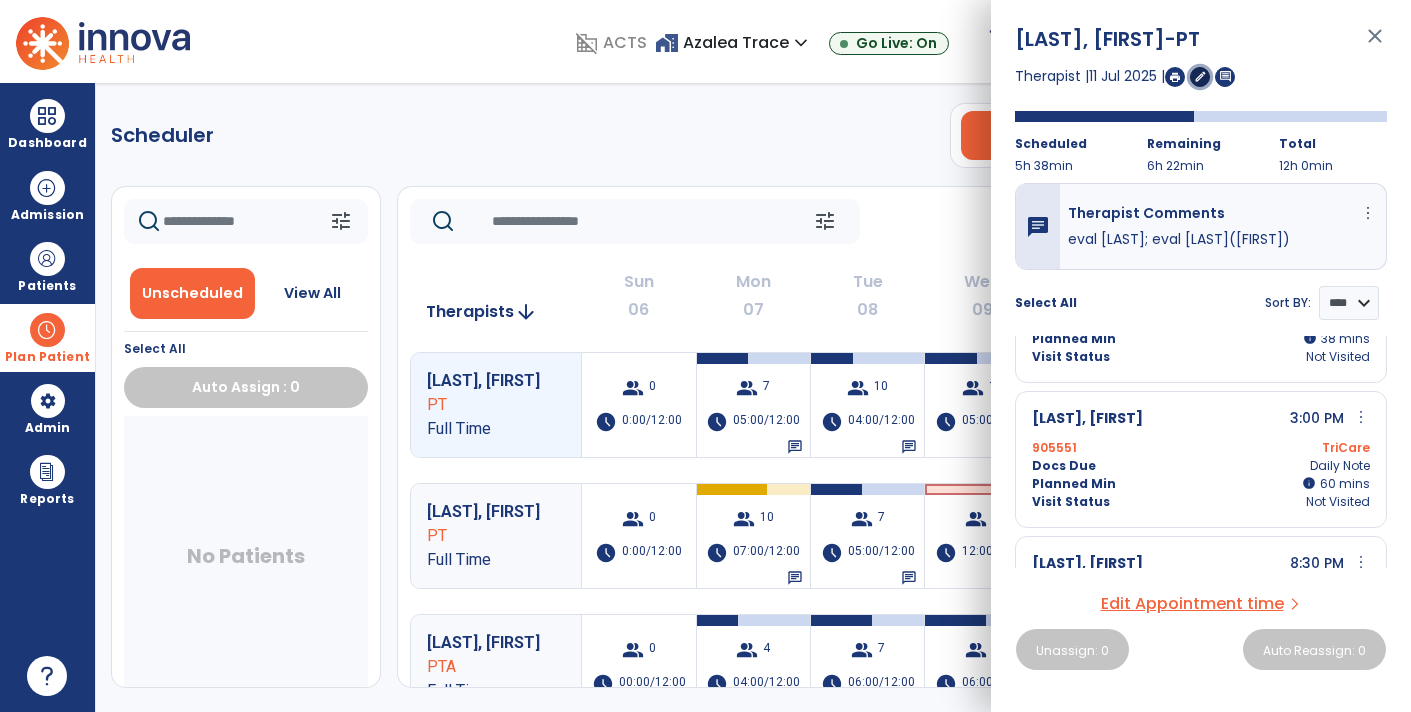 type 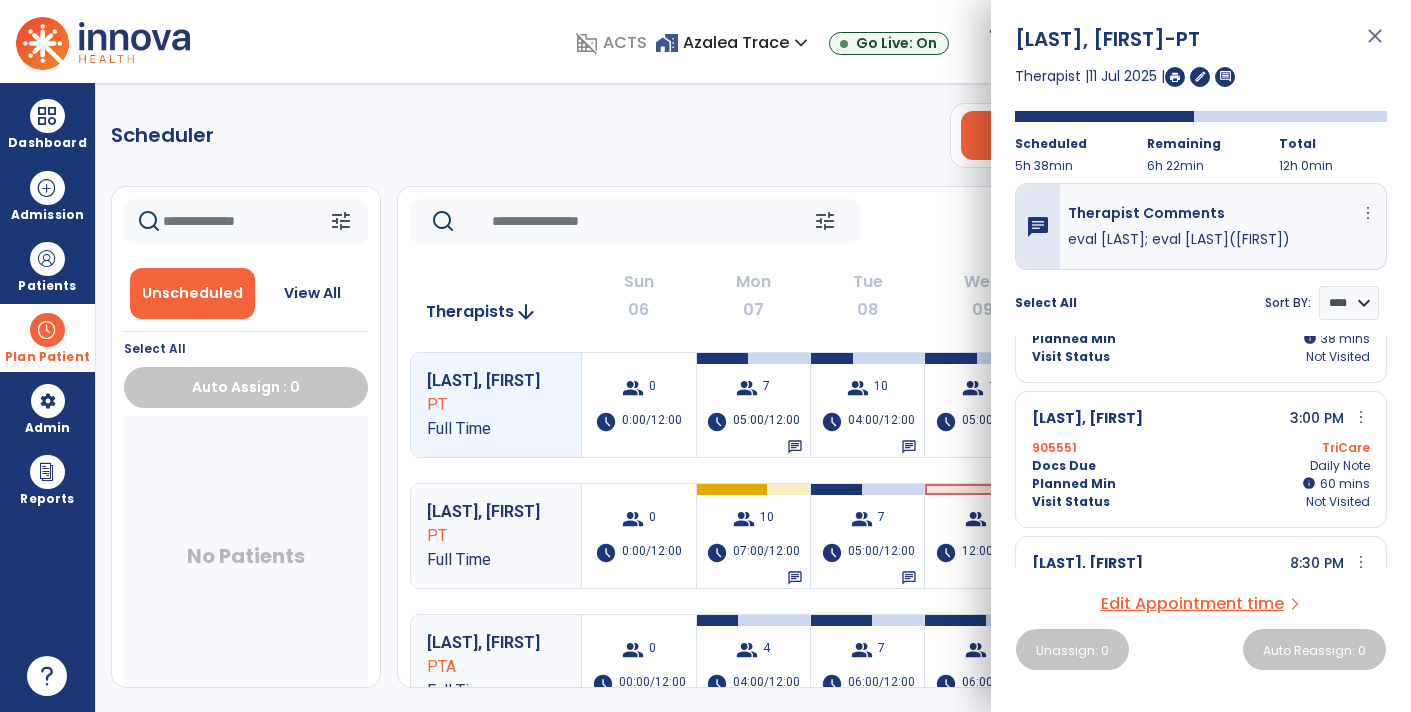 click on "No Patients" at bounding box center (246, 560) 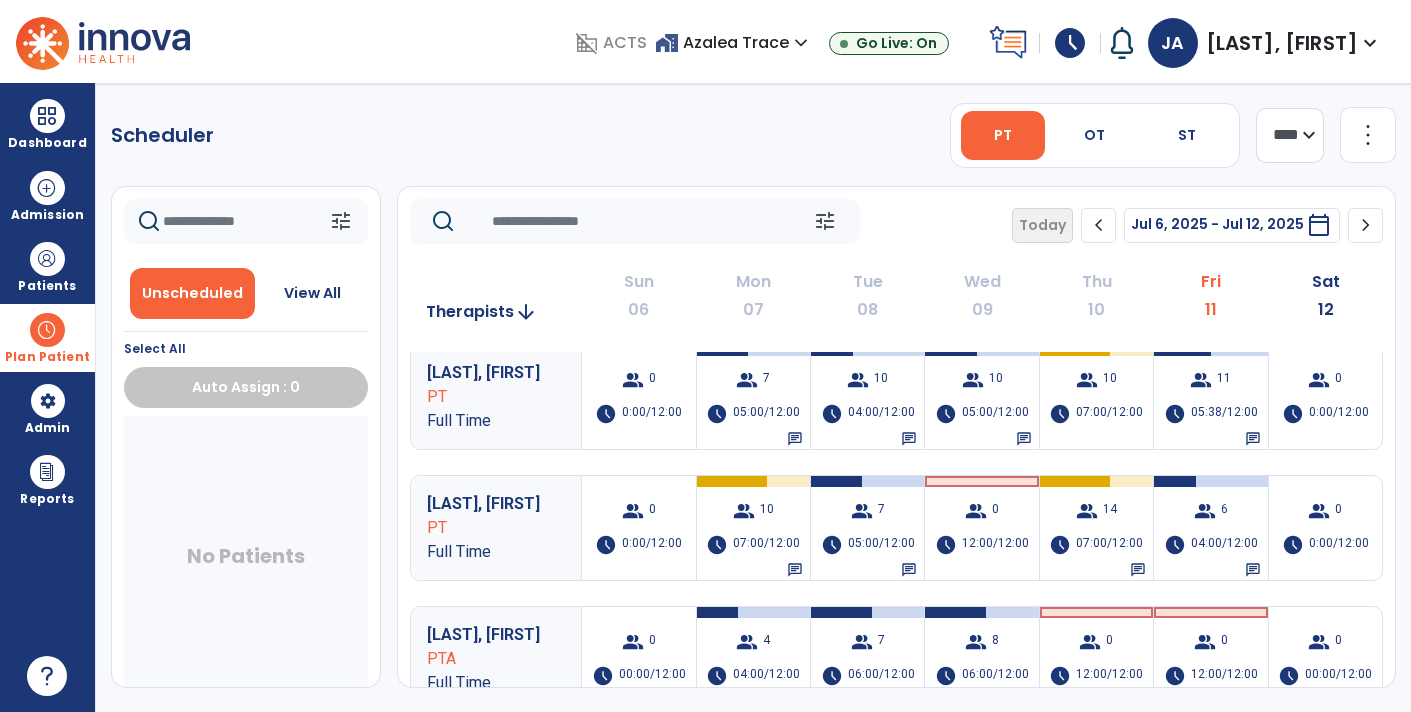 scroll, scrollTop: 0, scrollLeft: 0, axis: both 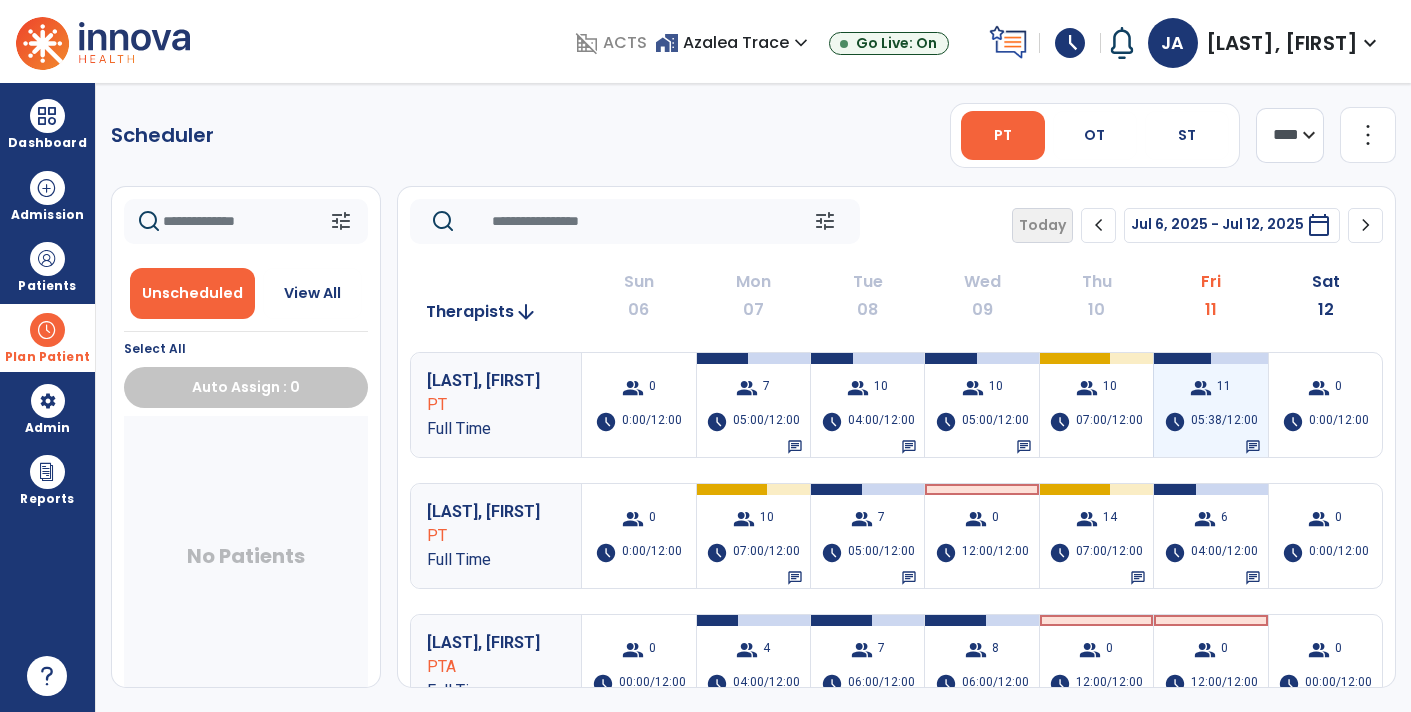 click on "05:38/12:00" at bounding box center (1224, 422) 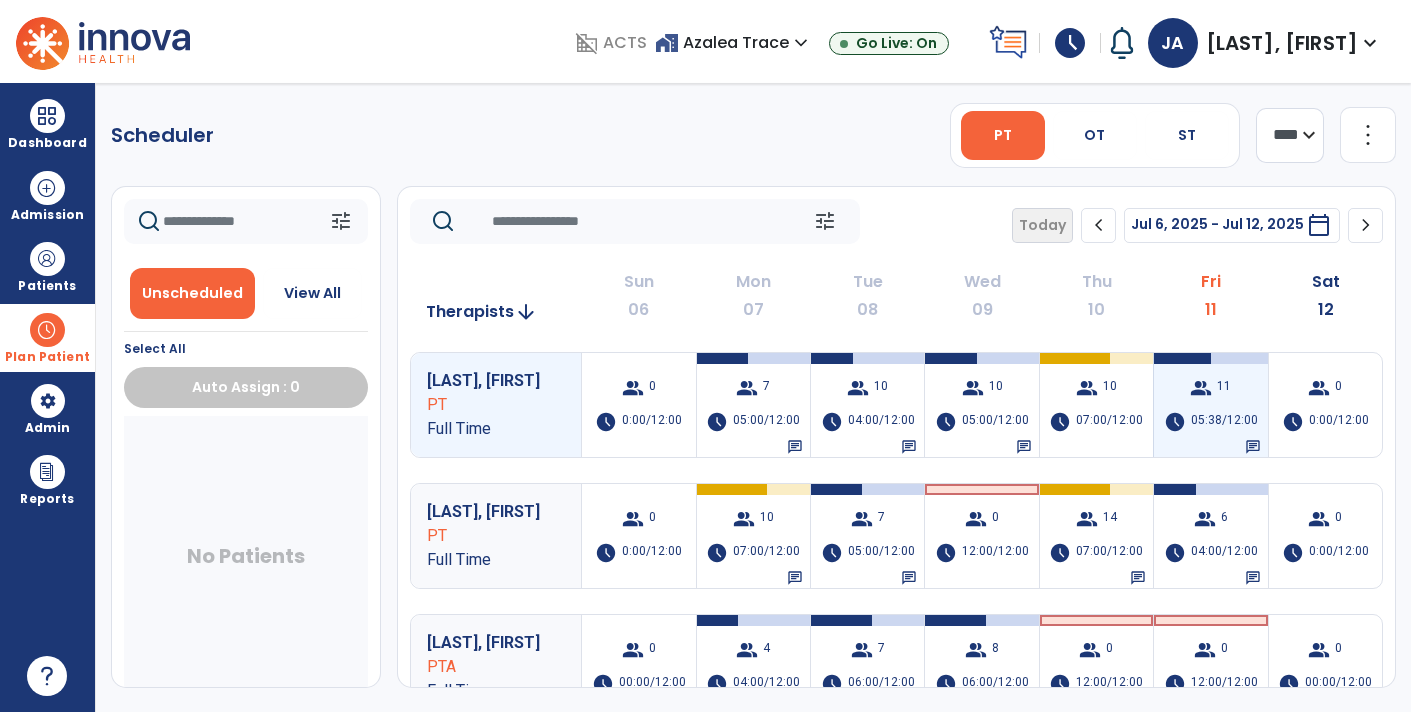 click on "05:38/12:00" at bounding box center [1224, 422] 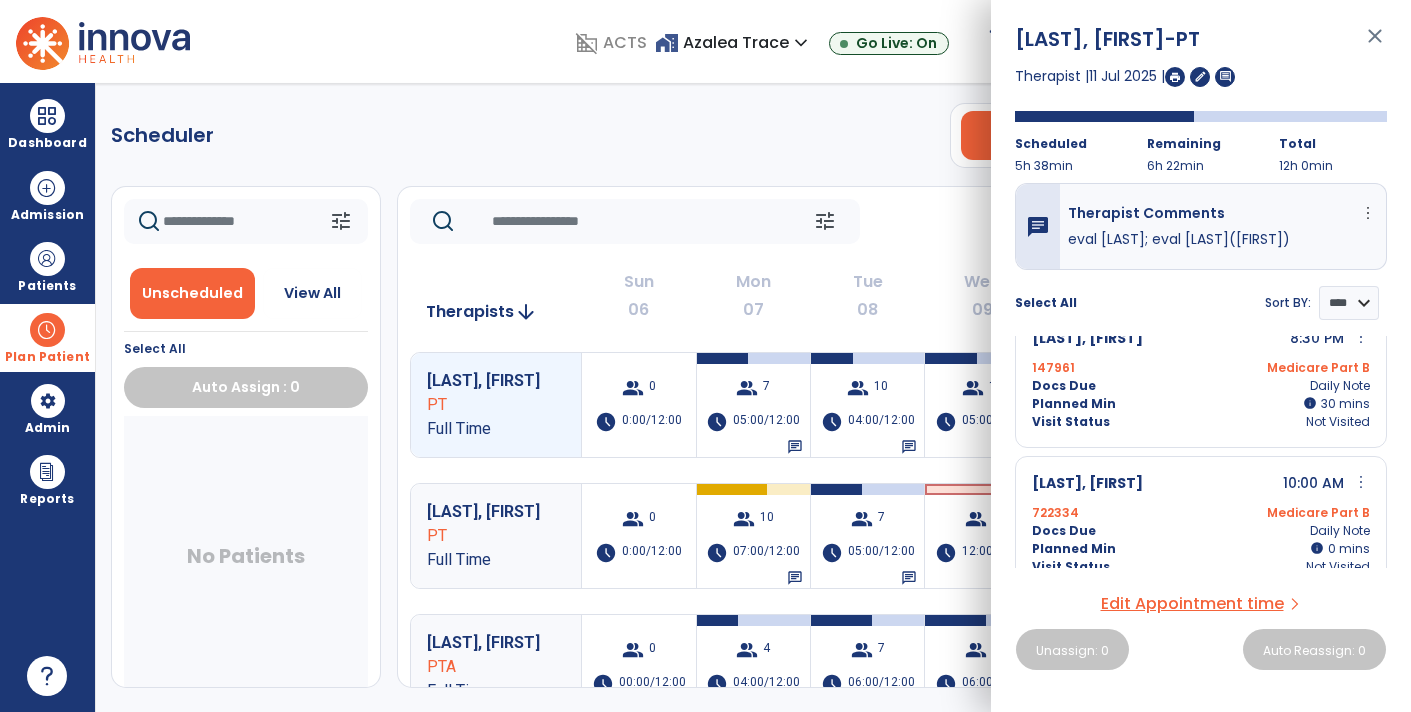 scroll, scrollTop: 906, scrollLeft: 0, axis: vertical 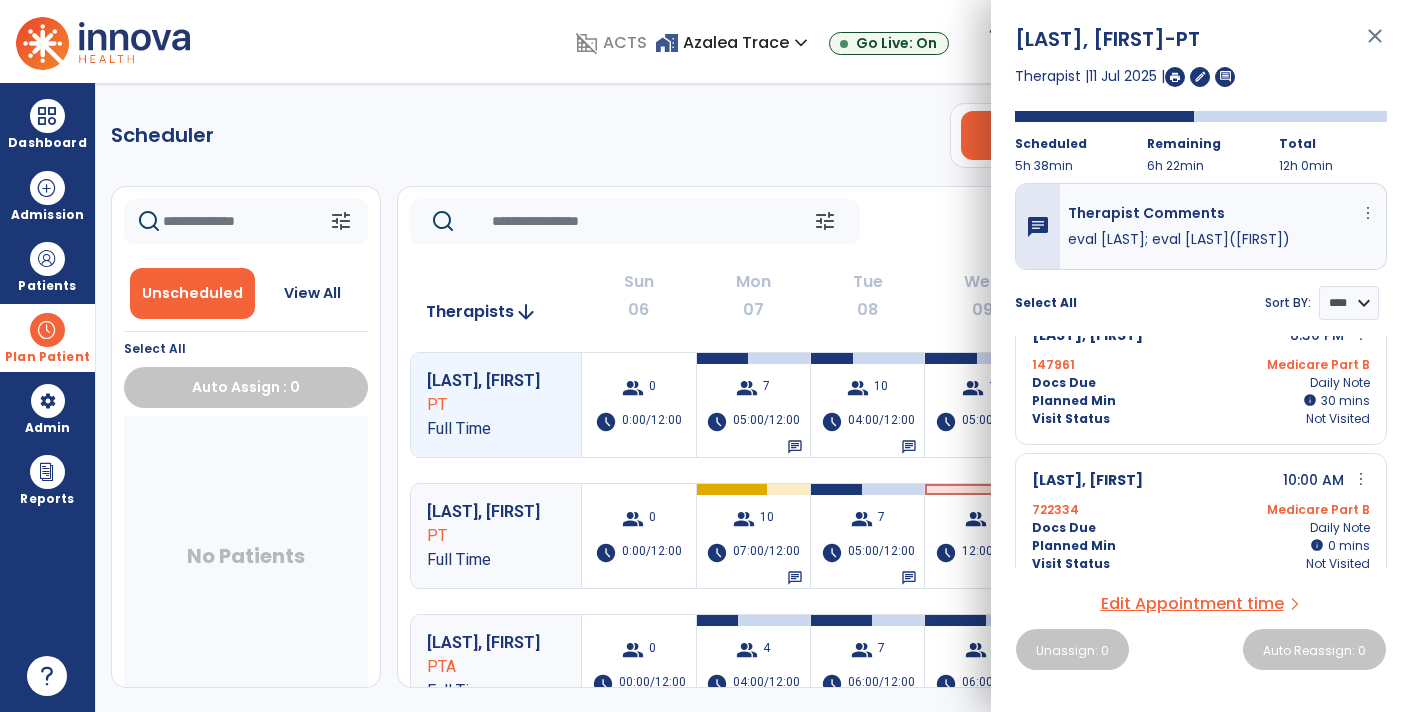 click 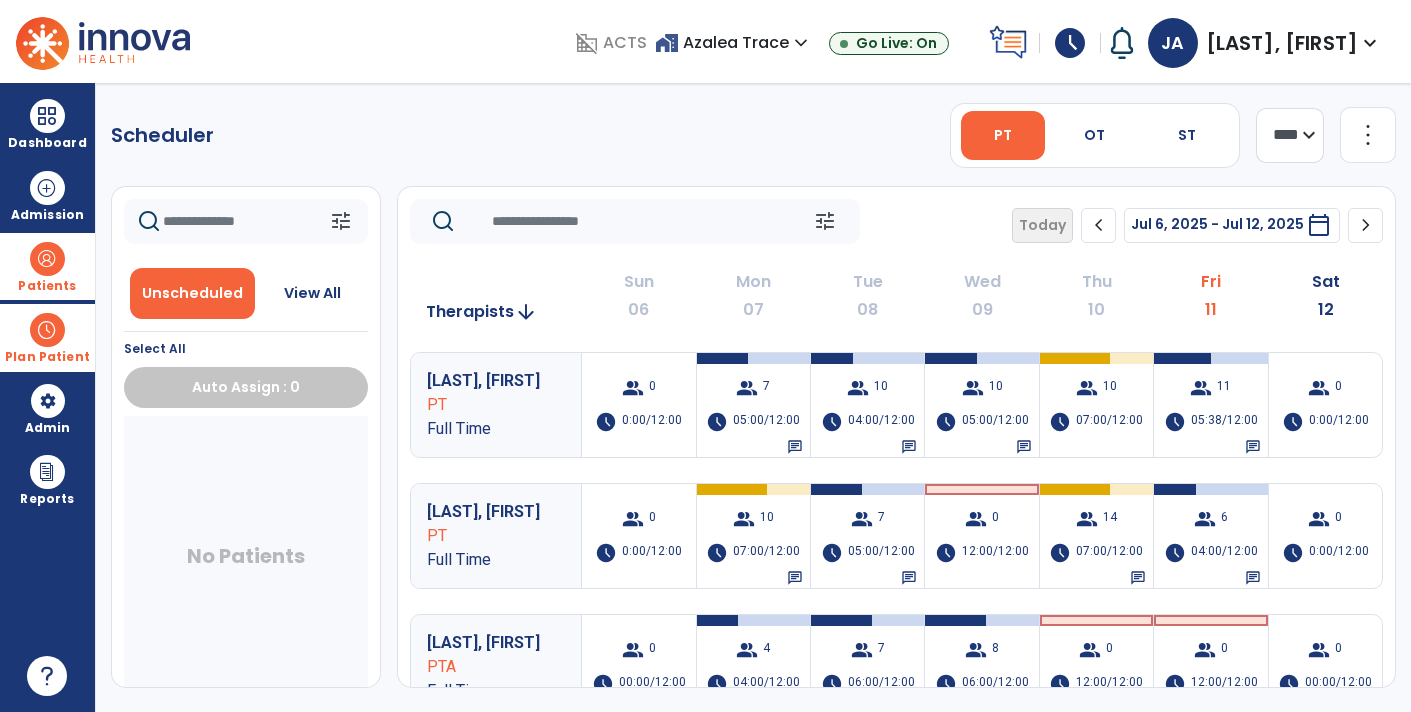 click at bounding box center [47, 259] 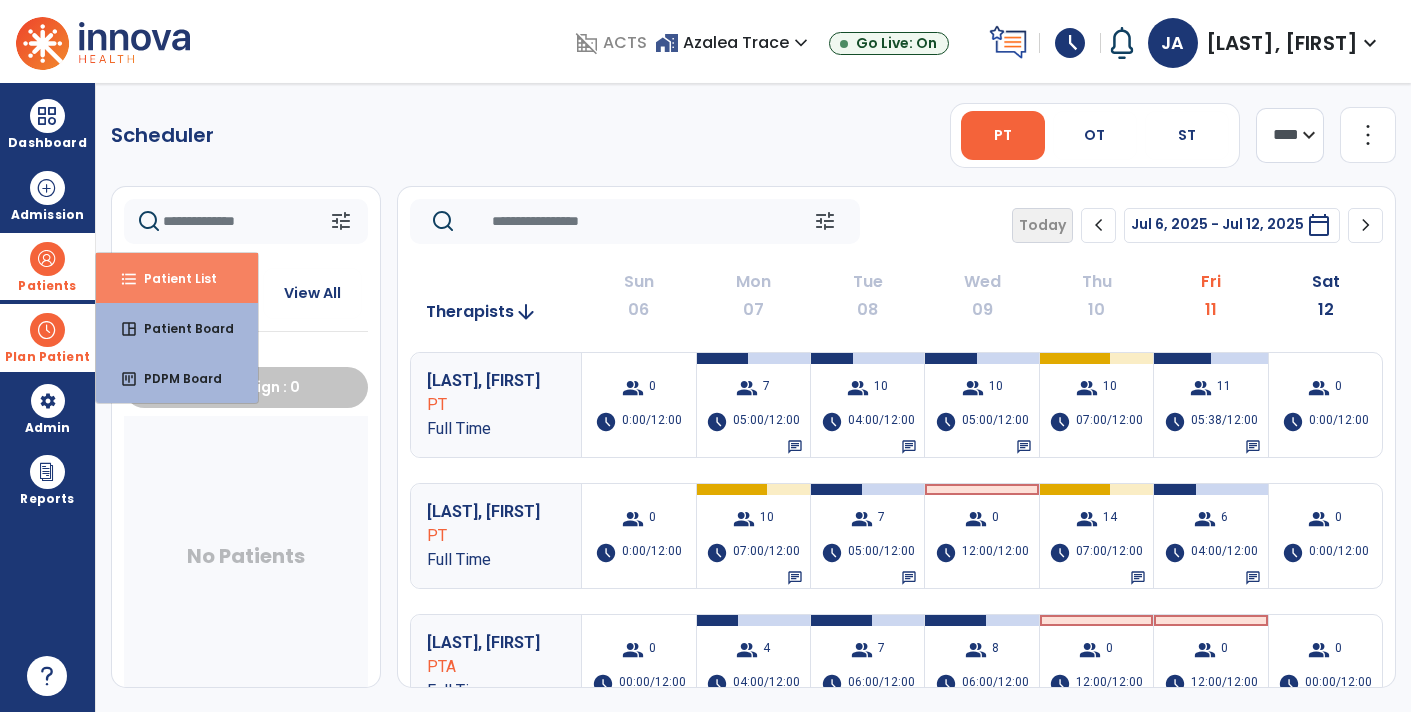 click on "Patient List" at bounding box center (172, 278) 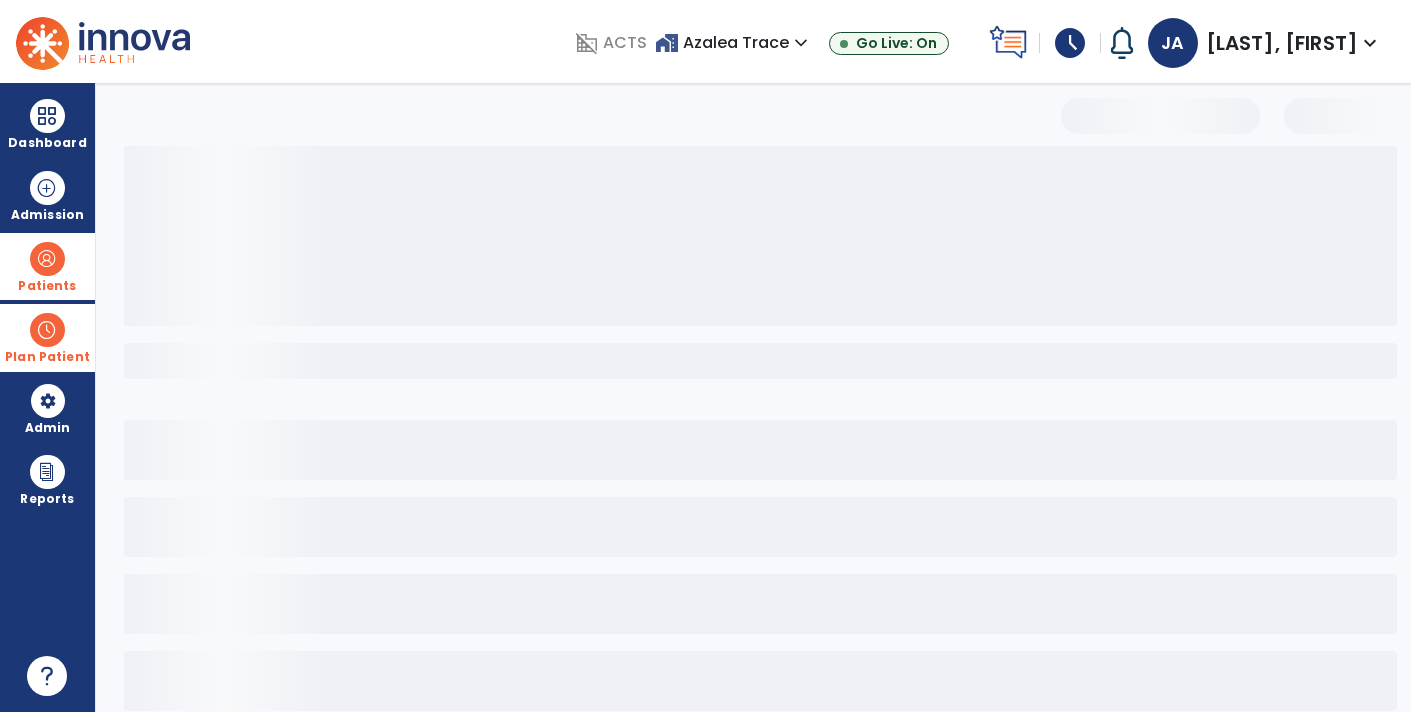 select on "***" 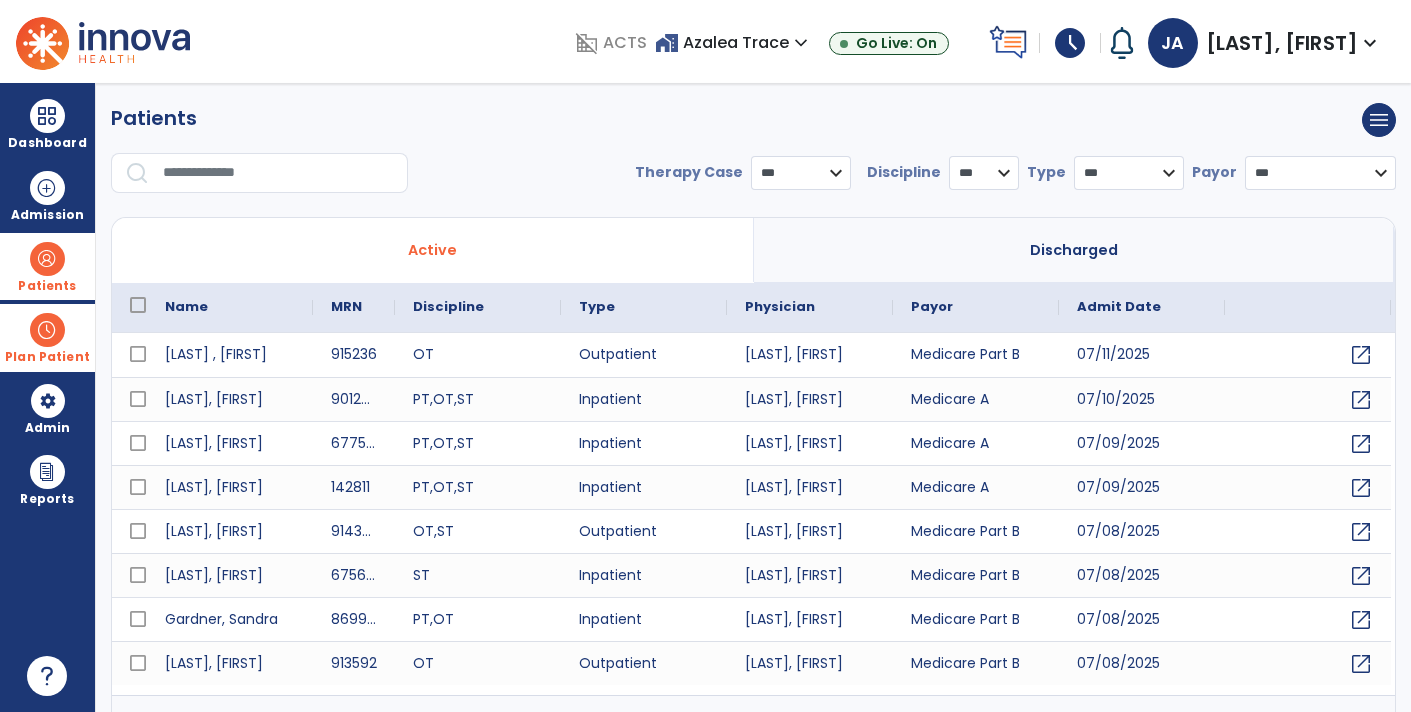 click at bounding box center (278, 173) 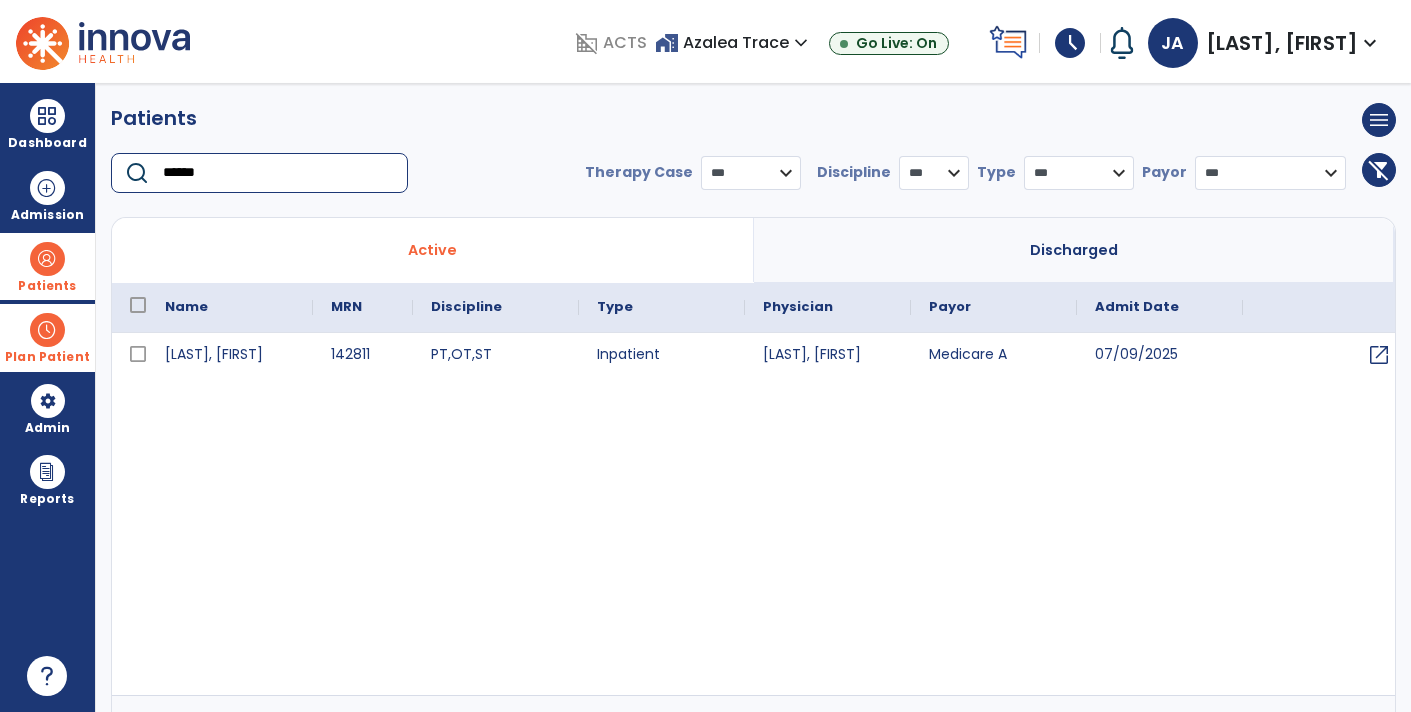 type on "******" 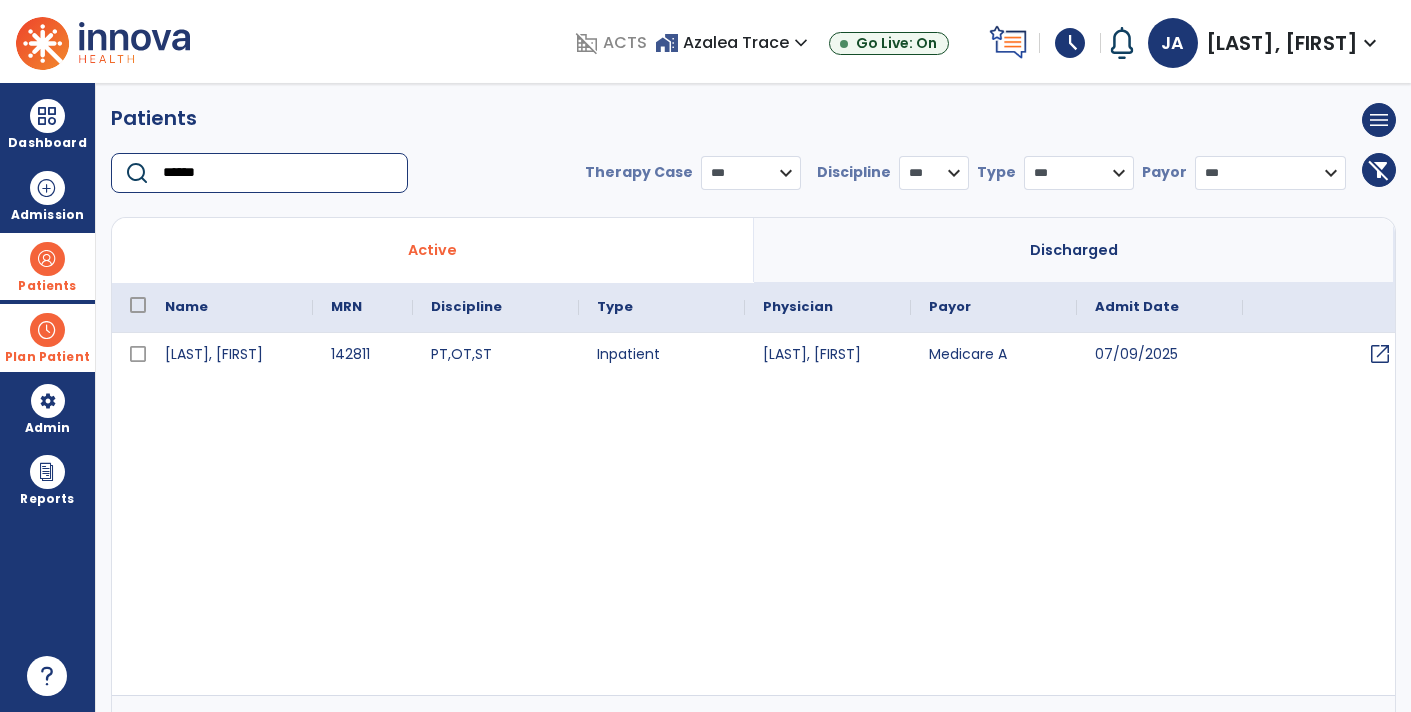 click on "open_in_new" at bounding box center [1380, 354] 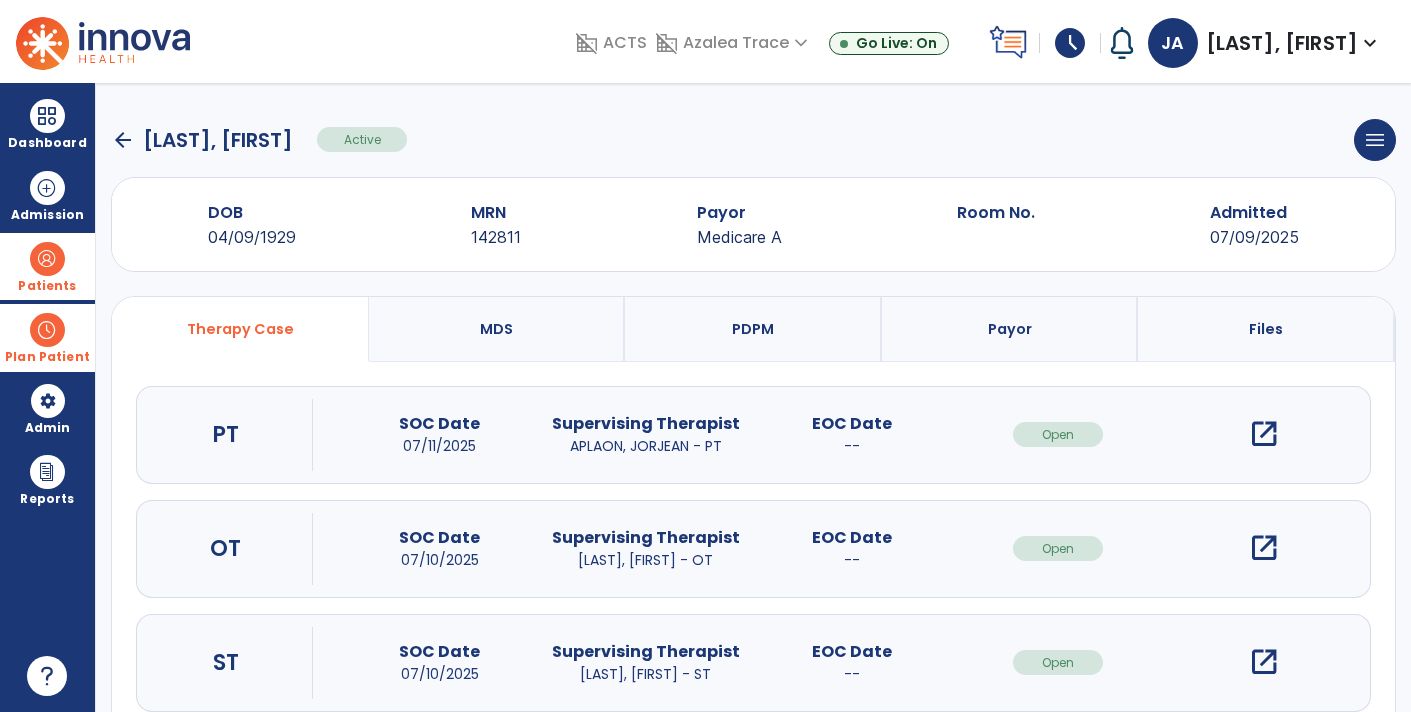 click on "open_in_new" at bounding box center (1264, 434) 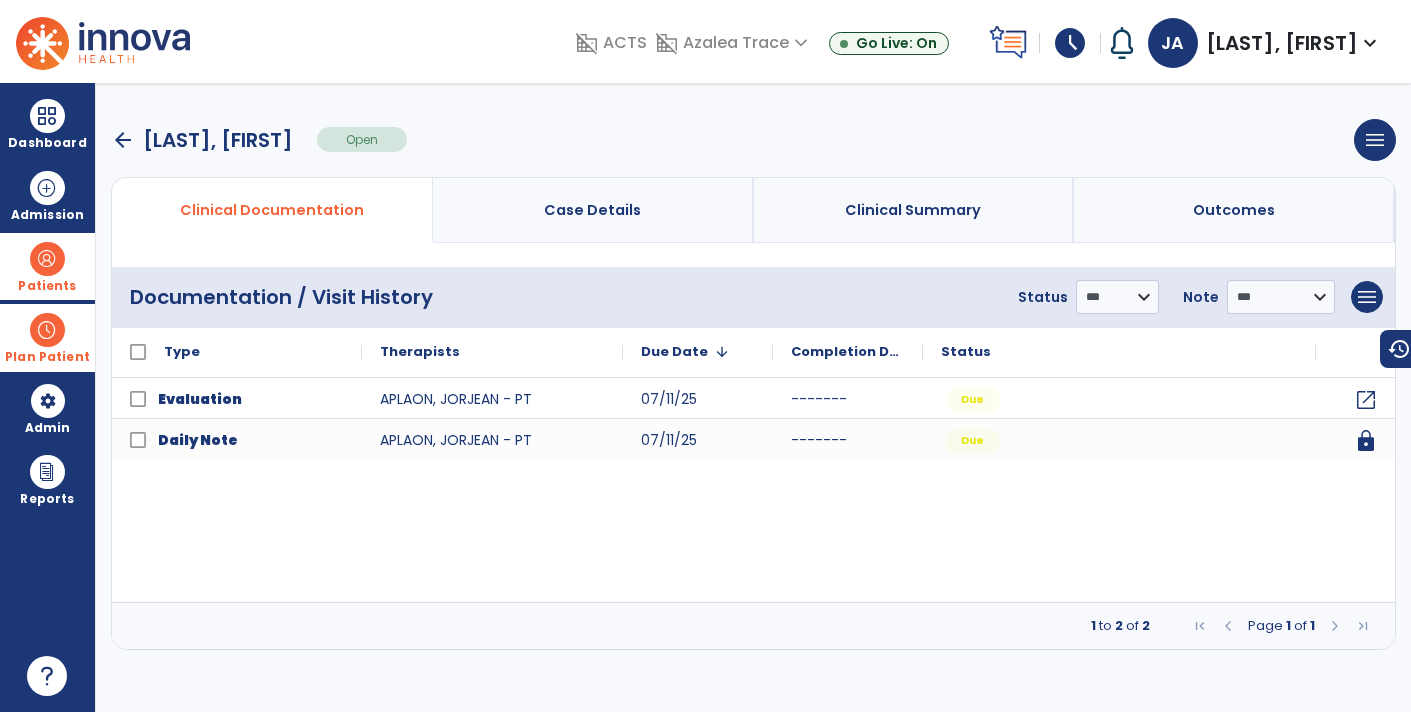 click on "arrow_back" at bounding box center [123, 140] 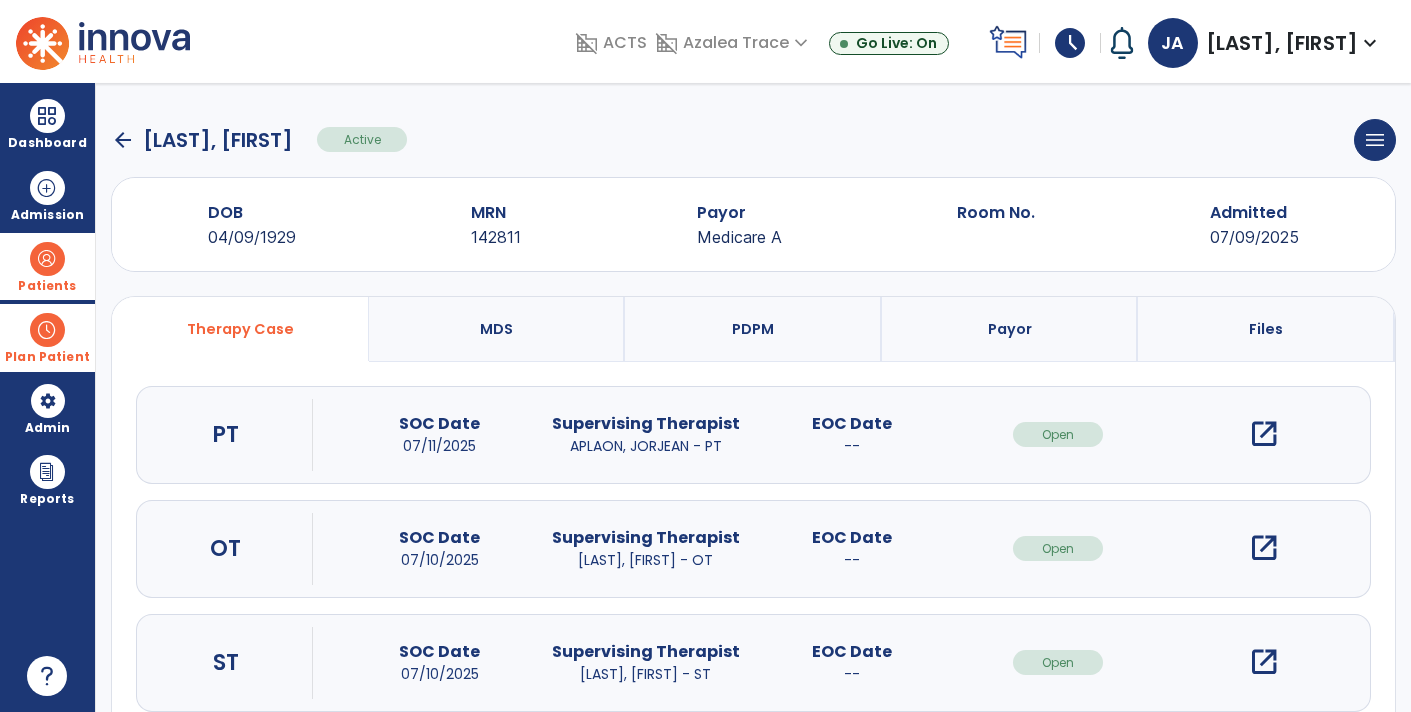 click on "open_in_new" at bounding box center (1264, 548) 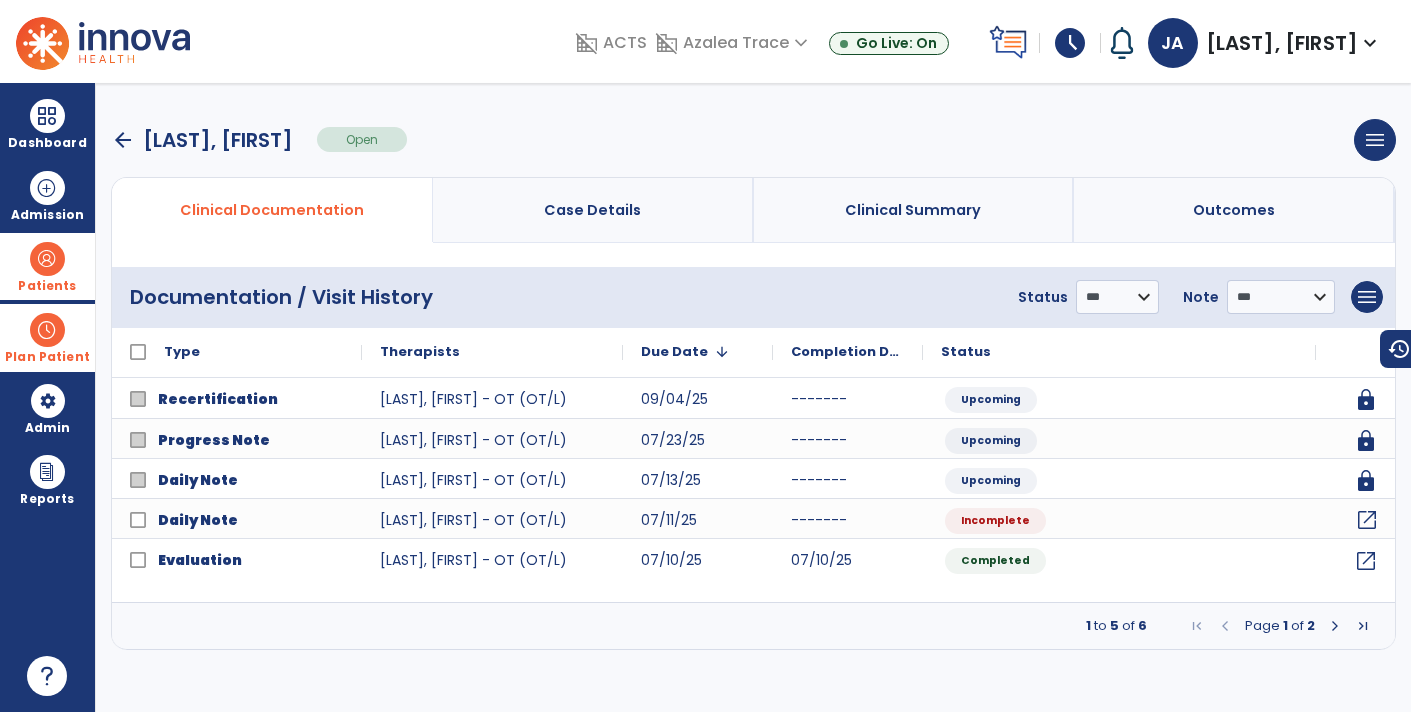 click on "open_in_new" 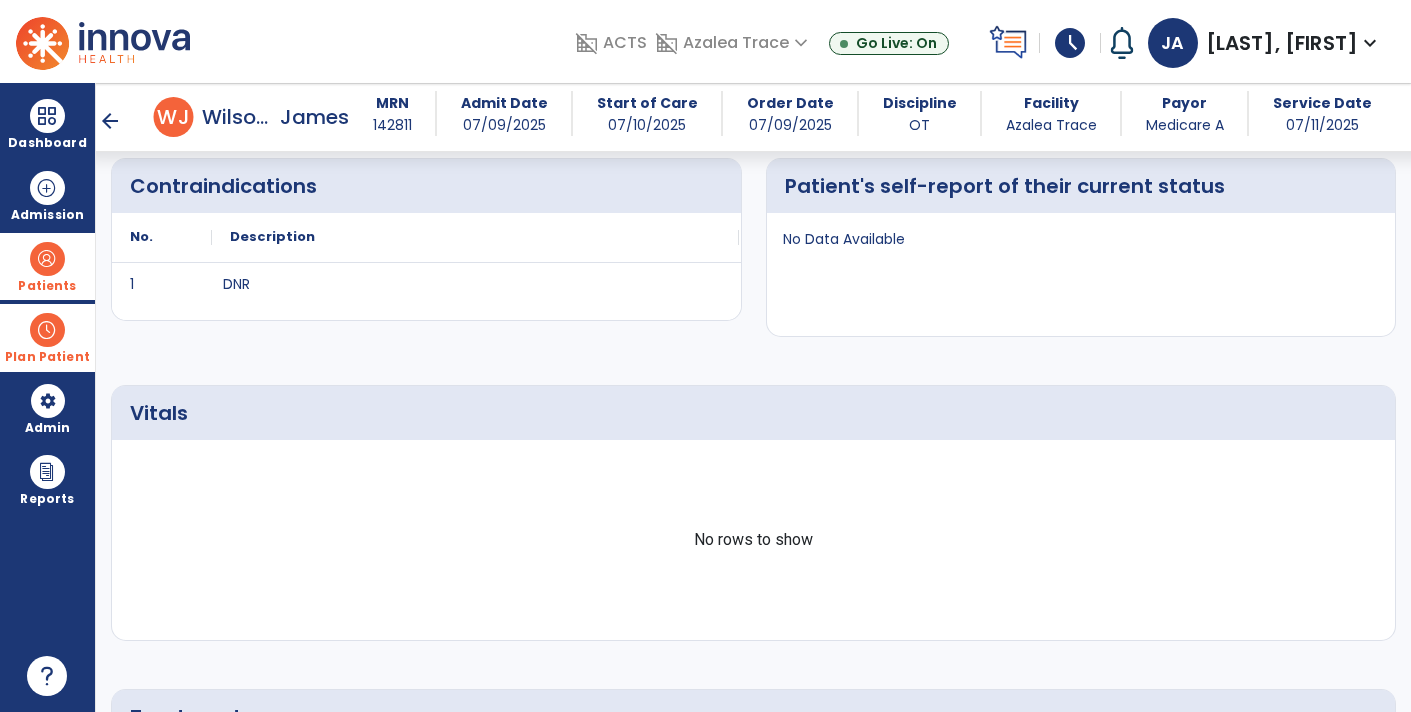 scroll, scrollTop: 0, scrollLeft: 0, axis: both 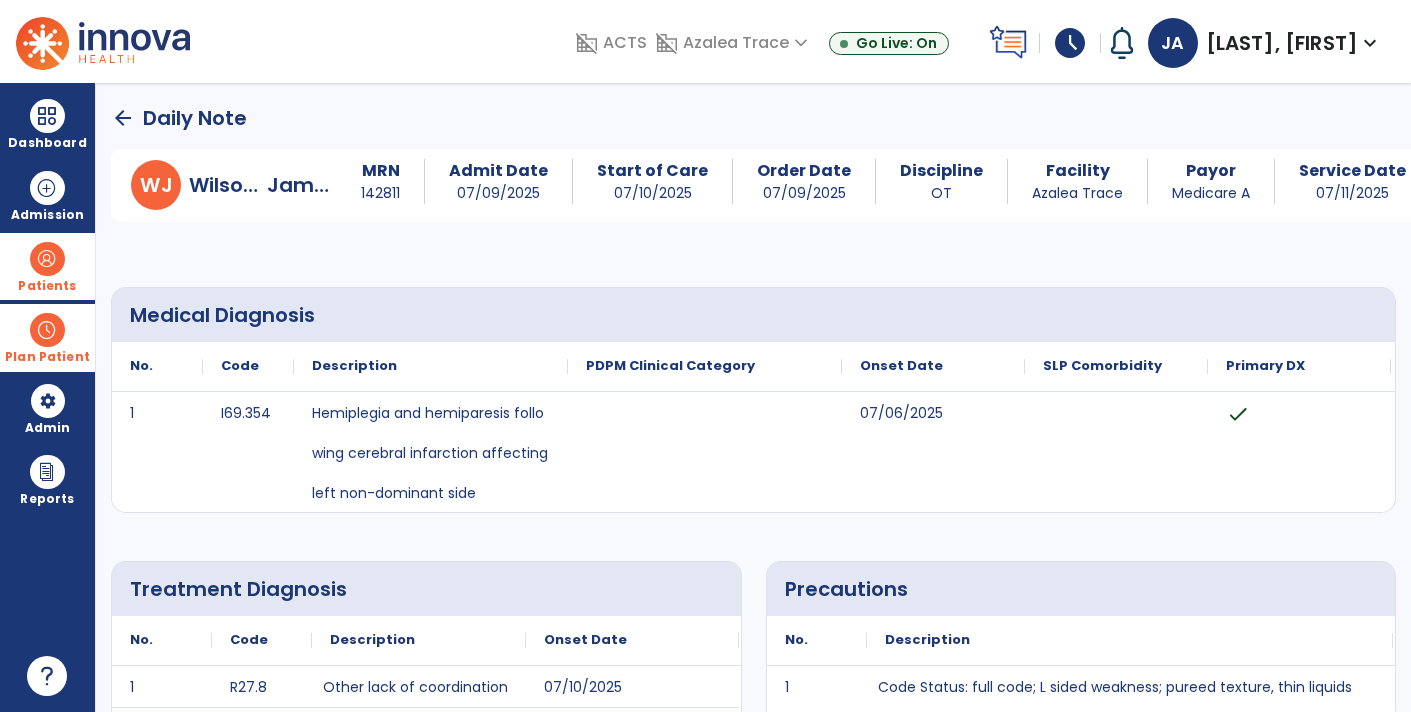 click on "arrow_back" 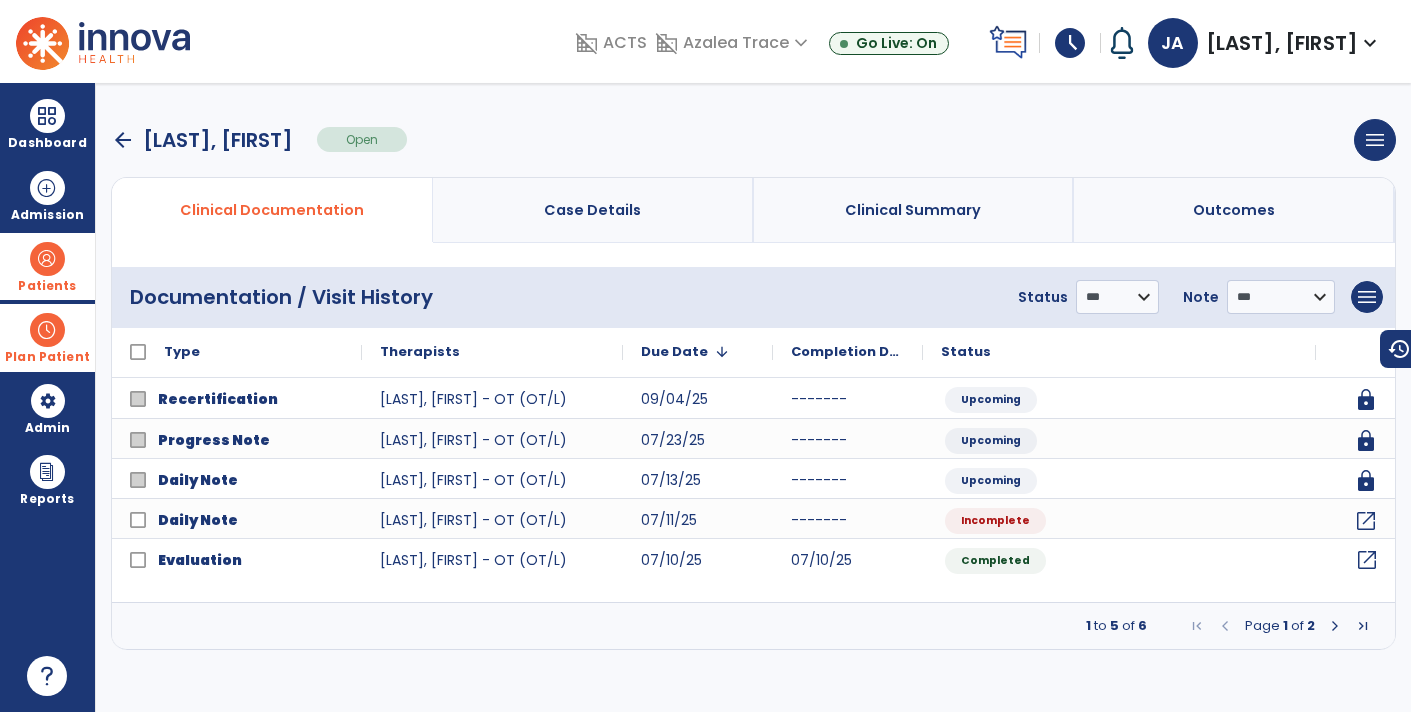 click on "open_in_new" 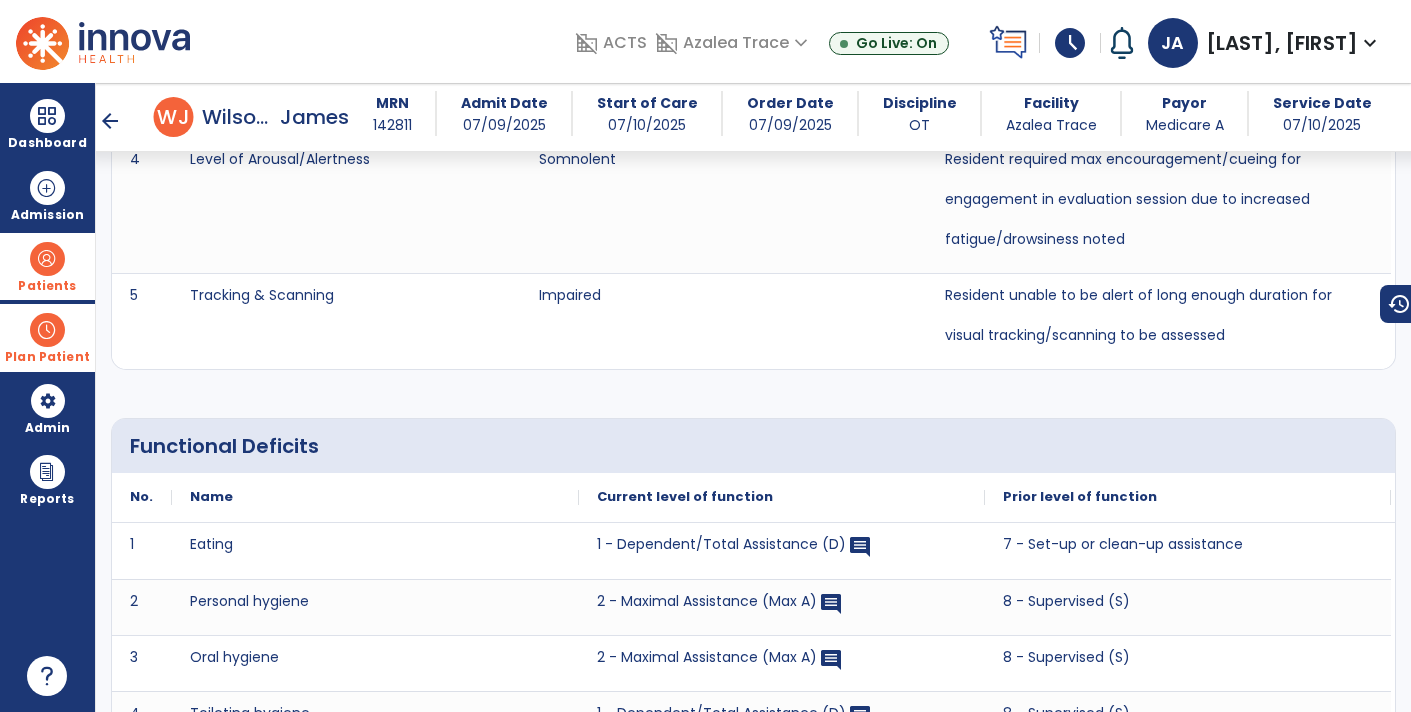 scroll, scrollTop: 2347, scrollLeft: 0, axis: vertical 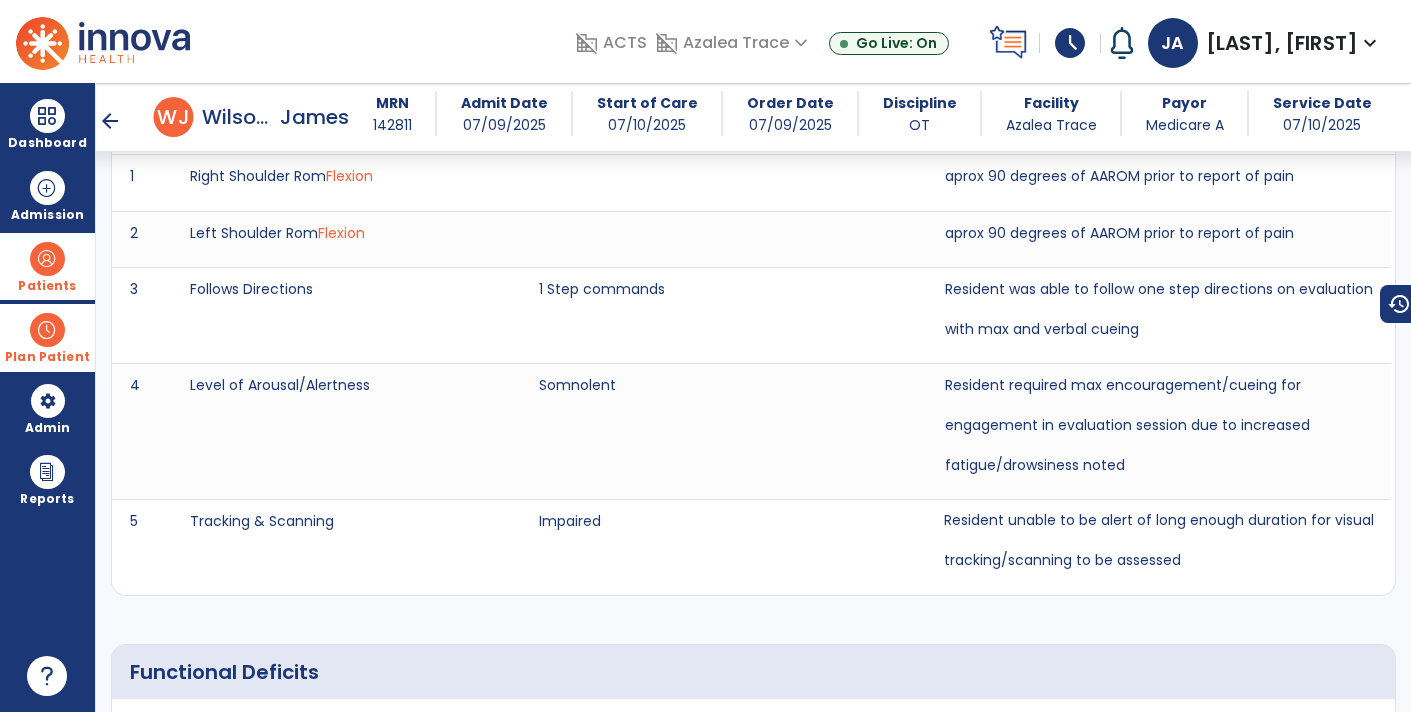 click on "Resident unable to be alert of long enough duration for visual tracking/scanning to be assessed" at bounding box center [1159, 540] 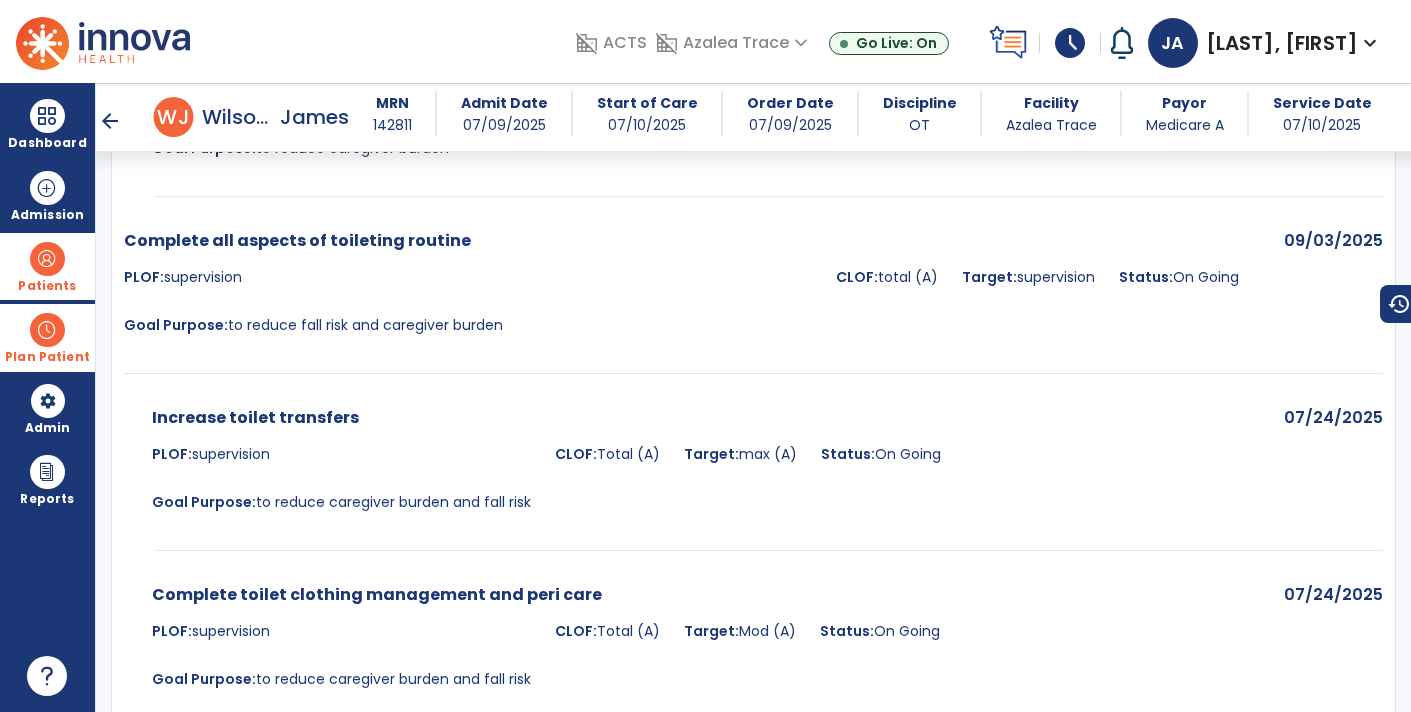 scroll, scrollTop: 7043, scrollLeft: 0, axis: vertical 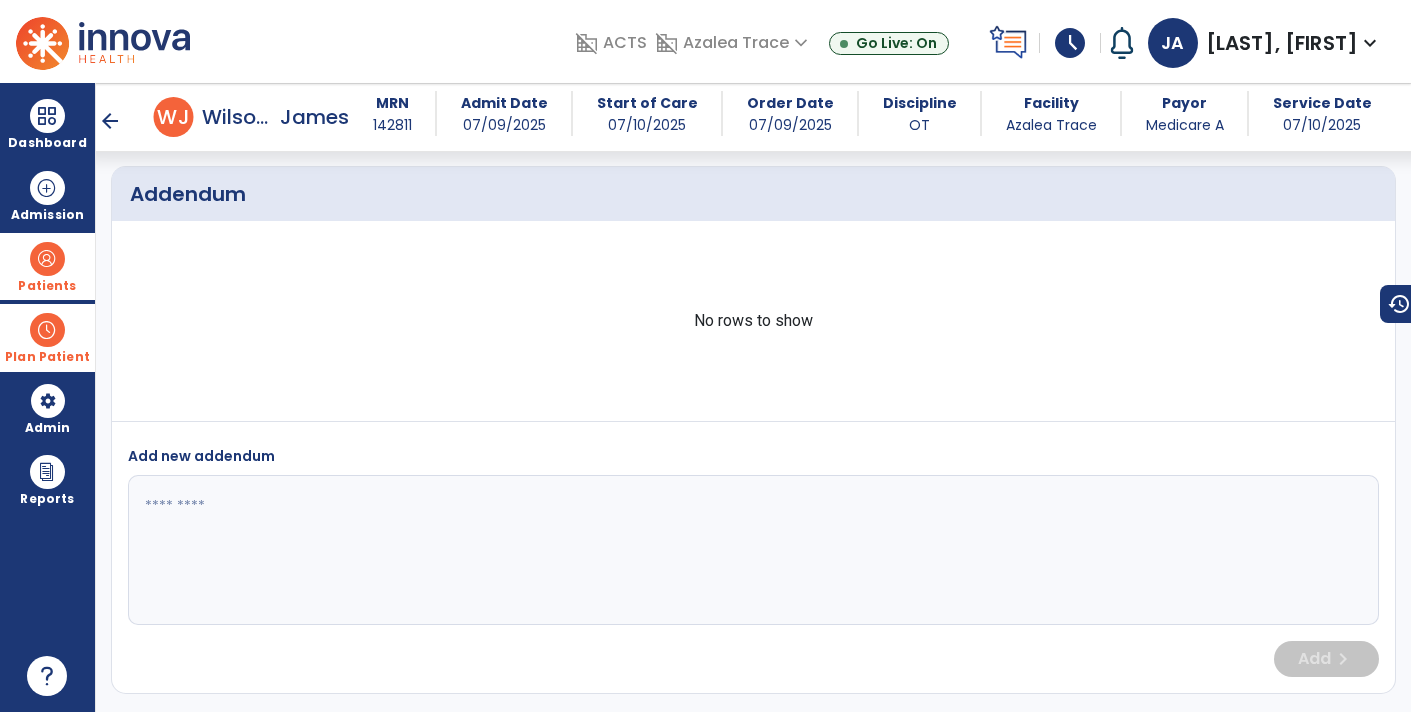click at bounding box center (752, 550) 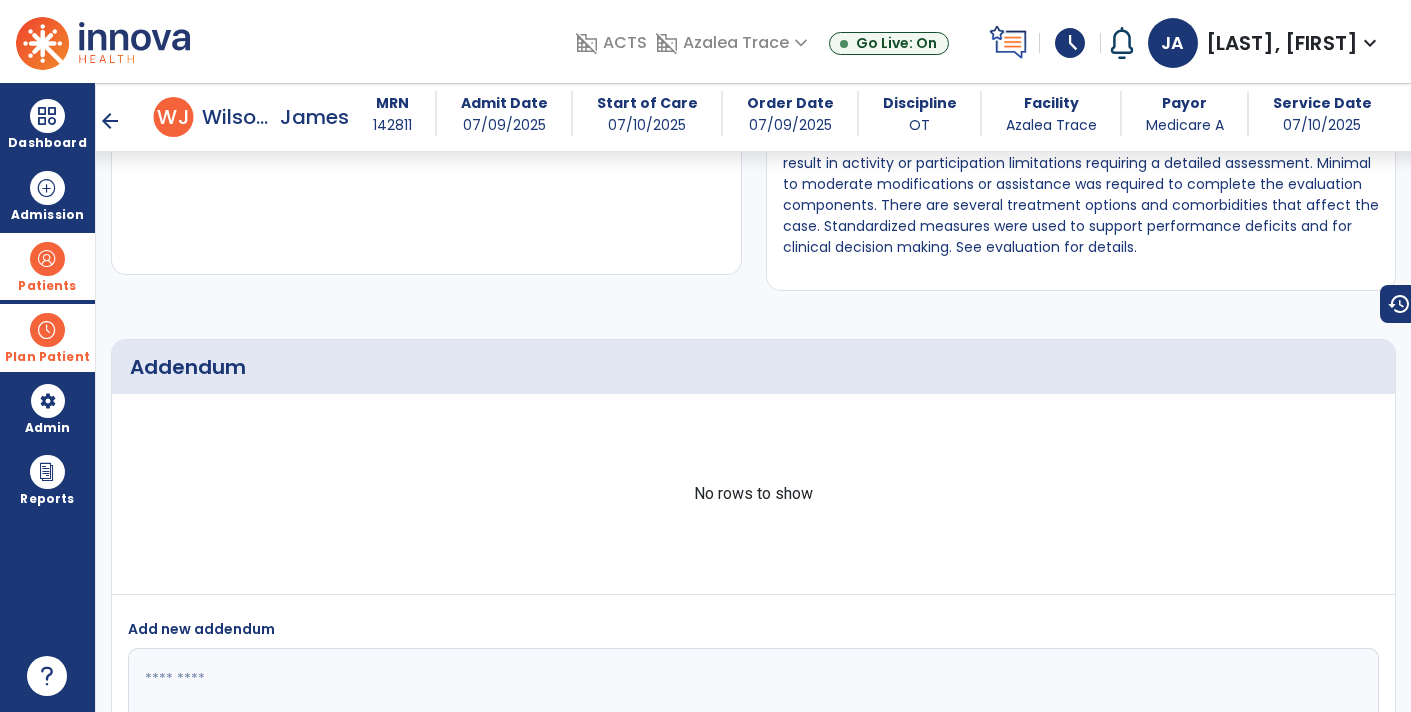 scroll, scrollTop: 7297, scrollLeft: 0, axis: vertical 